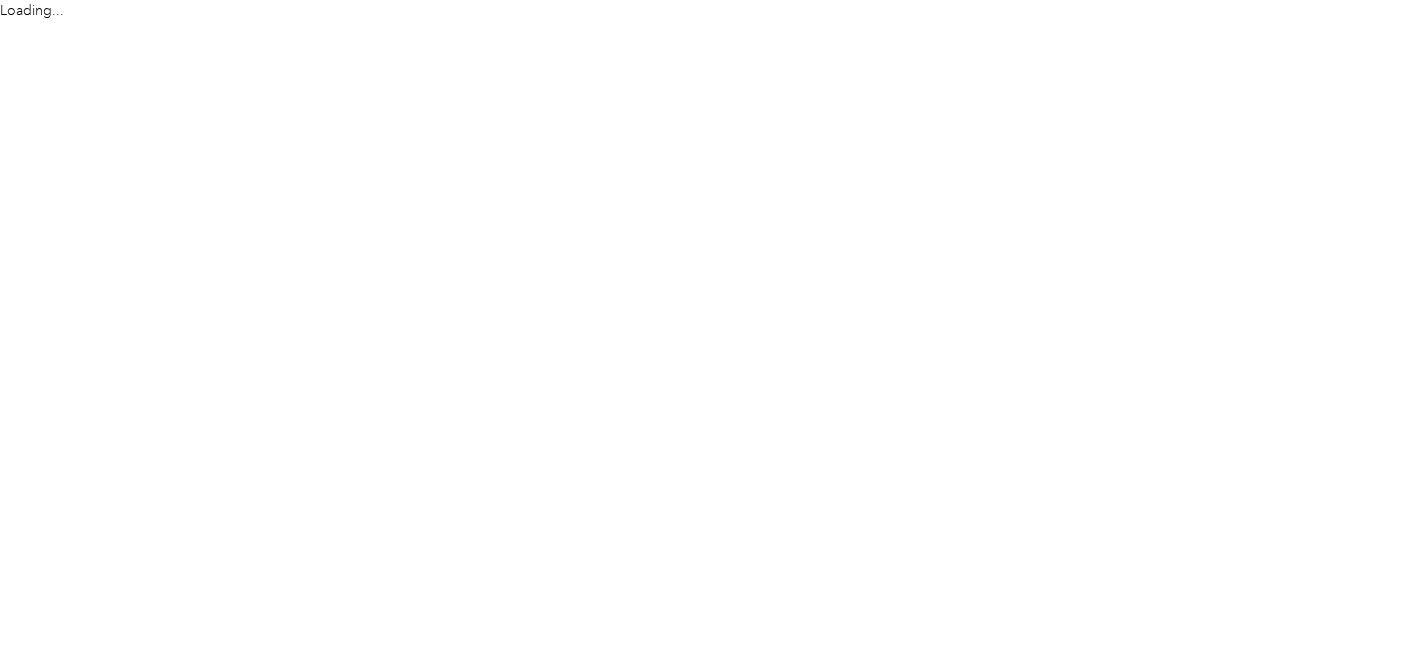 scroll, scrollTop: 0, scrollLeft: 0, axis: both 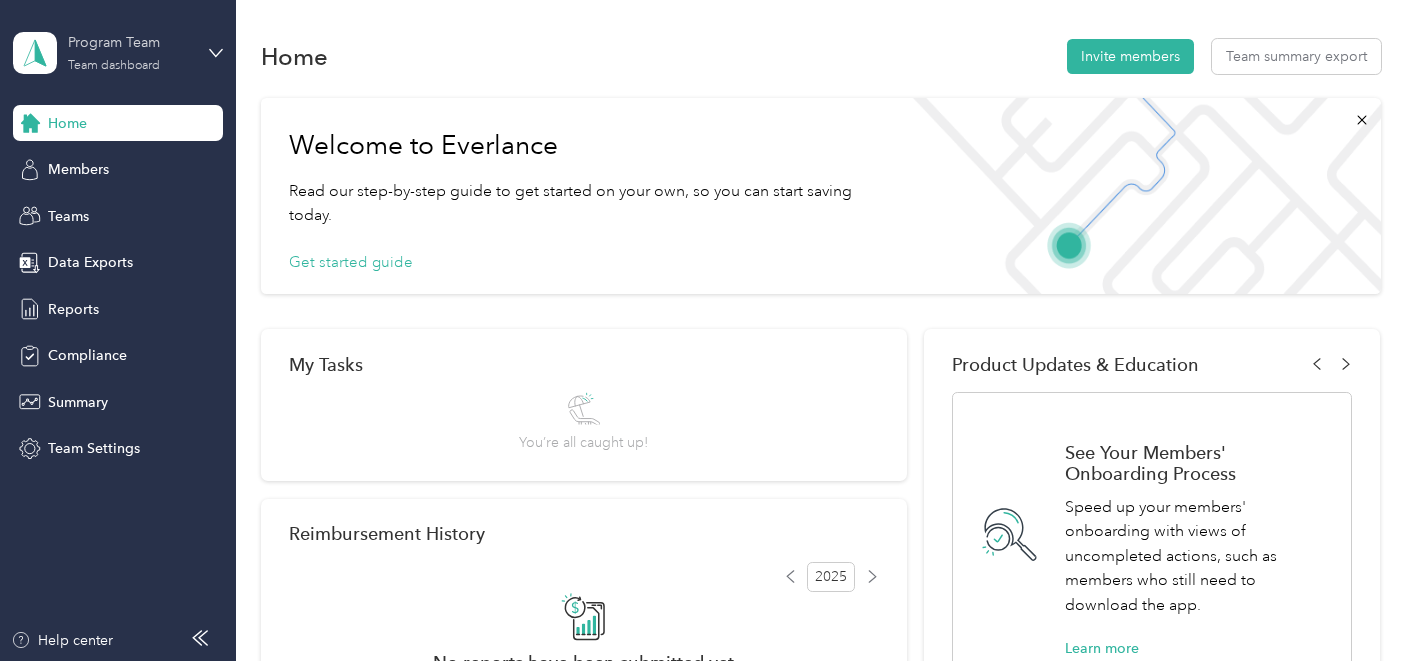 click on "Program Team" at bounding box center [130, 42] 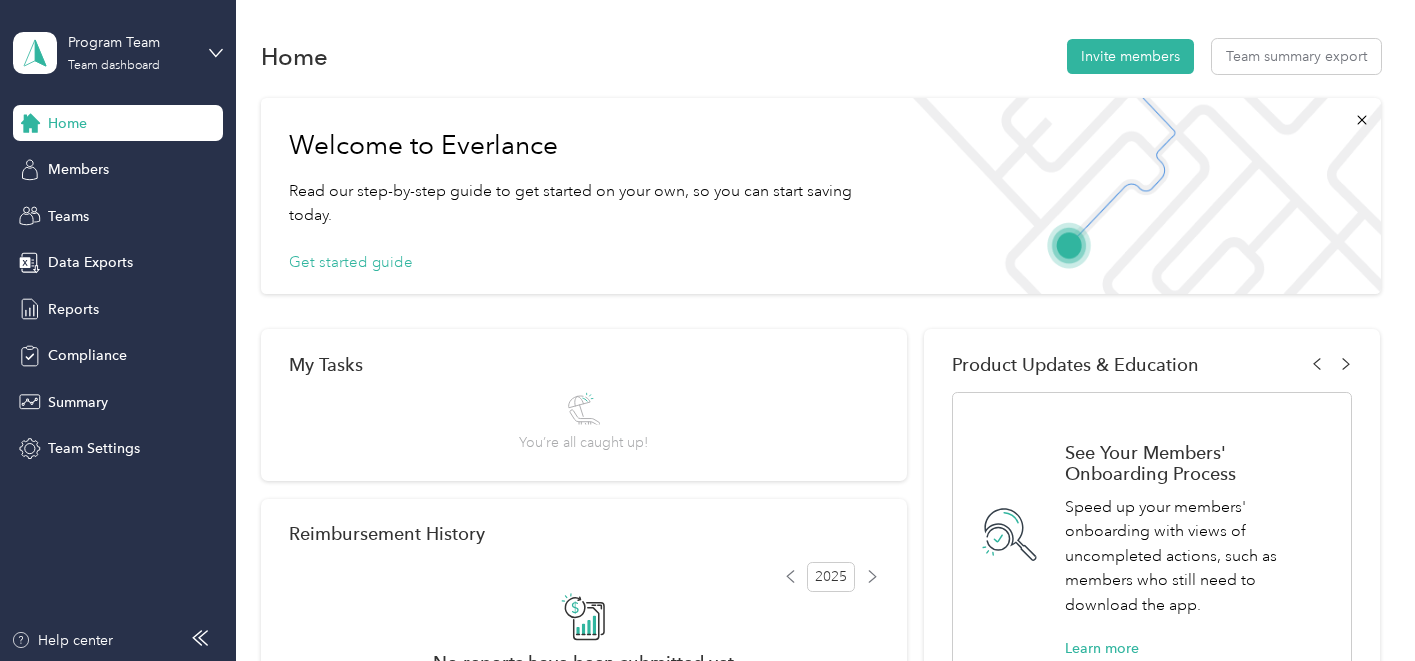 click on "Personal dashboard" at bounding box center [94, 206] 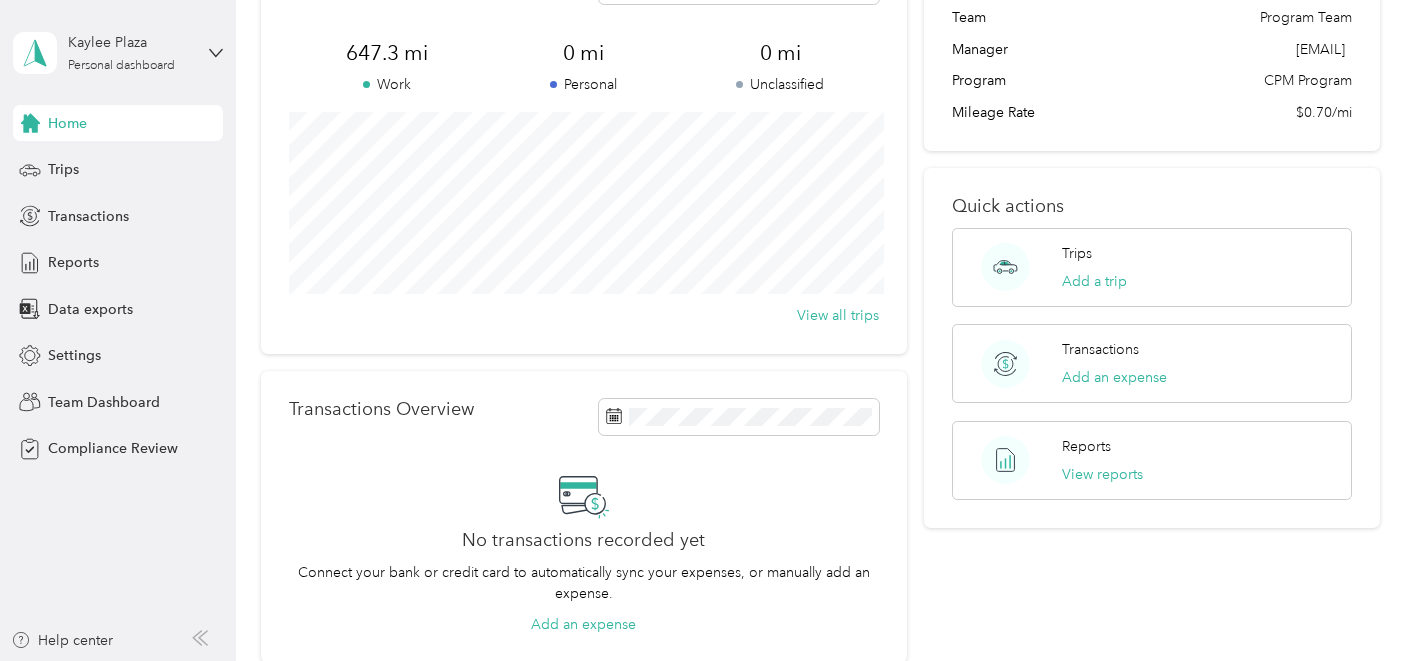 scroll, scrollTop: 148, scrollLeft: 0, axis: vertical 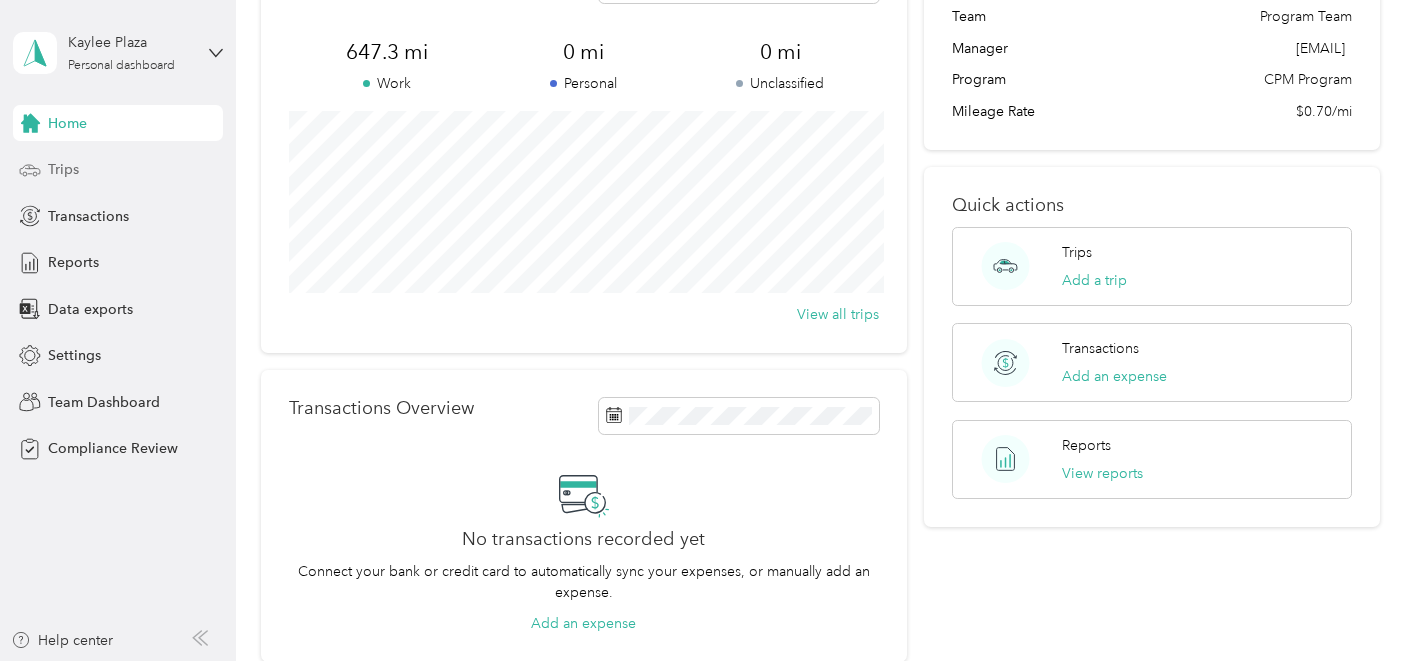 click on "Trips" at bounding box center (118, 170) 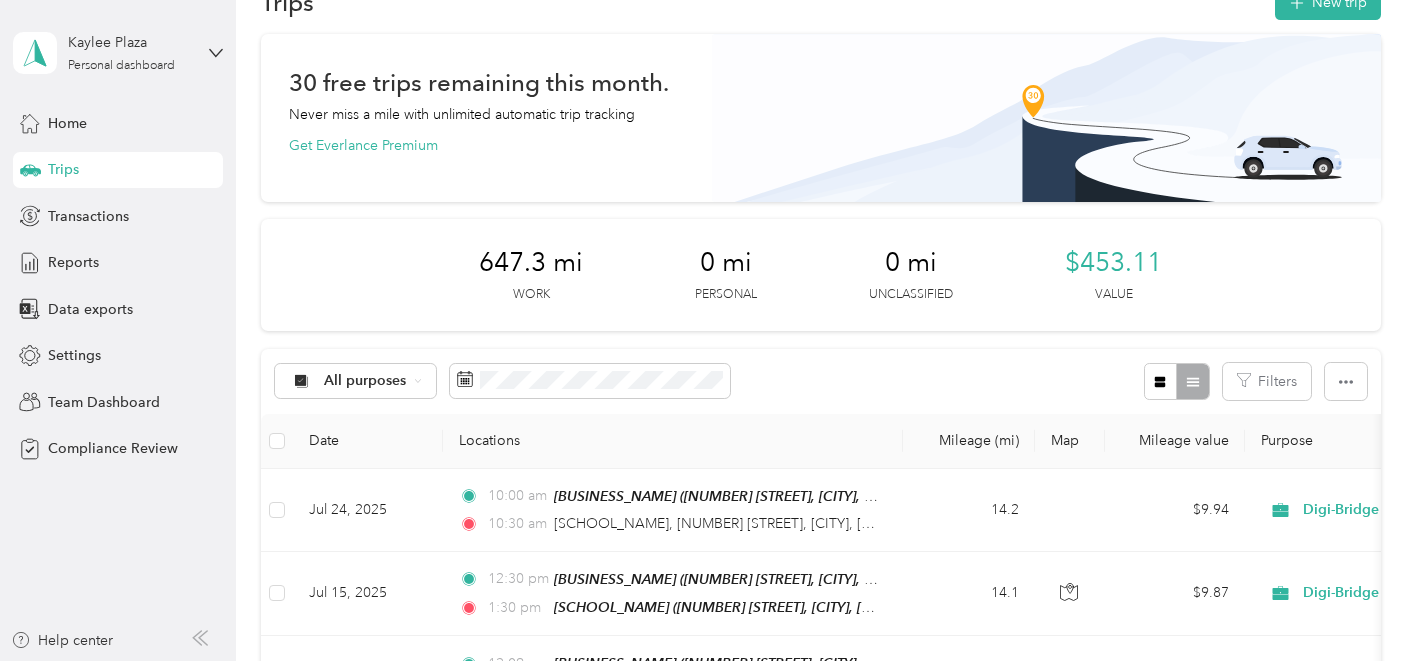 scroll, scrollTop: 0, scrollLeft: 0, axis: both 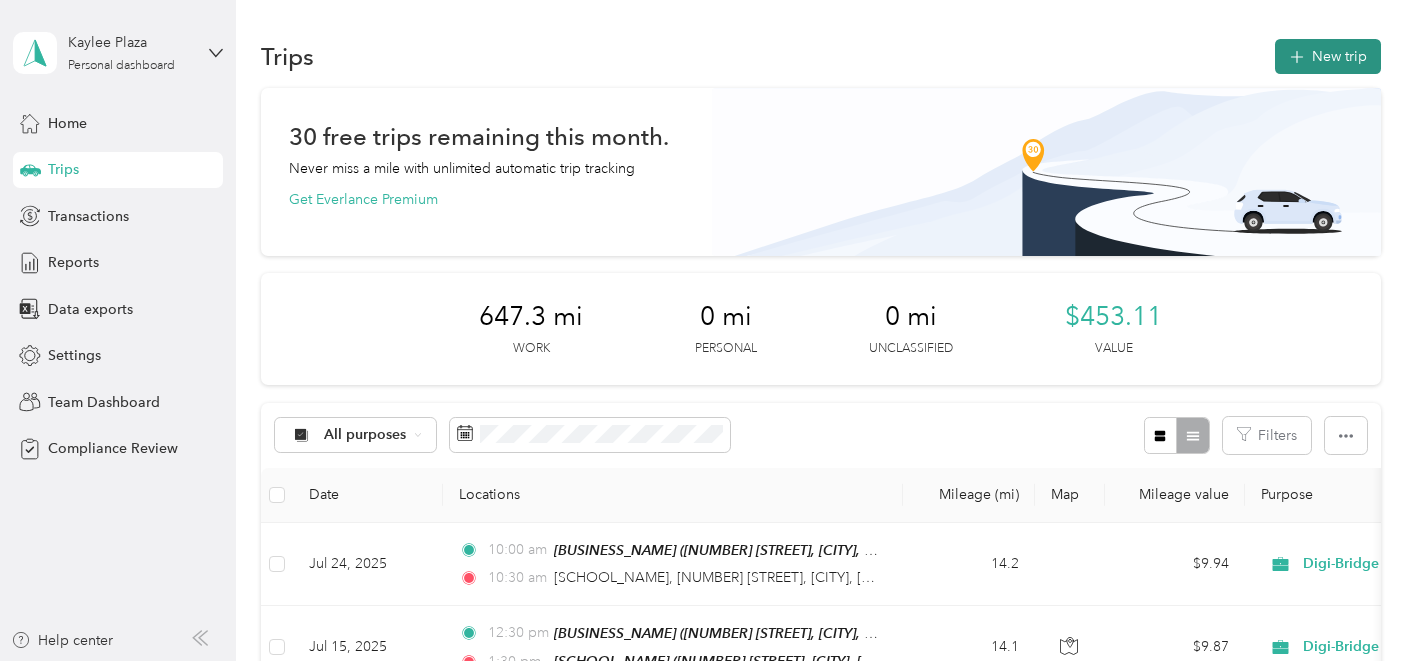 click on "New trip" at bounding box center (1328, 56) 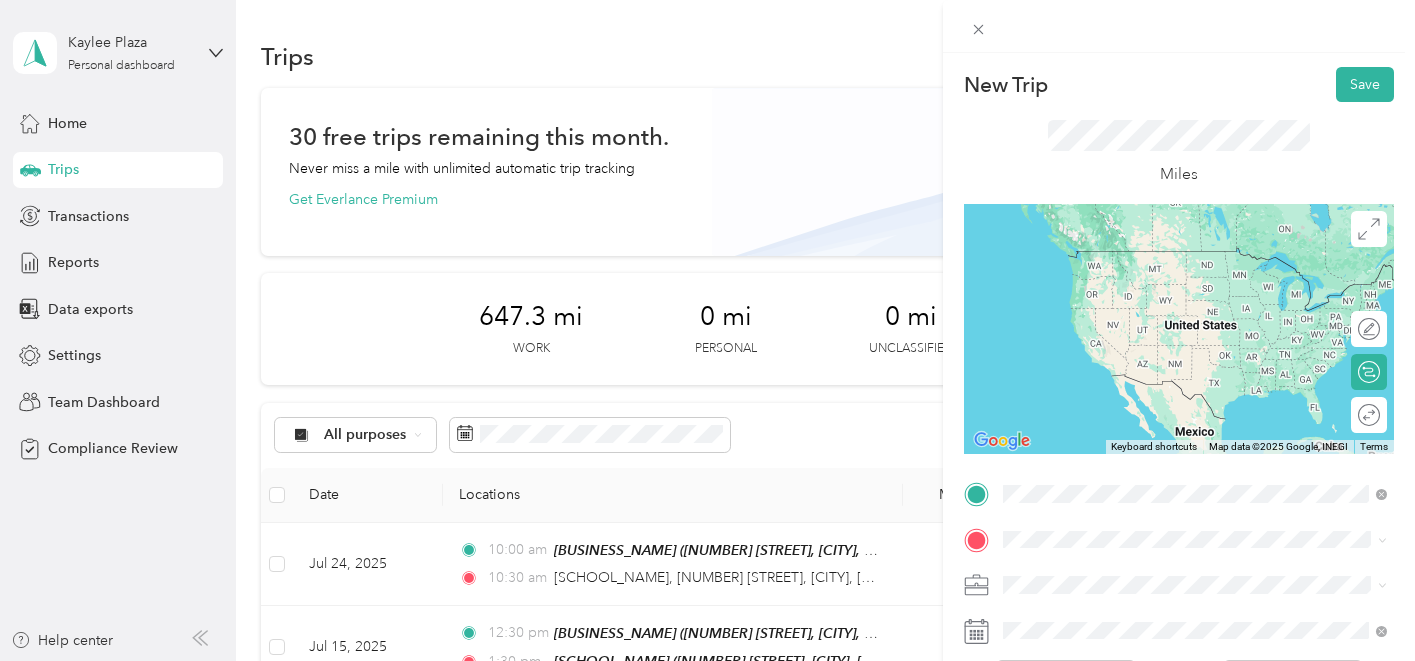 click on "[NUMBER] [STREET], [CITY], [POSTAL_CODE], [CITY], [STATE], [COUNTRY]" at bounding box center [1210, 291] 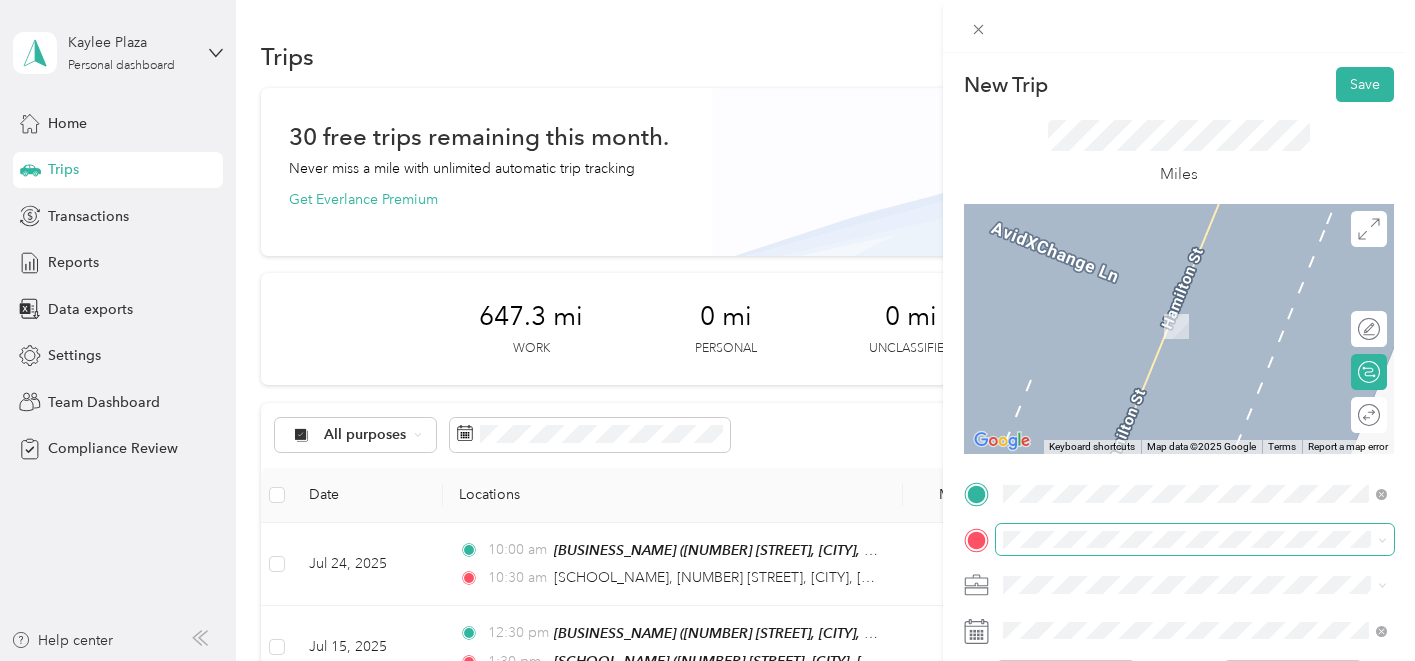 click at bounding box center [1195, 540] 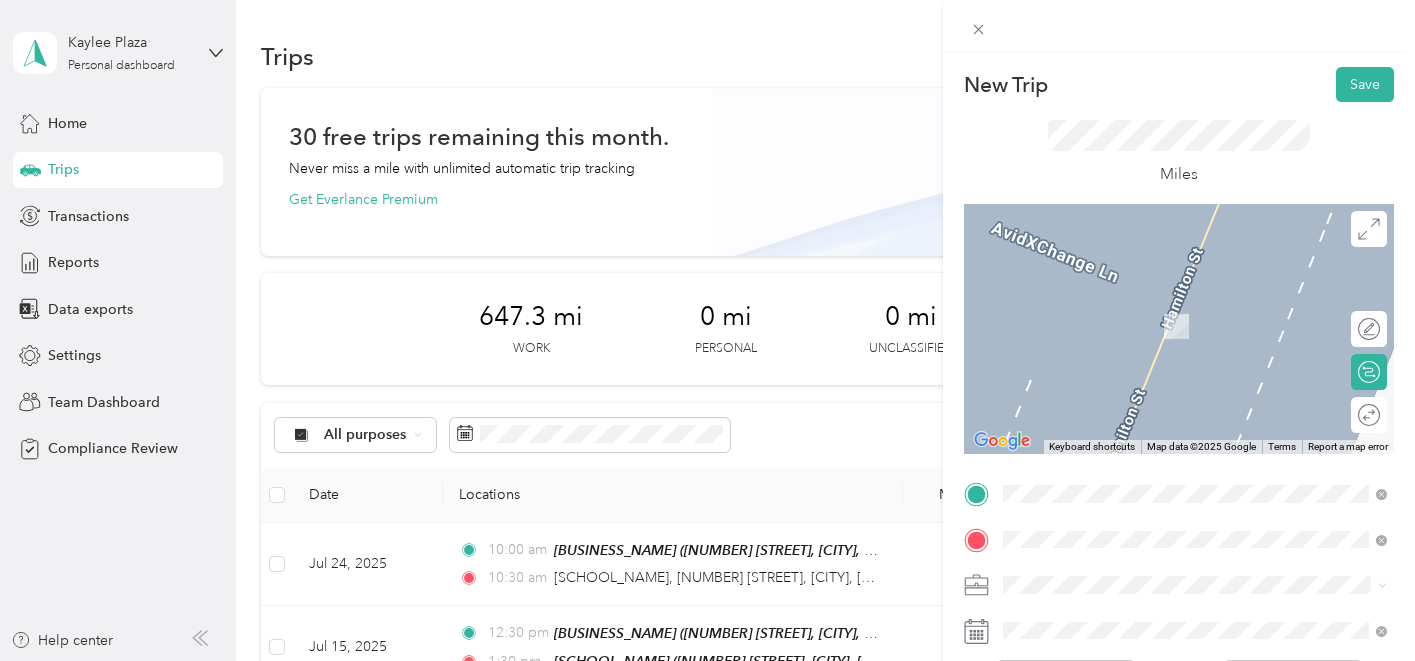 click on "[CITY] [NUMBER] [STREET], [CITY], [STATE] , [POSTAL_CODE], [CITY], [STATE]" at bounding box center (1210, 325) 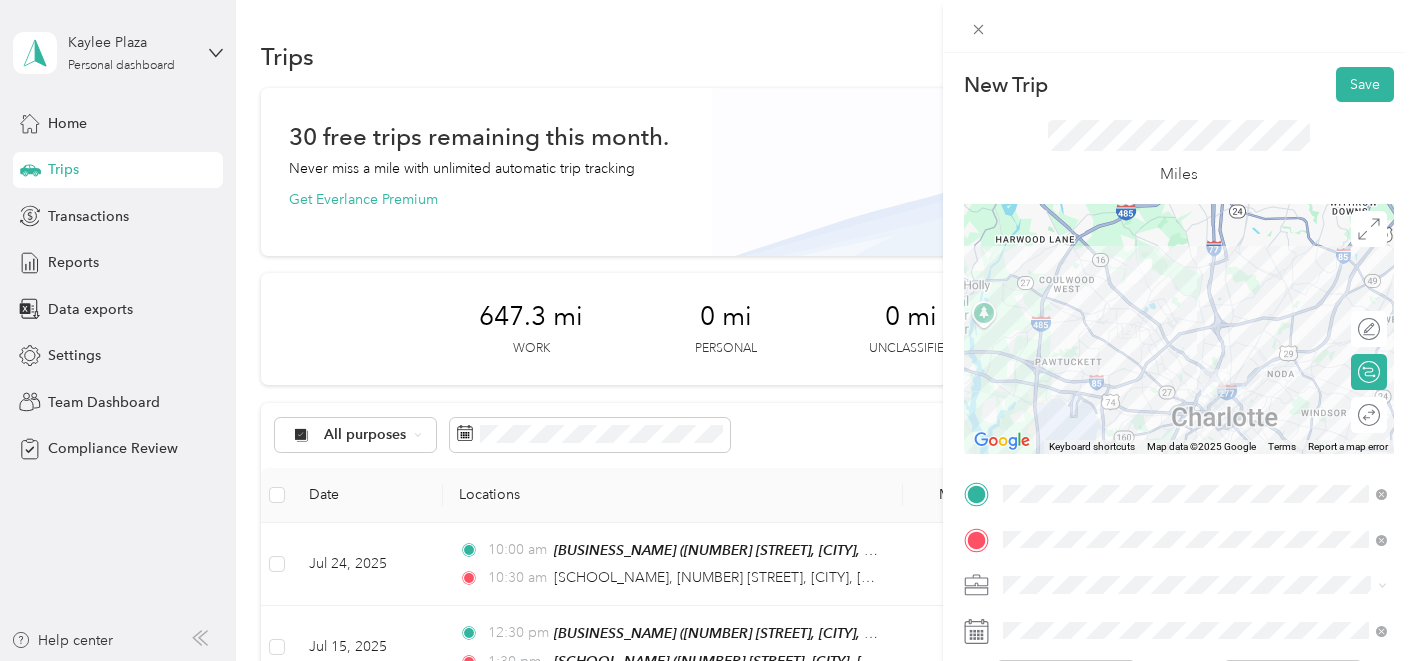 click on "Round trip" at bounding box center (1369, 415) 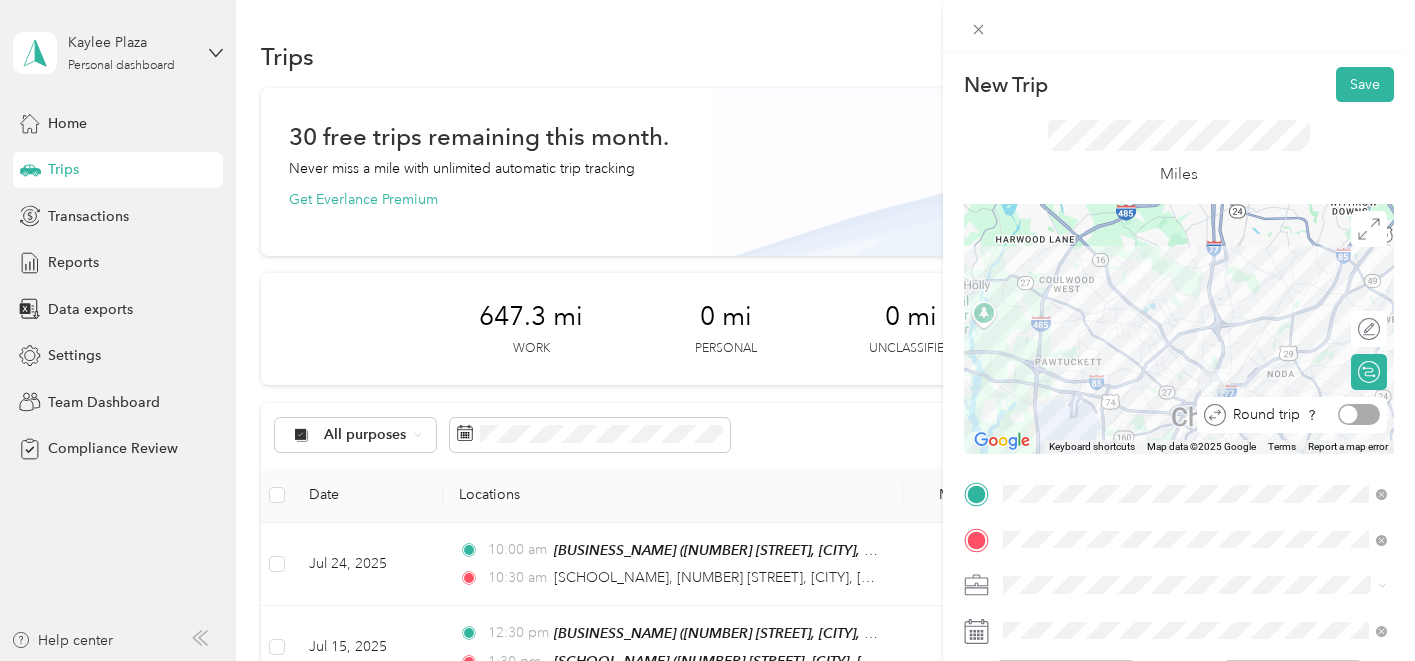 click at bounding box center (1359, 414) 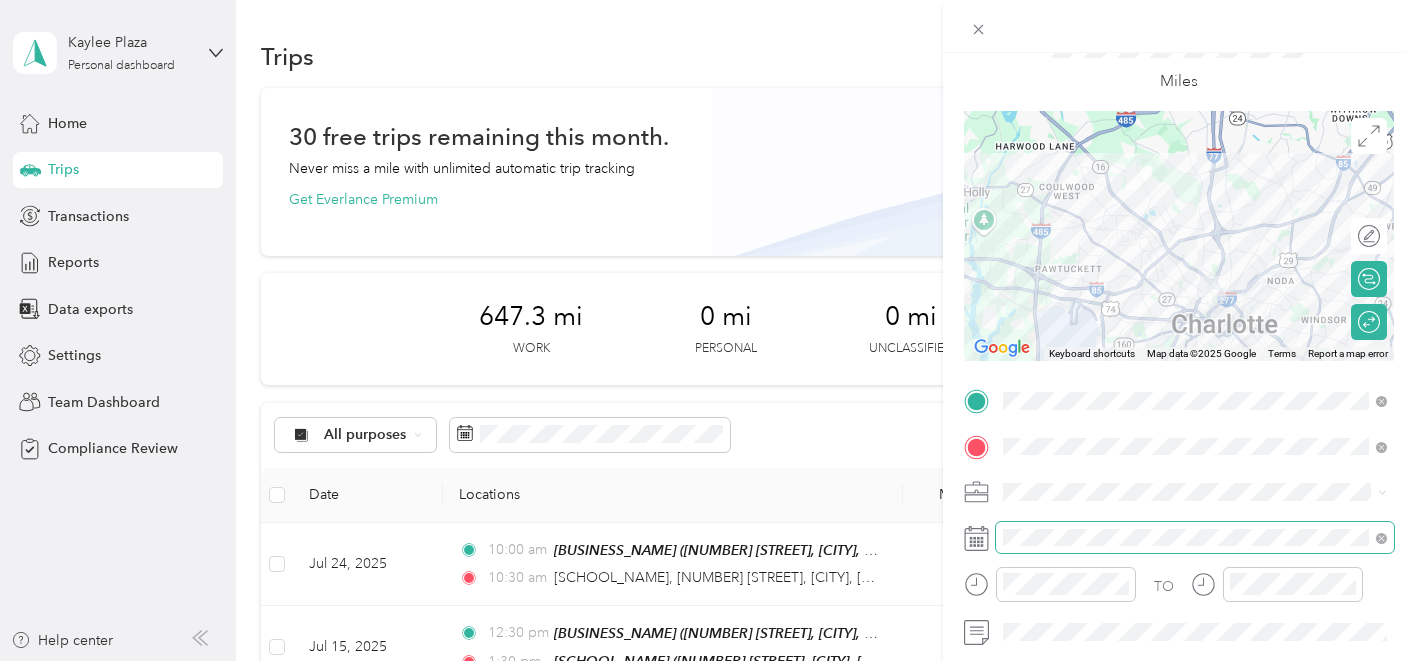 scroll, scrollTop: 146, scrollLeft: 0, axis: vertical 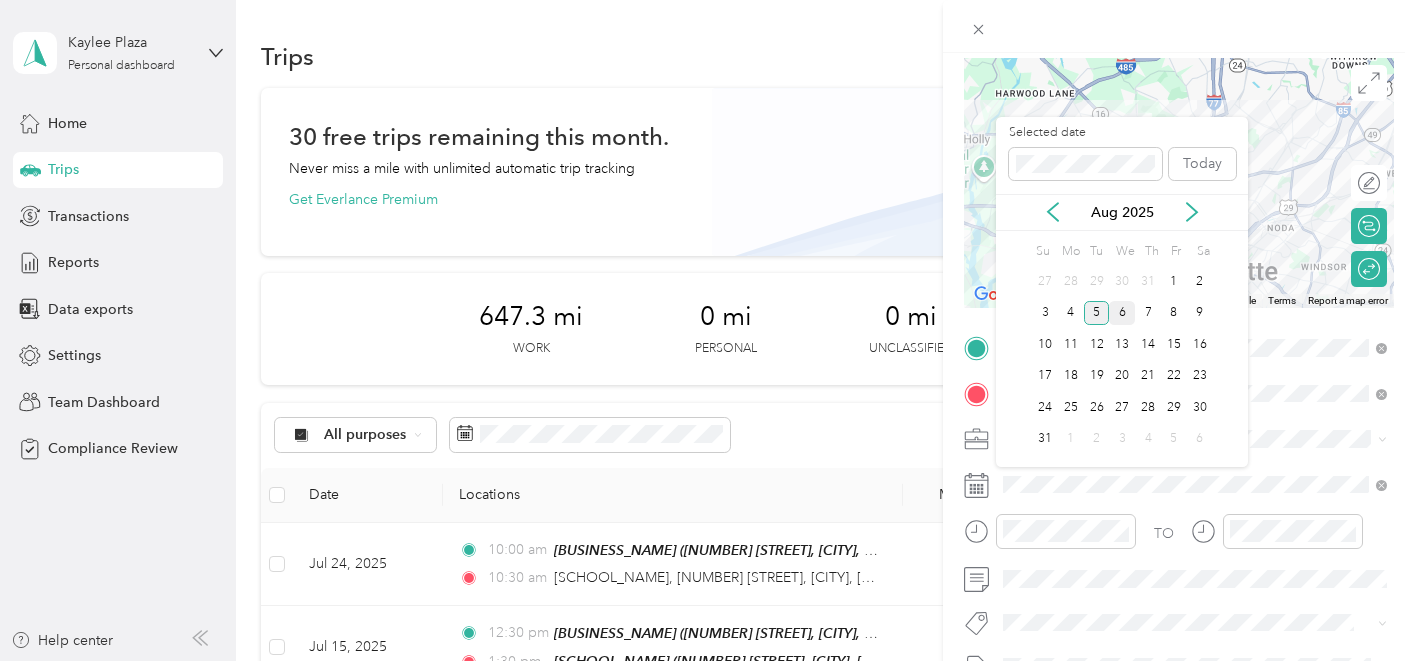 click on "6" at bounding box center [1122, 313] 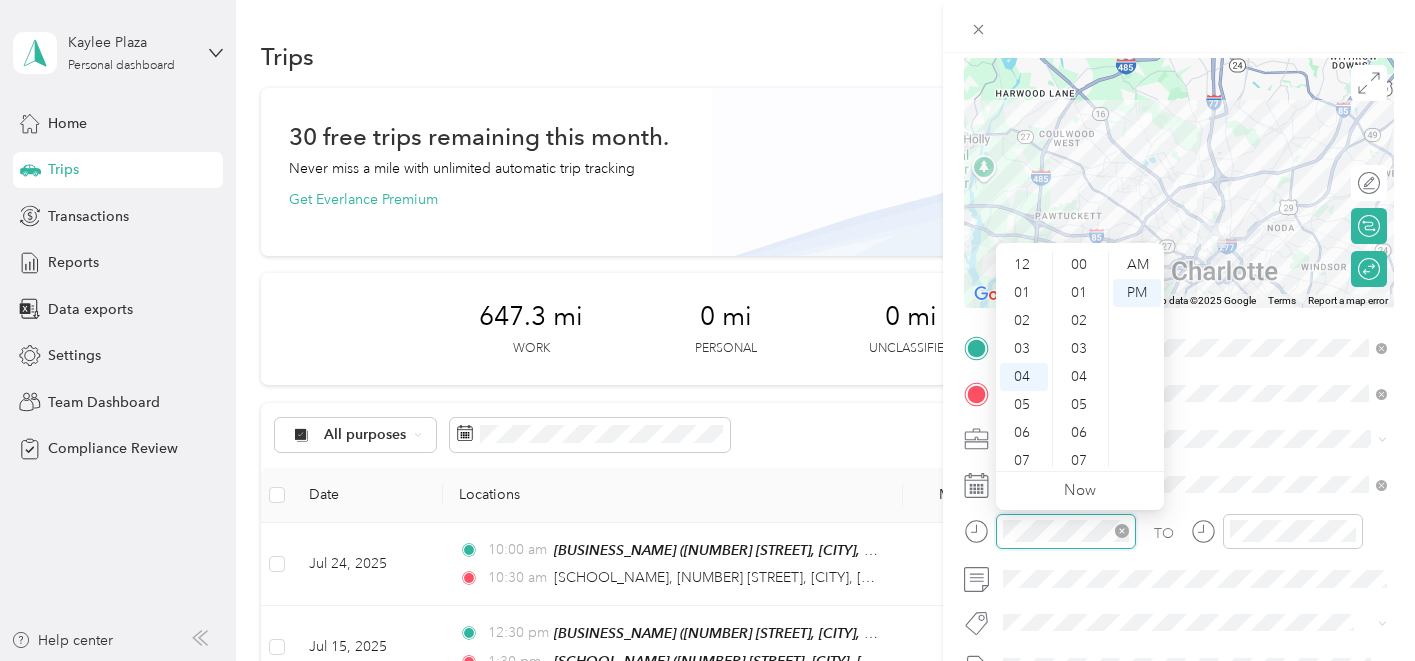 scroll, scrollTop: 112, scrollLeft: 0, axis: vertical 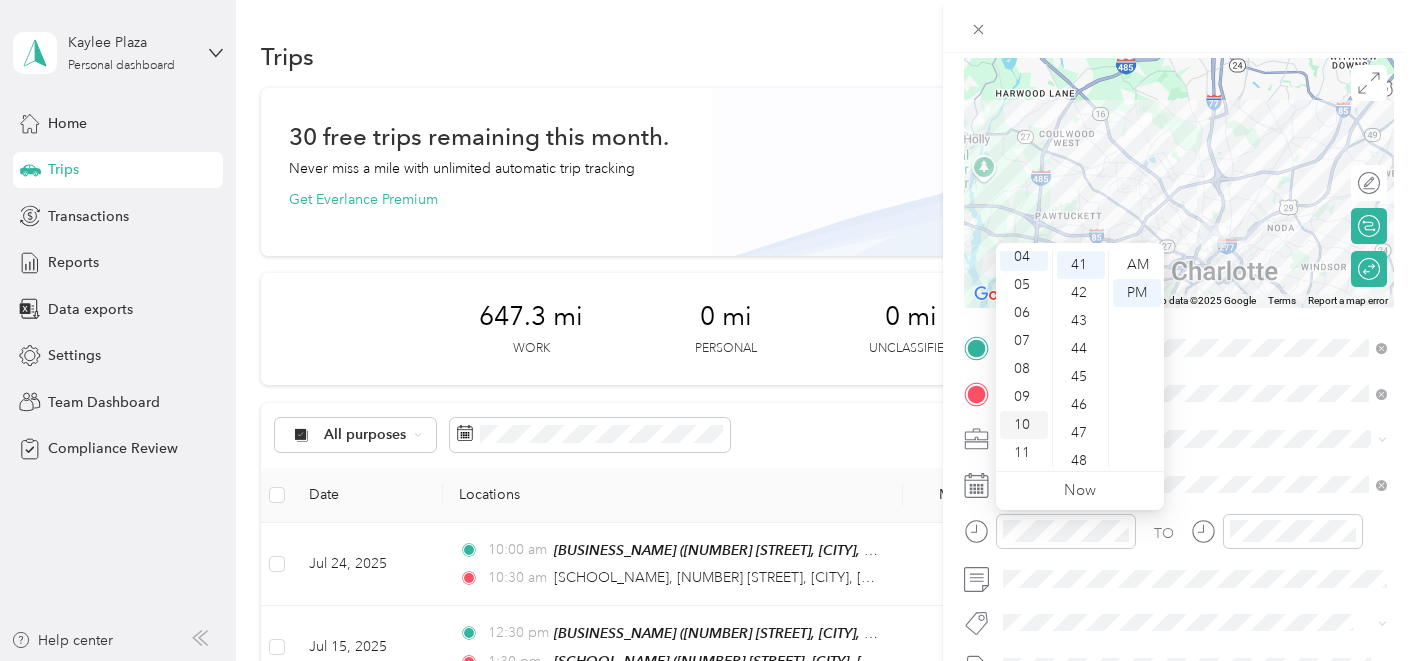 click on "10" at bounding box center (1024, 425) 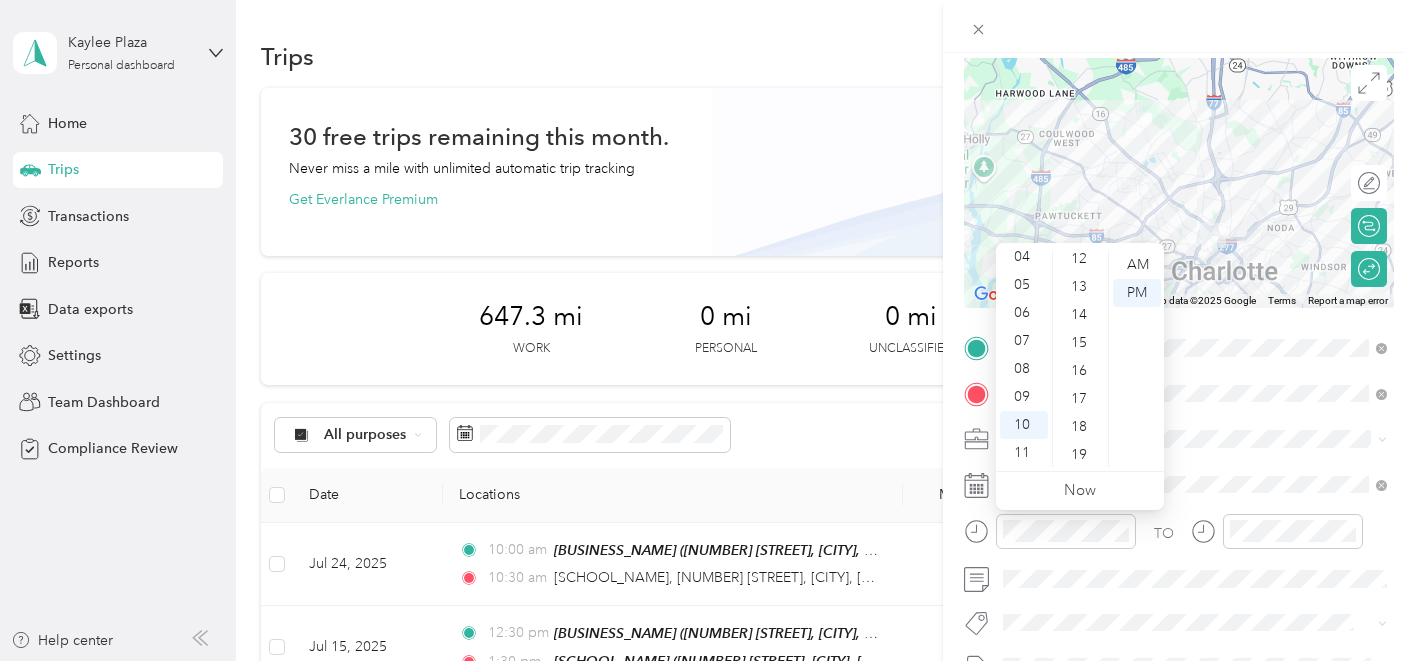 scroll, scrollTop: 0, scrollLeft: 0, axis: both 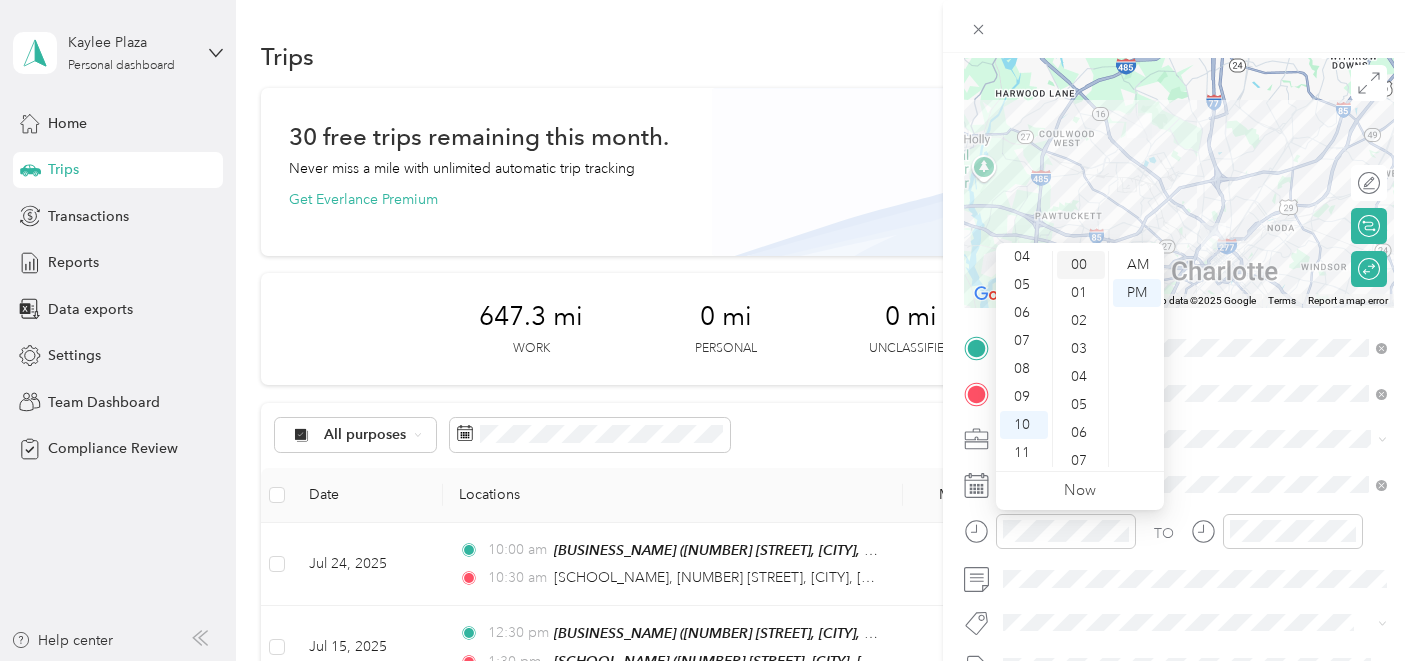 click on "00" at bounding box center [1081, 265] 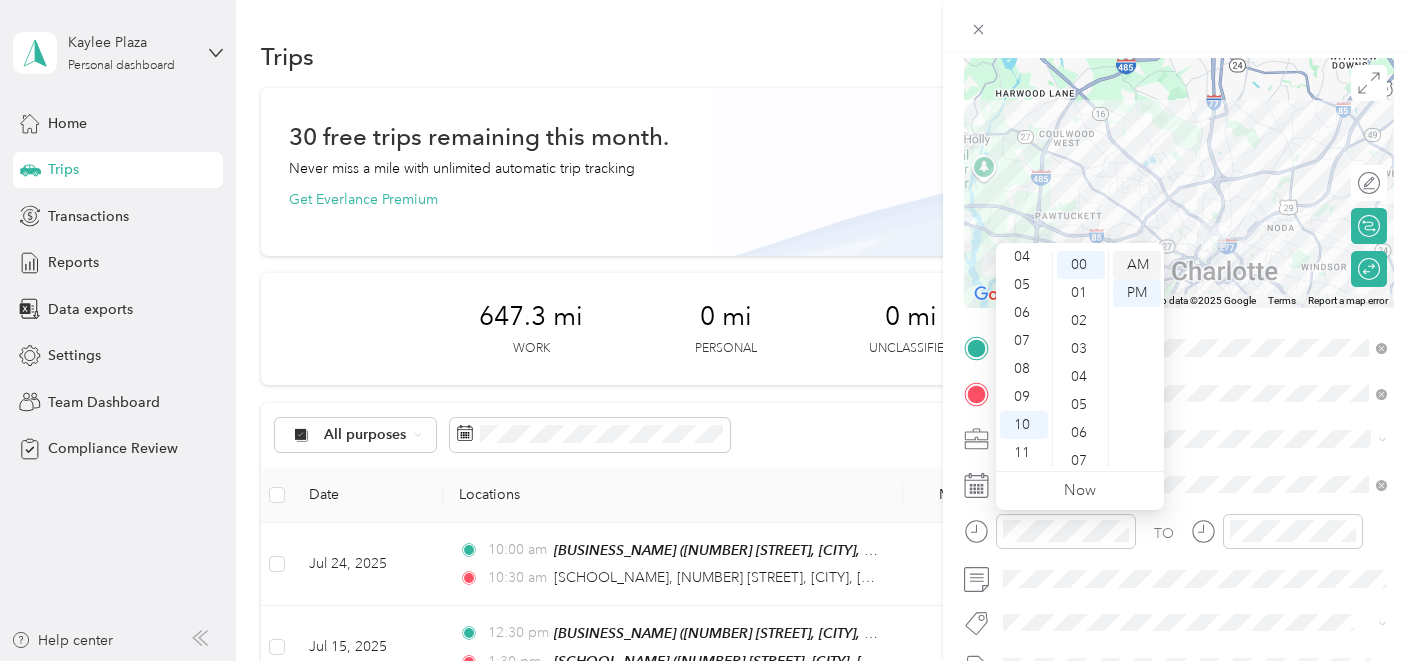 click on "AM" at bounding box center [1137, 265] 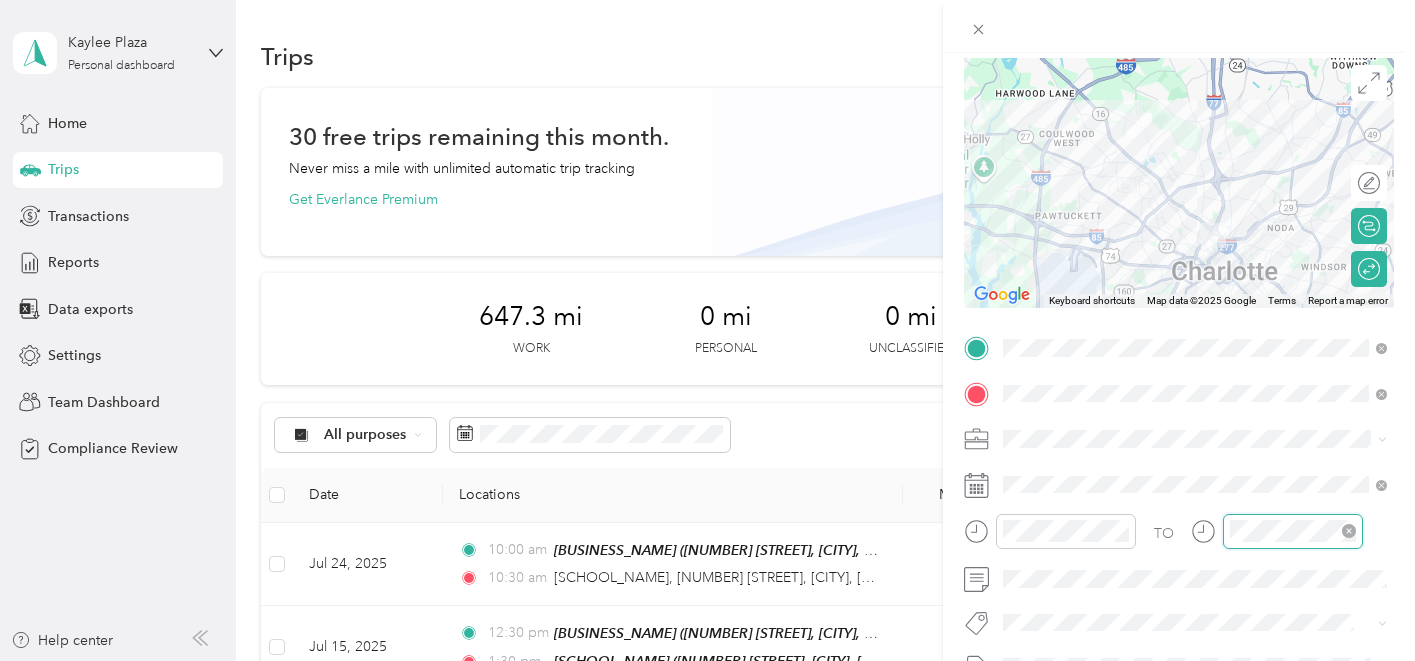 scroll, scrollTop: 112, scrollLeft: 0, axis: vertical 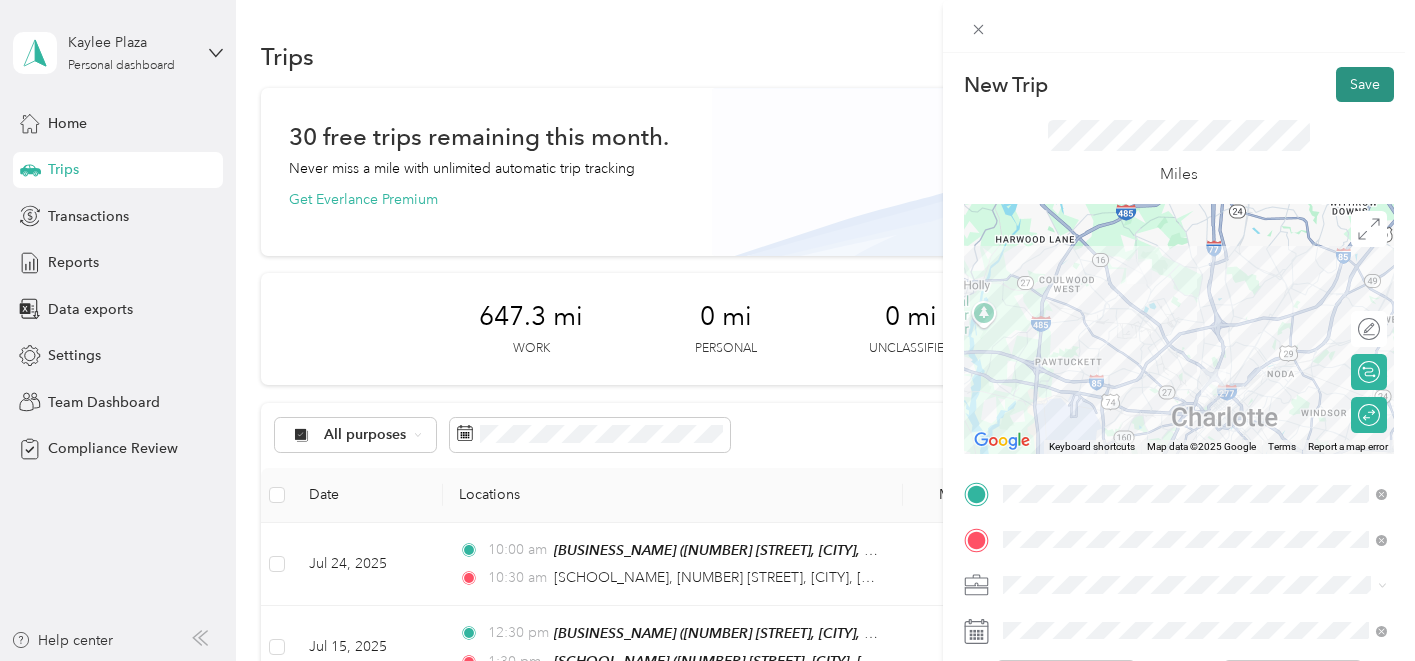 click on "Save" at bounding box center [1365, 84] 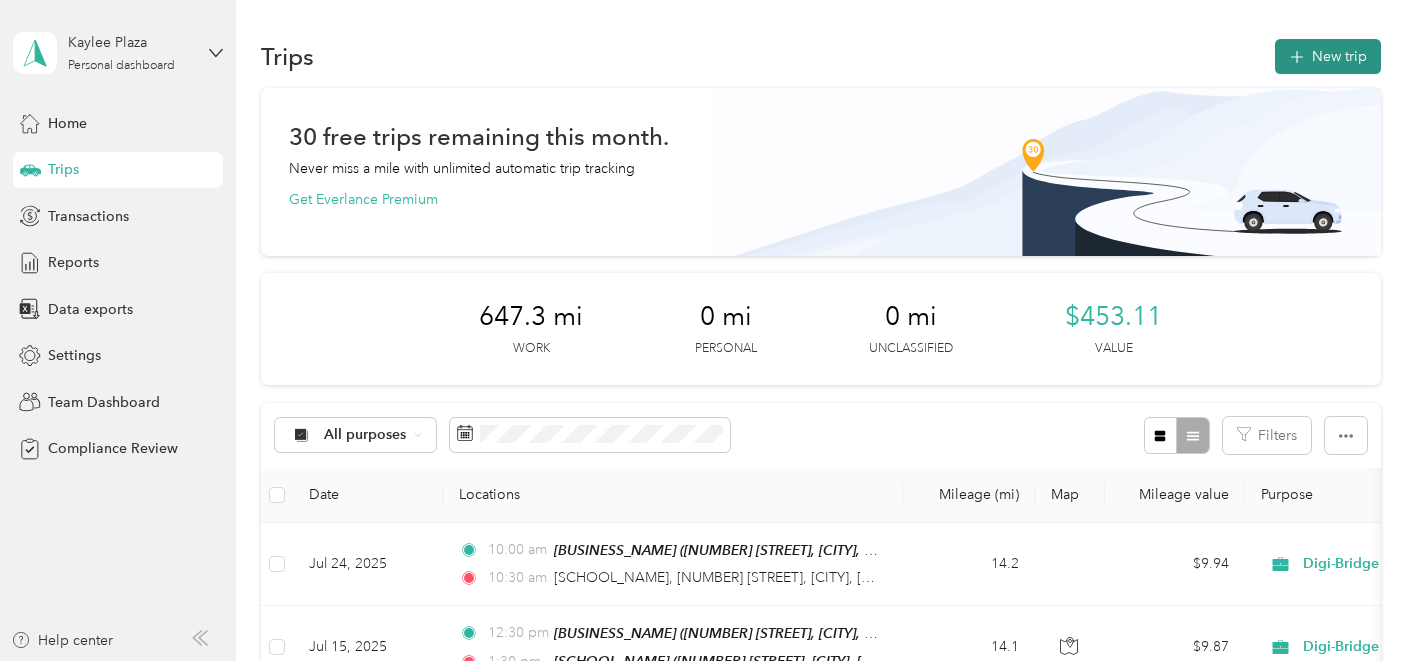 click on "New trip" at bounding box center (1328, 56) 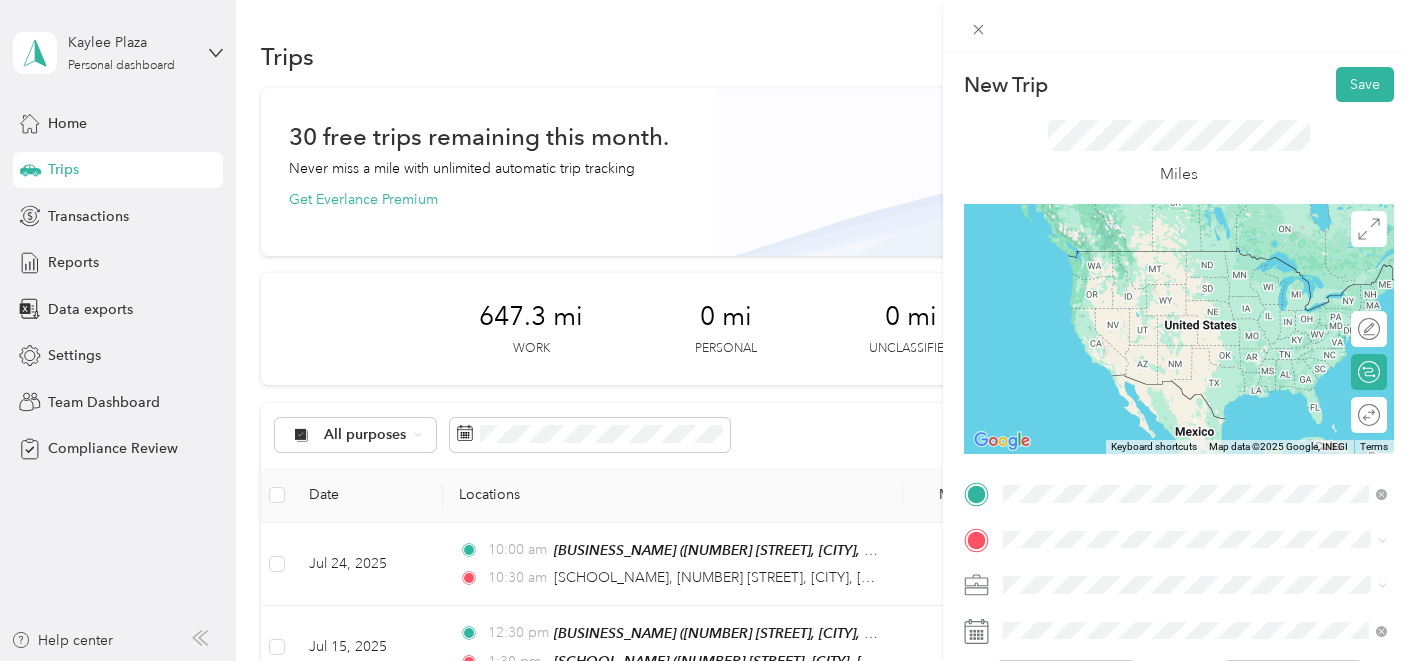 click on "[BUSINESS_NAME] [NUMBER] [STREET], [CITY], [POSTAL_CODE], [CITY], [STATE], [COUNTRY]" at bounding box center (1210, 280) 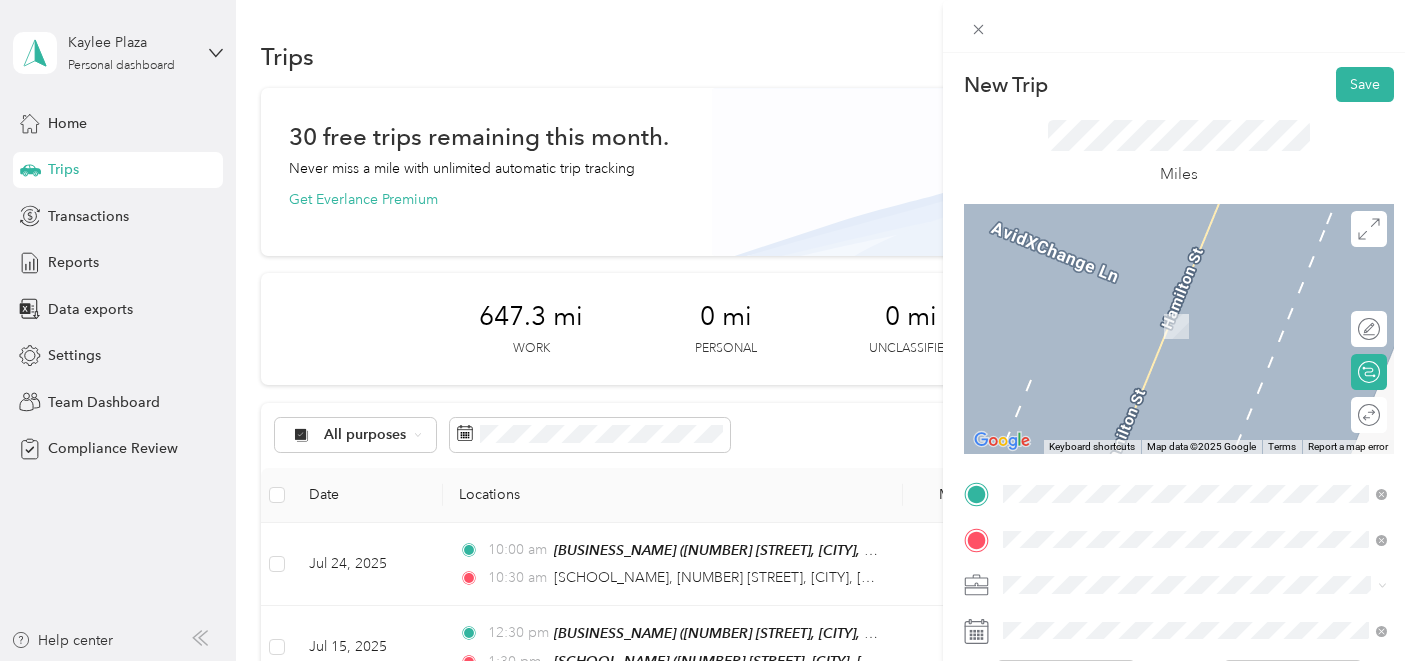 click on "[NUMBER] [STREET]
[CITY], [STATE] [POSTAL_CODE], [COUNTRY]" at bounding box center [1185, 304] 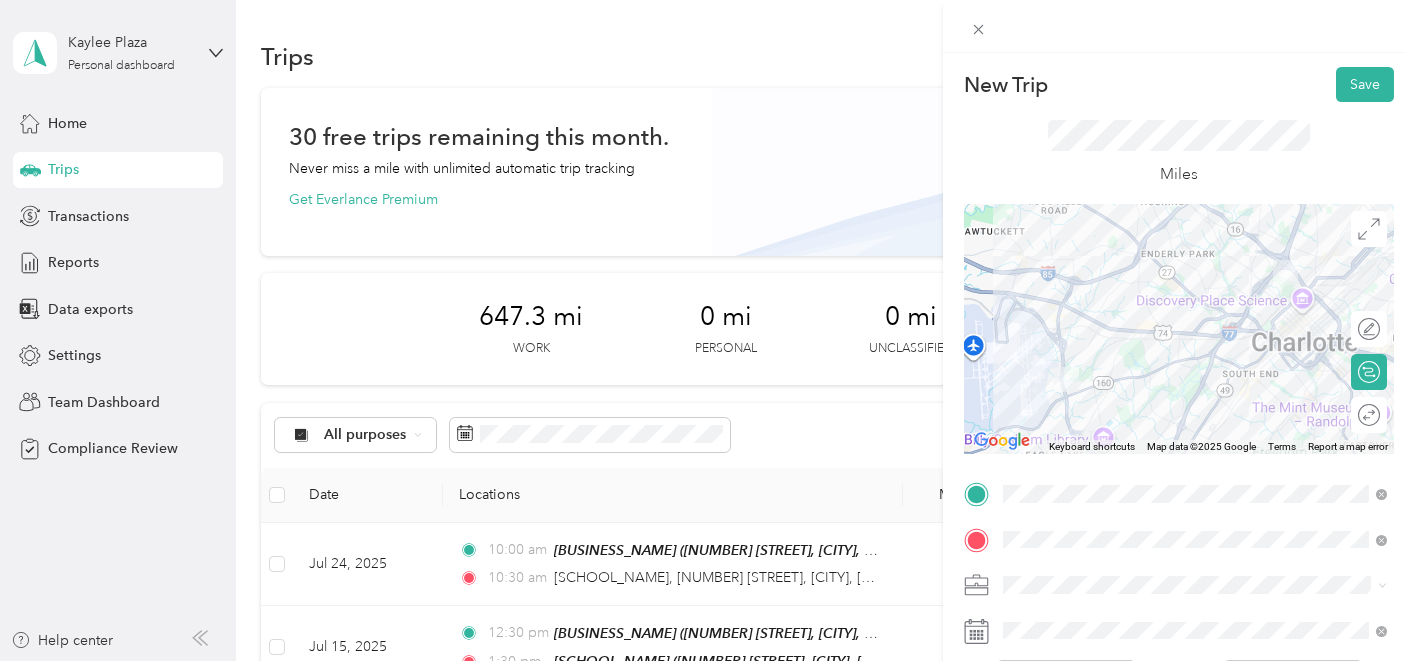 click on "Round trip" at bounding box center [1369, 415] 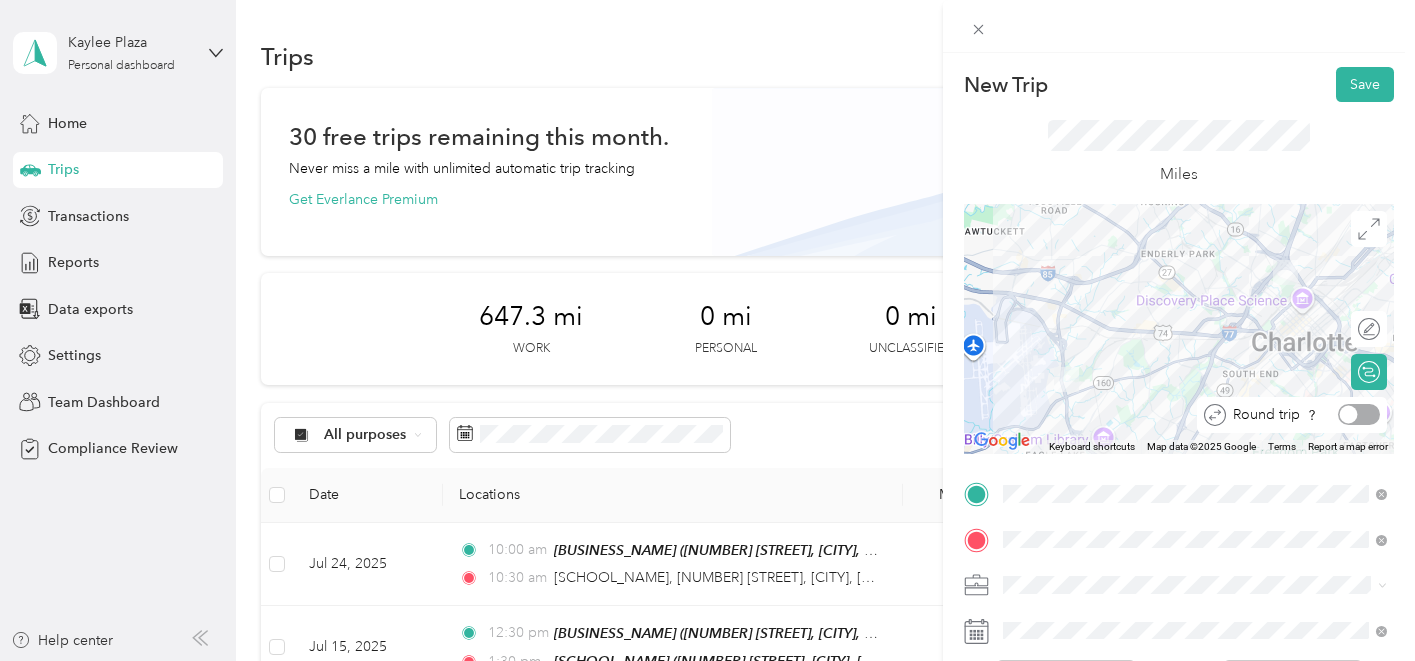 click at bounding box center (1359, 414) 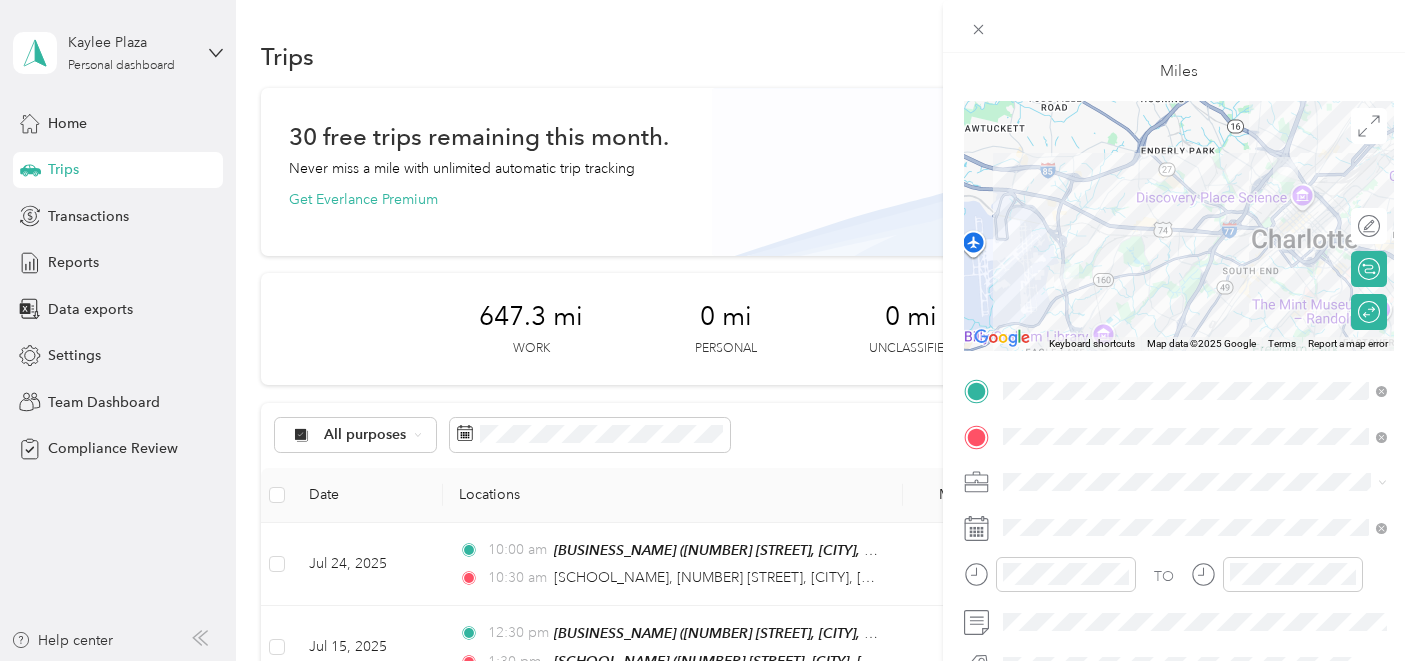 scroll, scrollTop: 135, scrollLeft: 0, axis: vertical 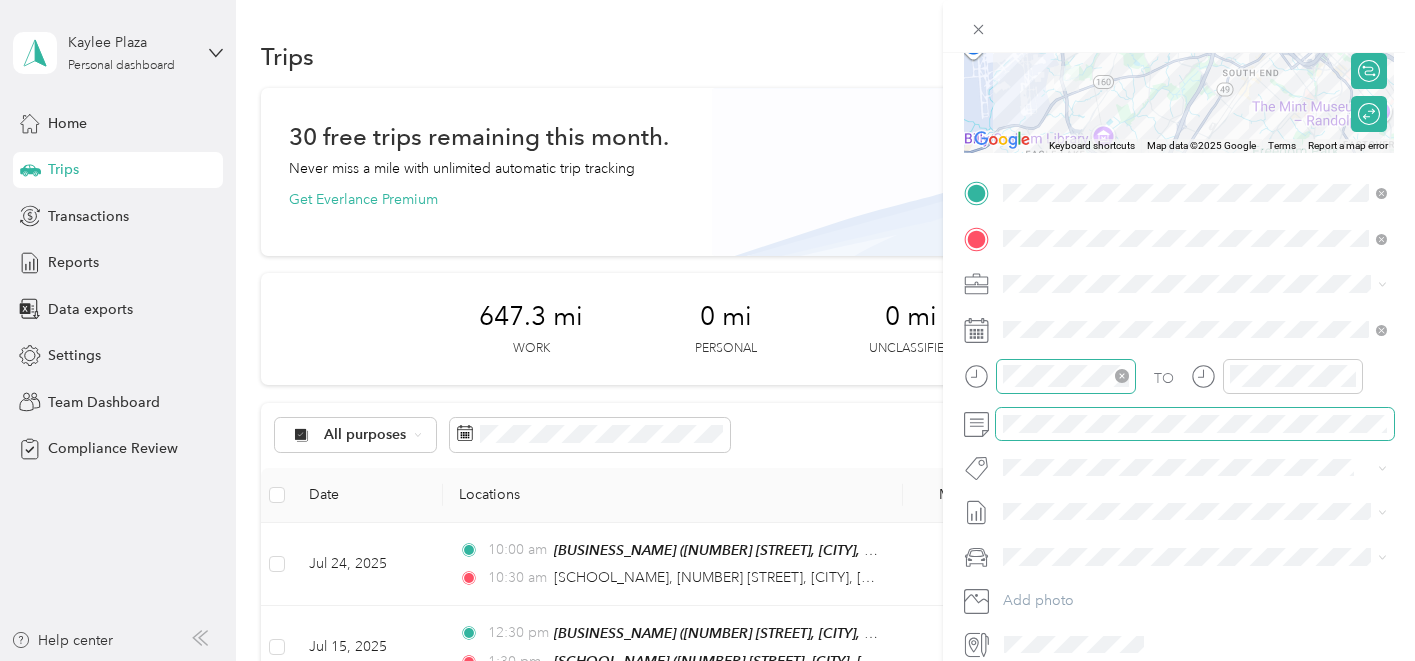 click at bounding box center (1066, 376) 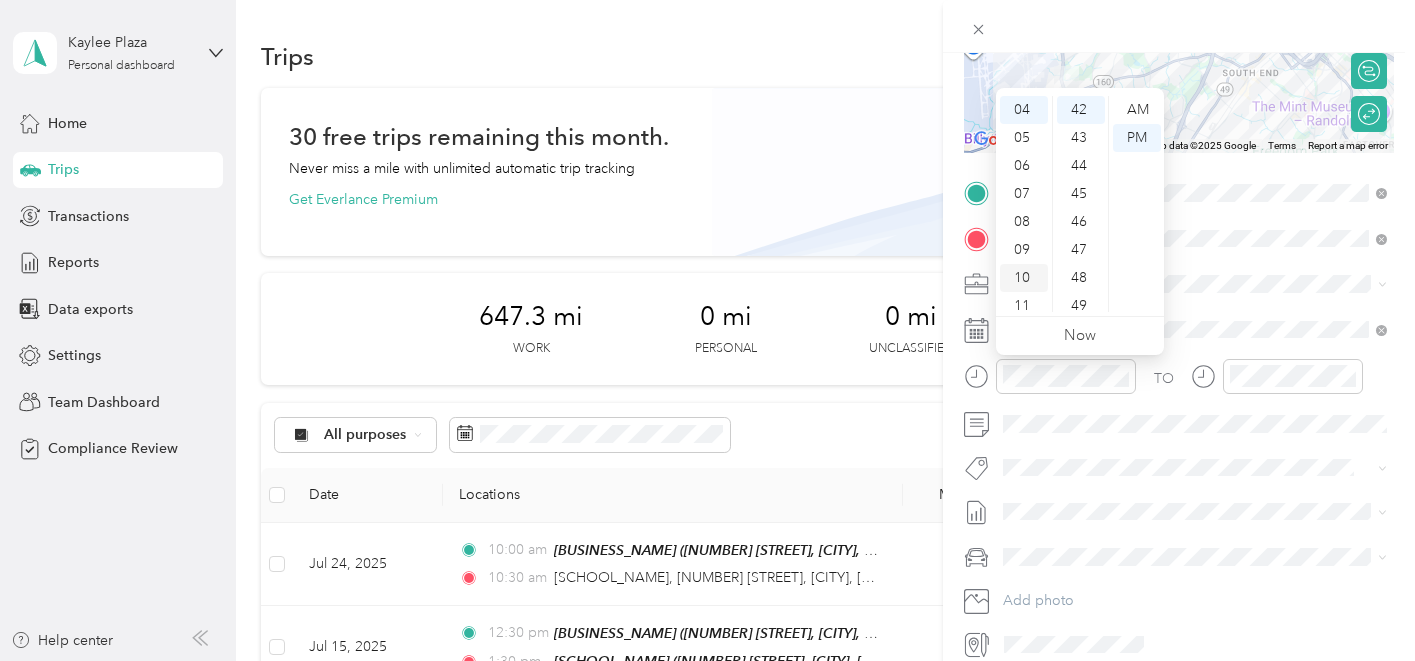 click on "10" at bounding box center [1024, 278] 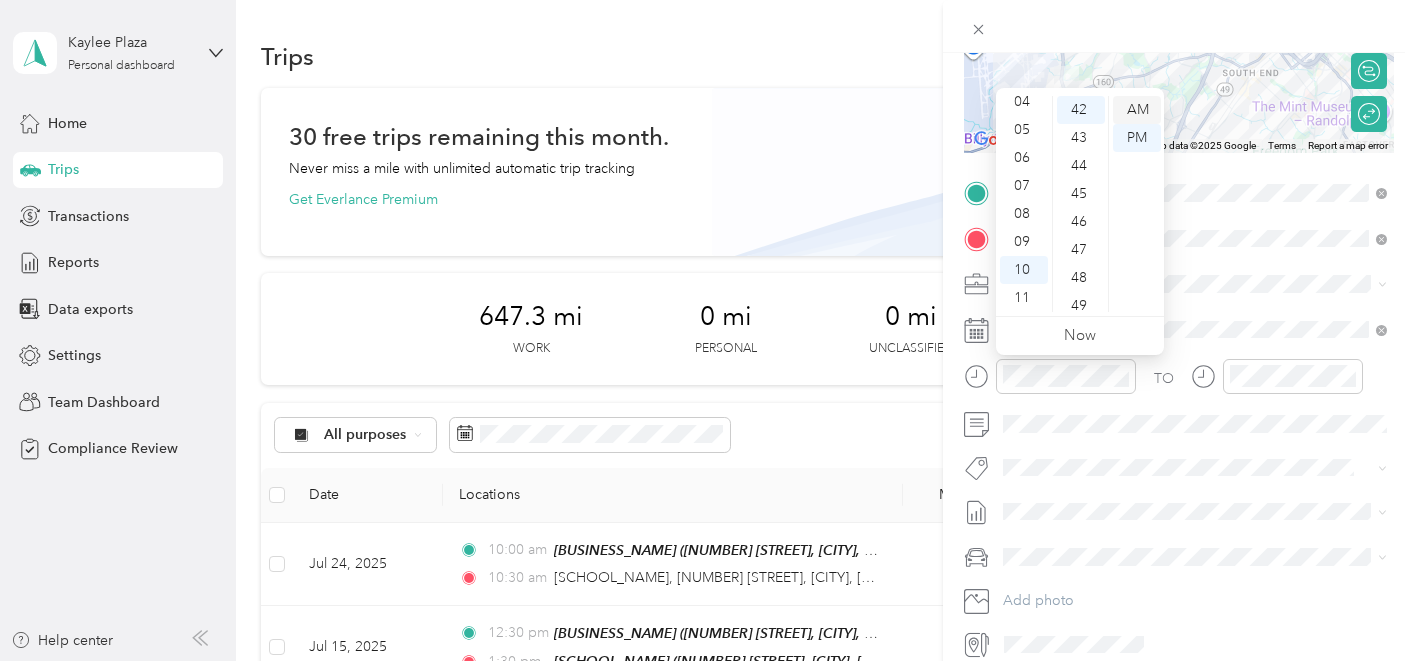 click on "AM" at bounding box center [1137, 110] 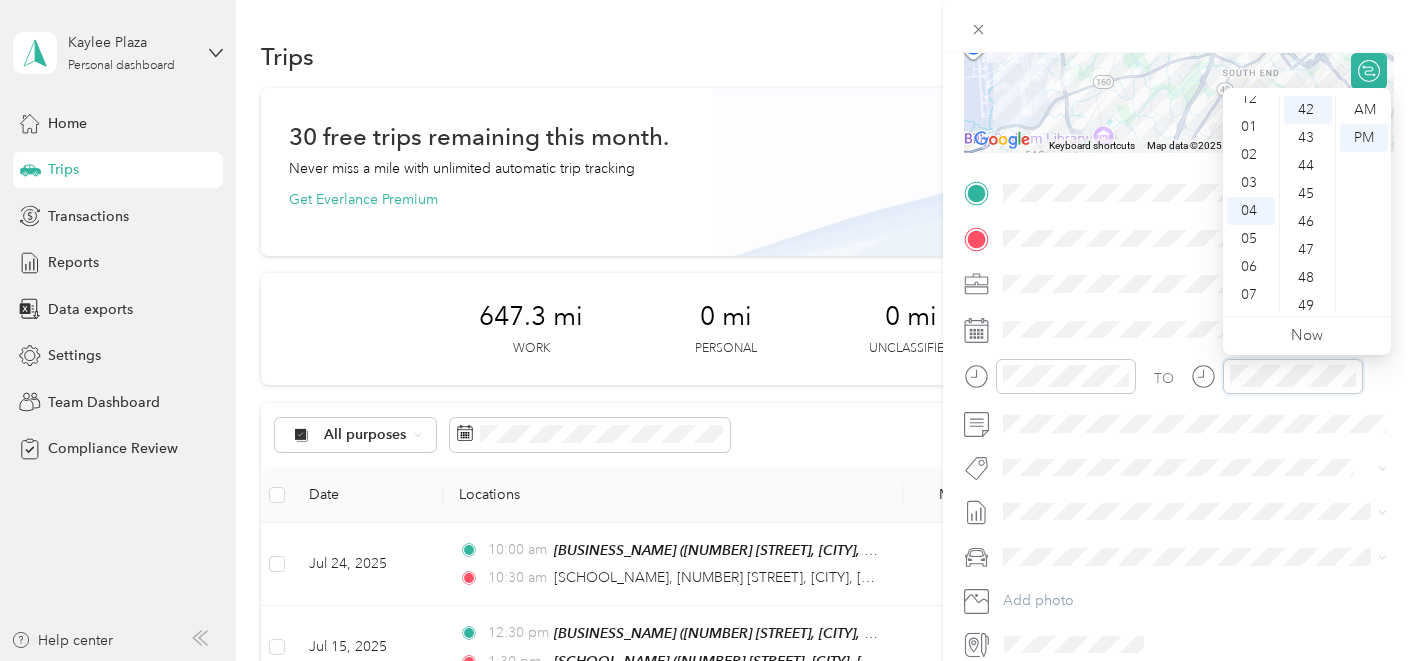 scroll, scrollTop: 0, scrollLeft: 0, axis: both 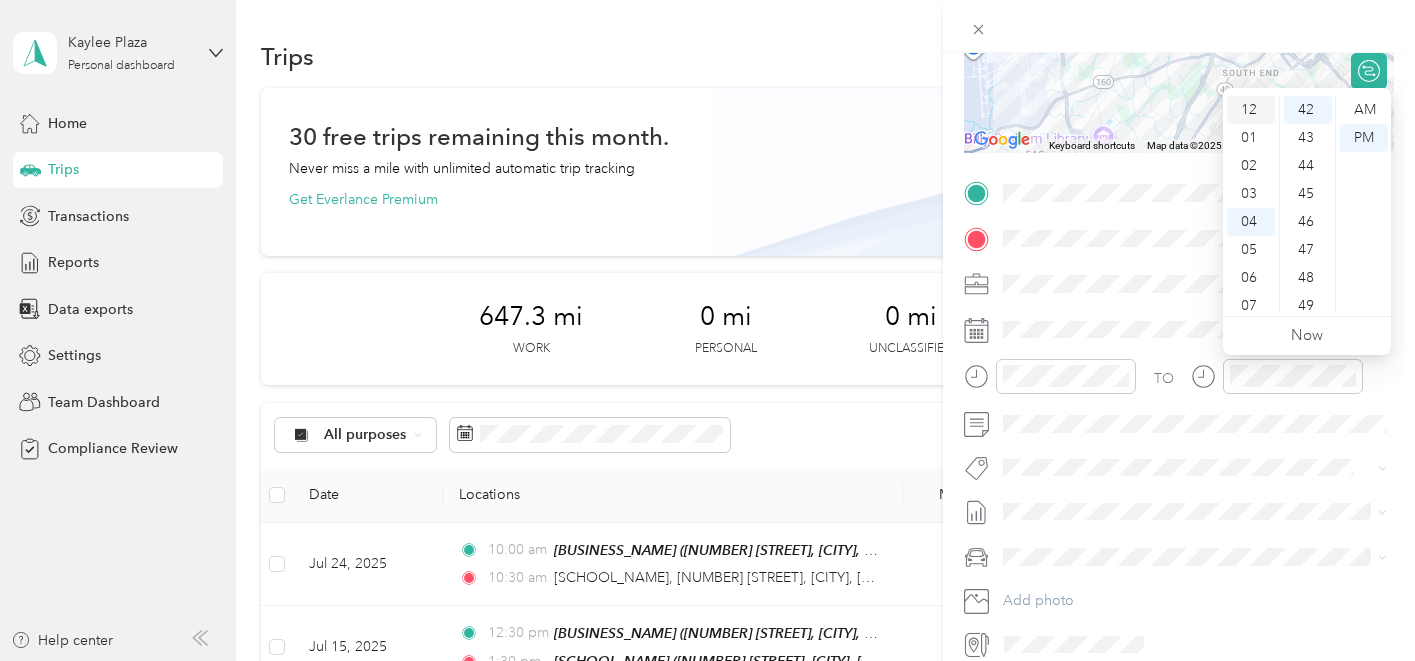 click on "12" at bounding box center [1251, 110] 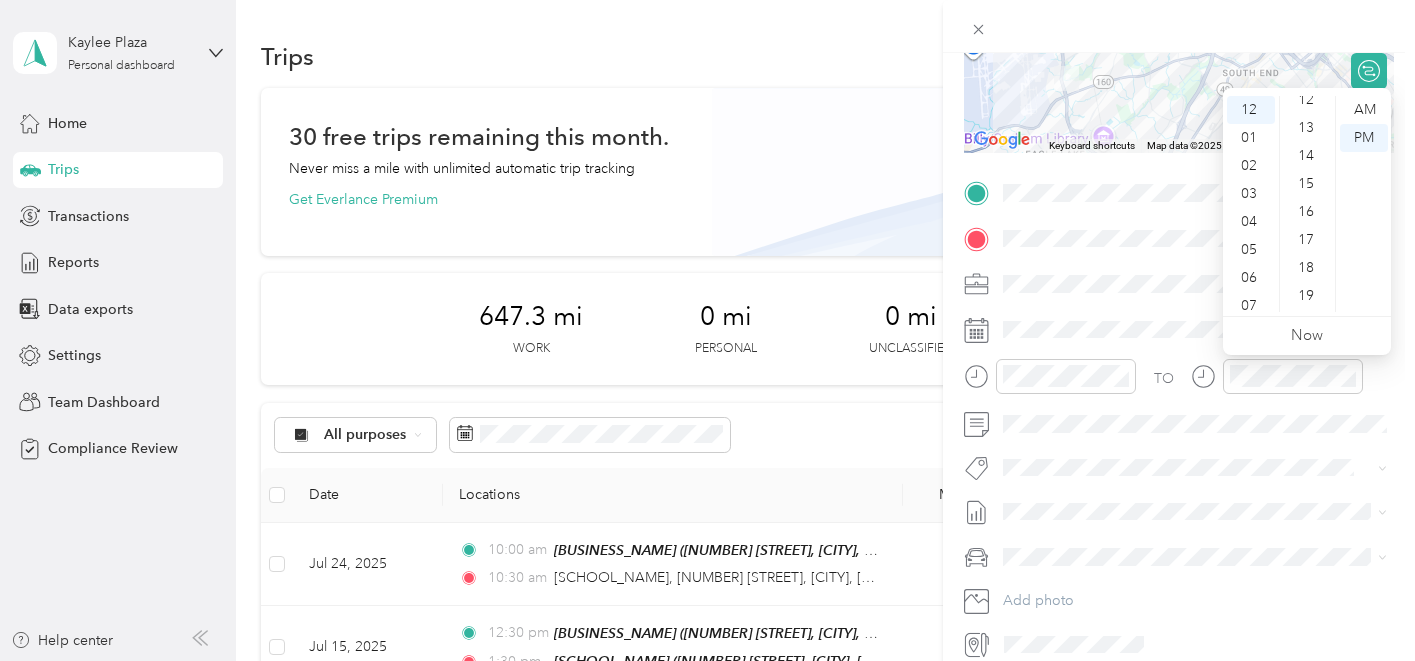 scroll, scrollTop: 0, scrollLeft: 0, axis: both 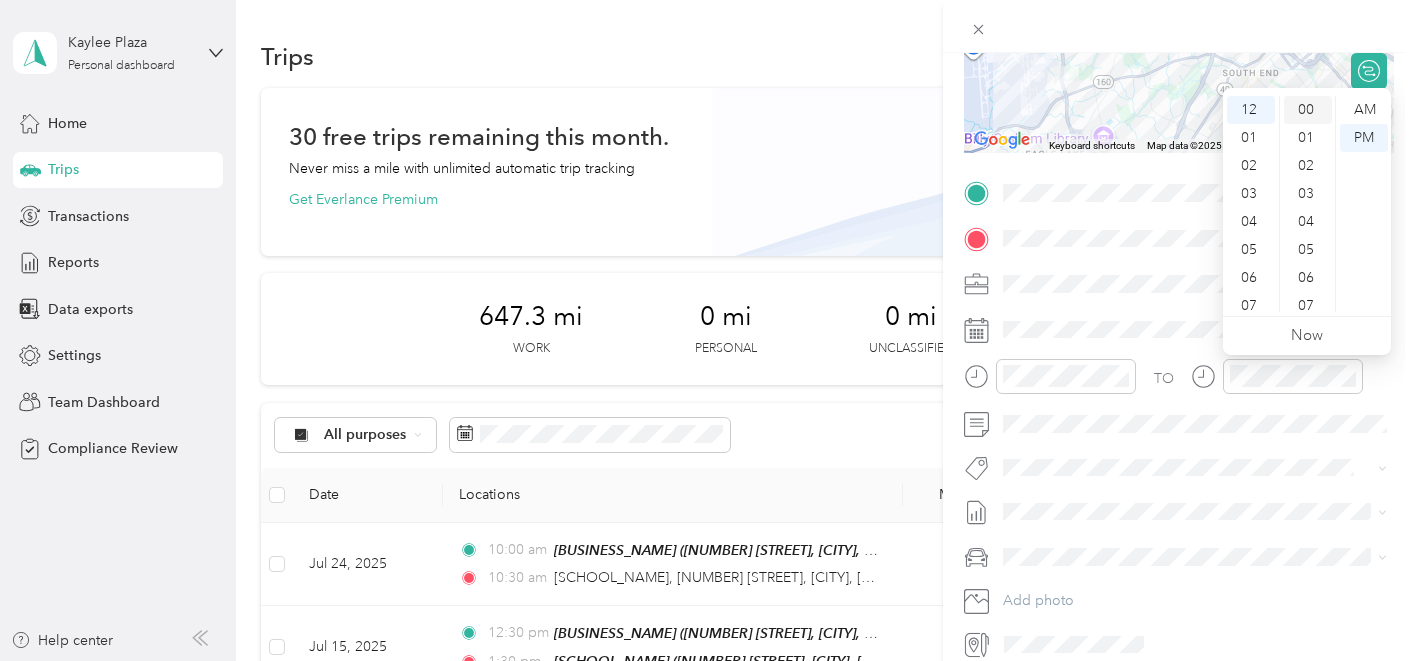 click on "00" at bounding box center [1308, 110] 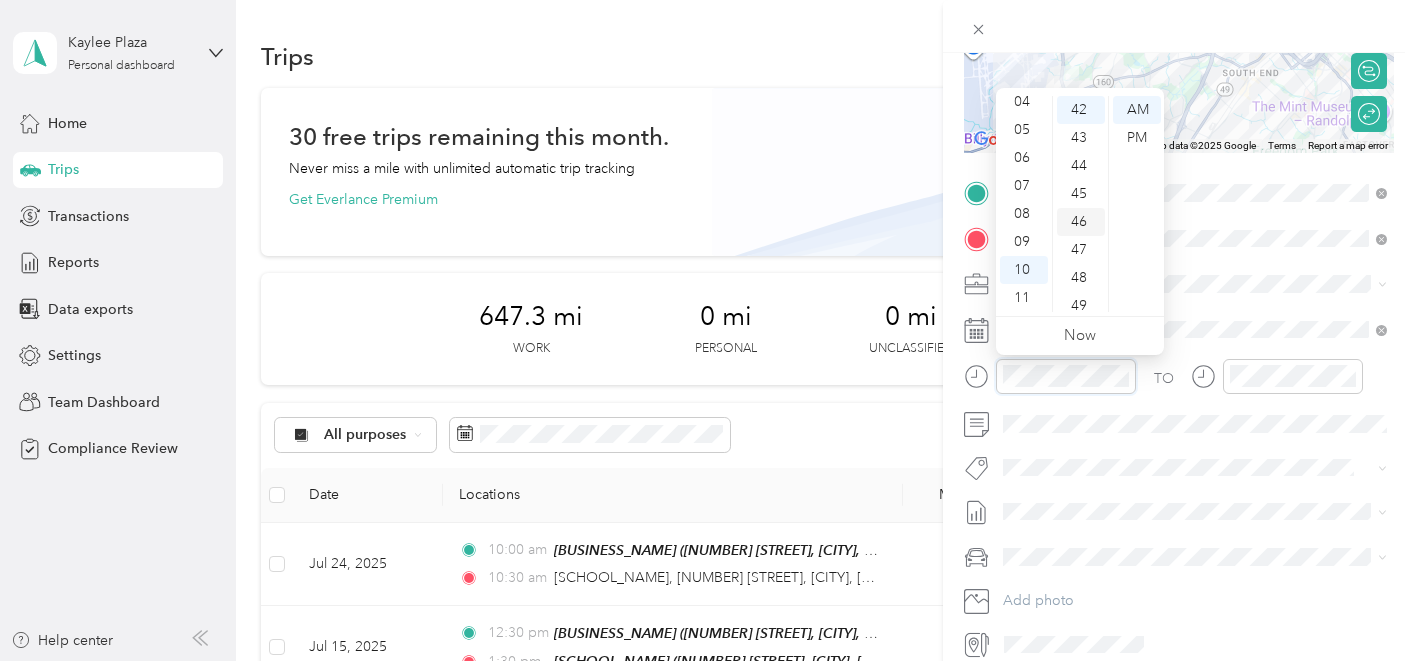 scroll, scrollTop: 0, scrollLeft: 0, axis: both 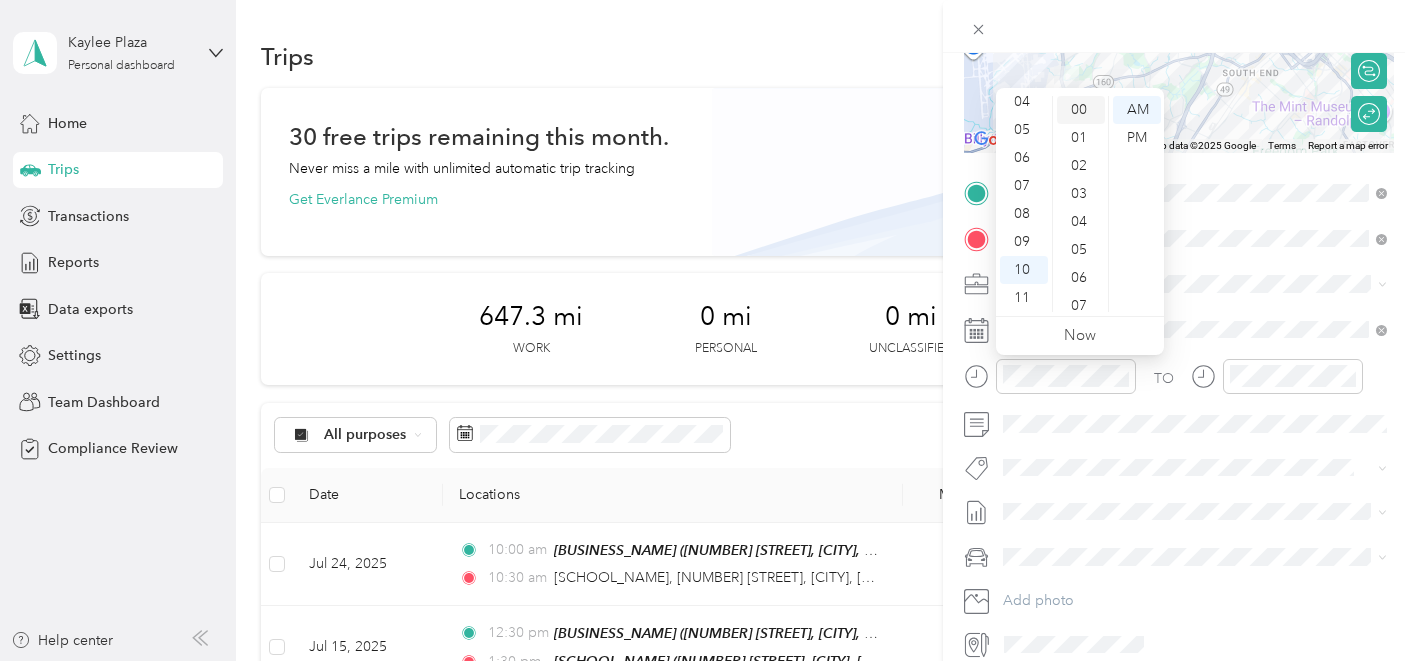 click on "00" at bounding box center [1081, 110] 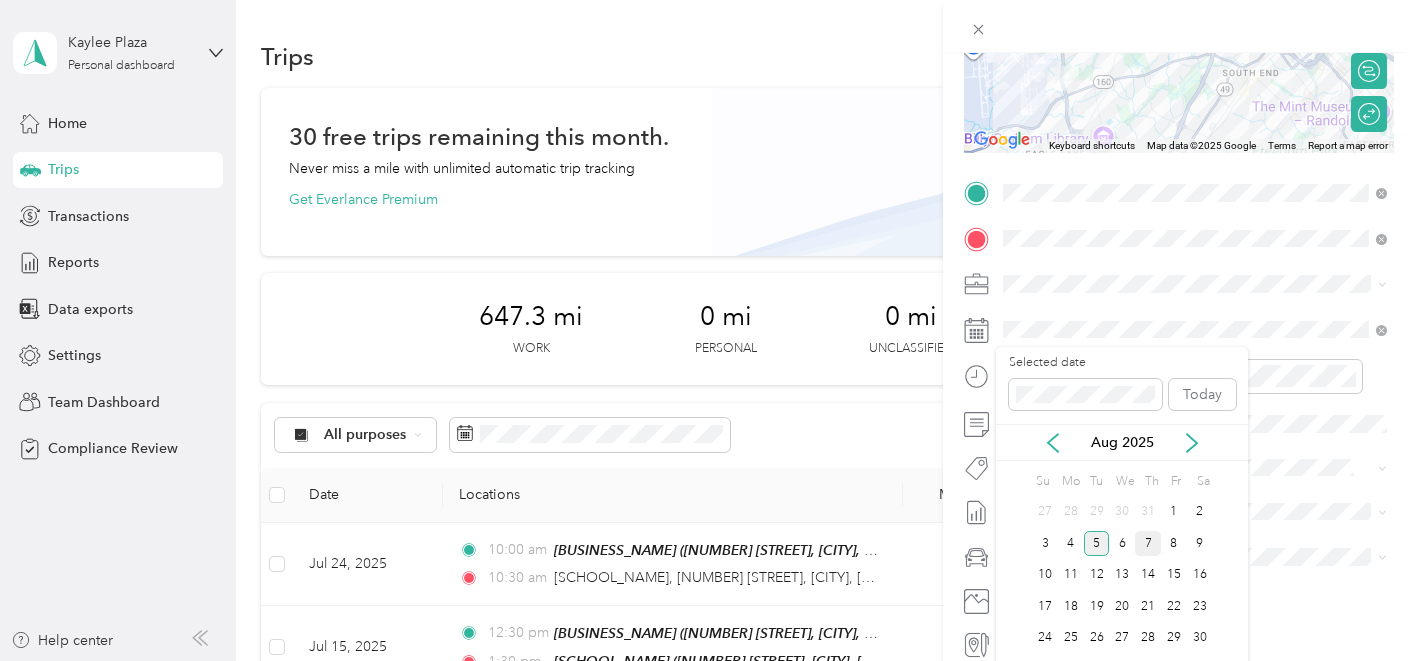 click on "7" at bounding box center [1148, 543] 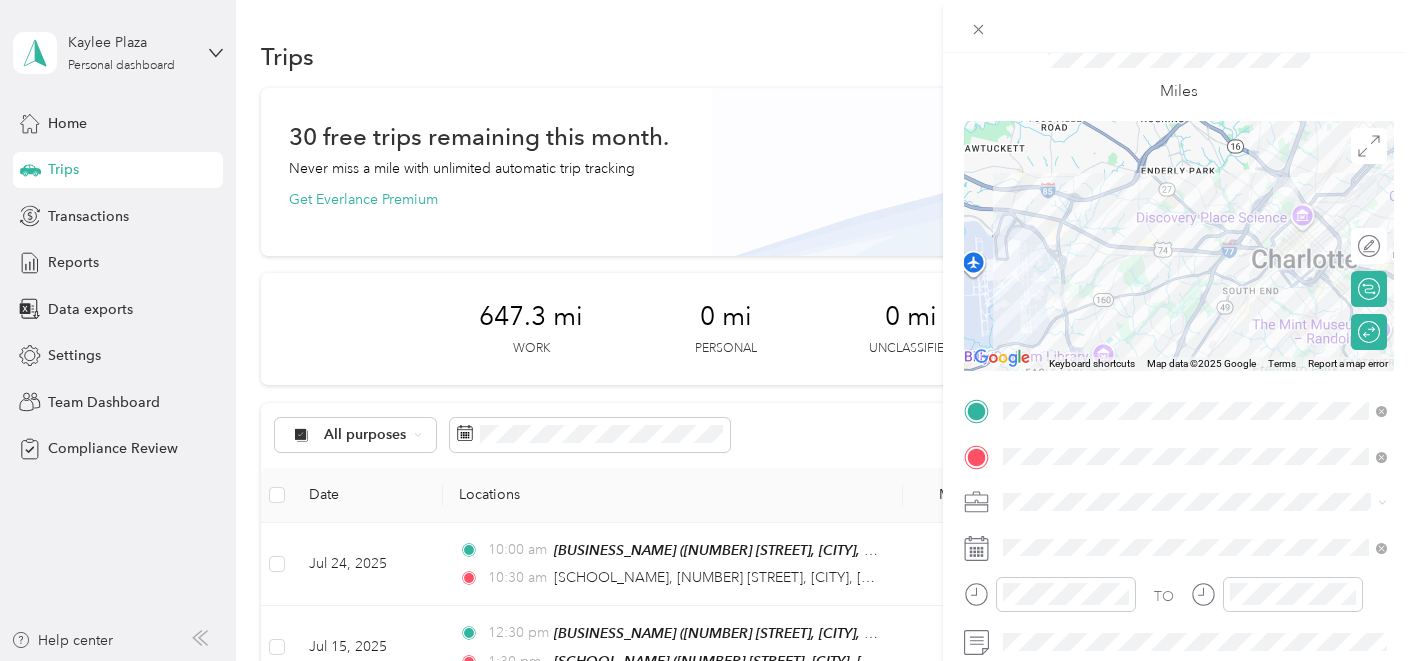 scroll, scrollTop: 0, scrollLeft: 0, axis: both 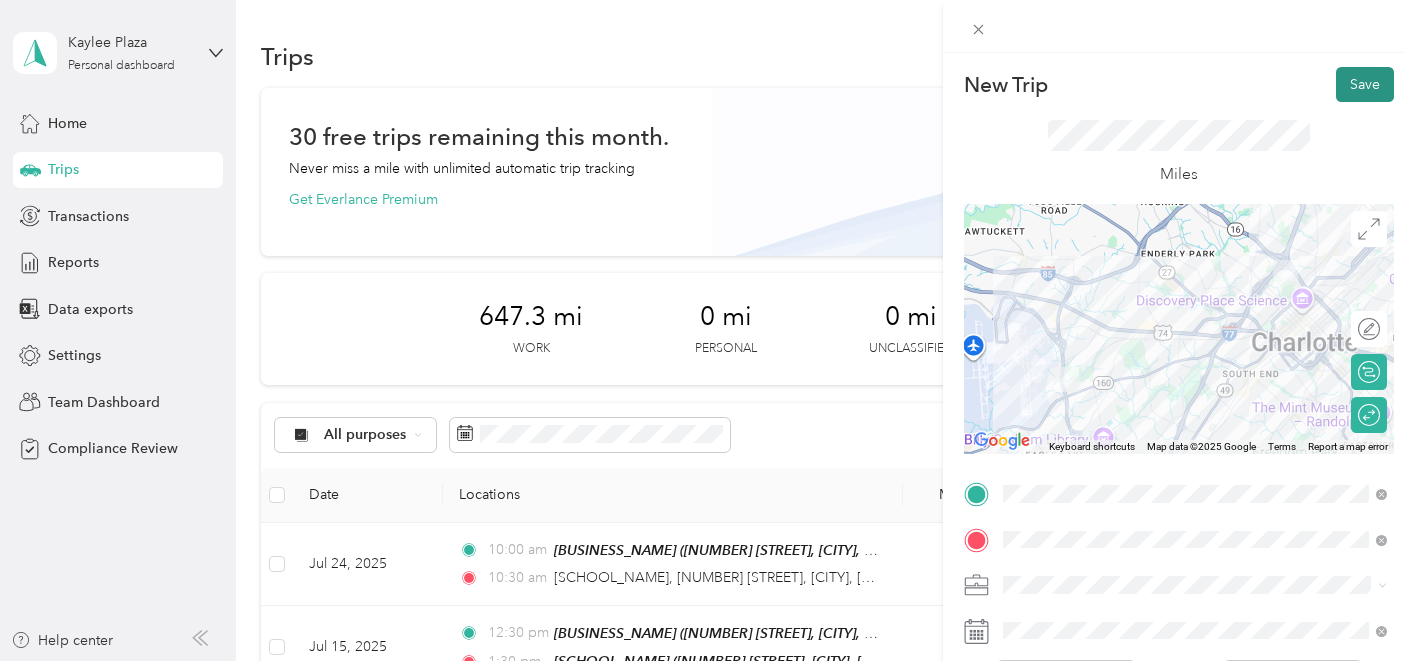 click on "Save" at bounding box center [1365, 84] 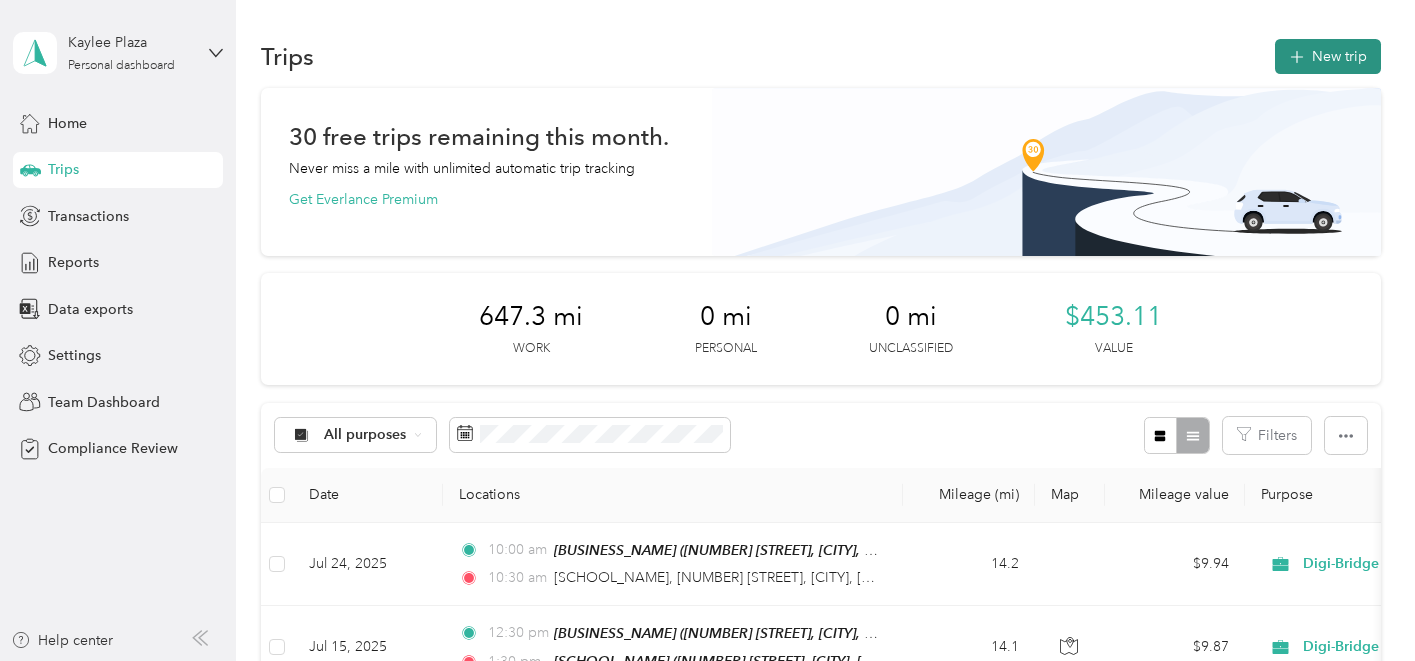 click on "New trip" at bounding box center (1328, 56) 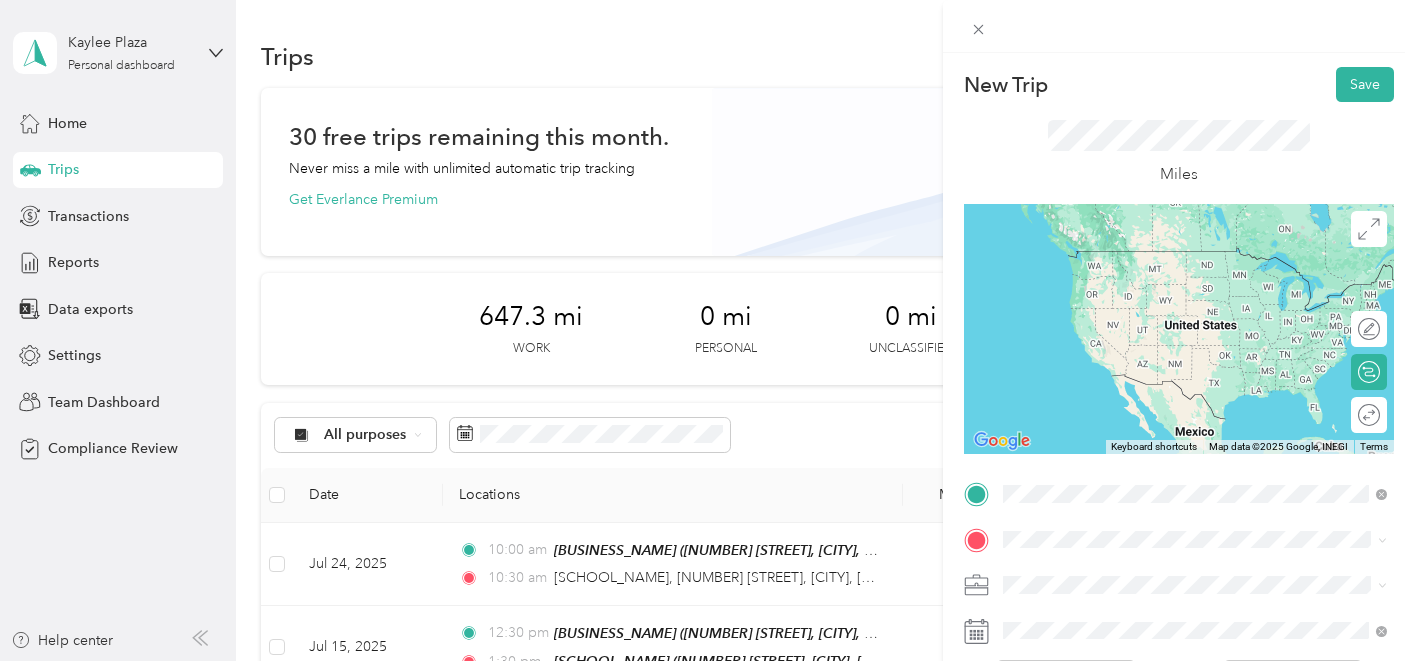 click on "[NUMBER] [STREET], [CITY], [POSTAL_CODE], [CITY], [STATE], [COUNTRY]" at bounding box center [1210, 291] 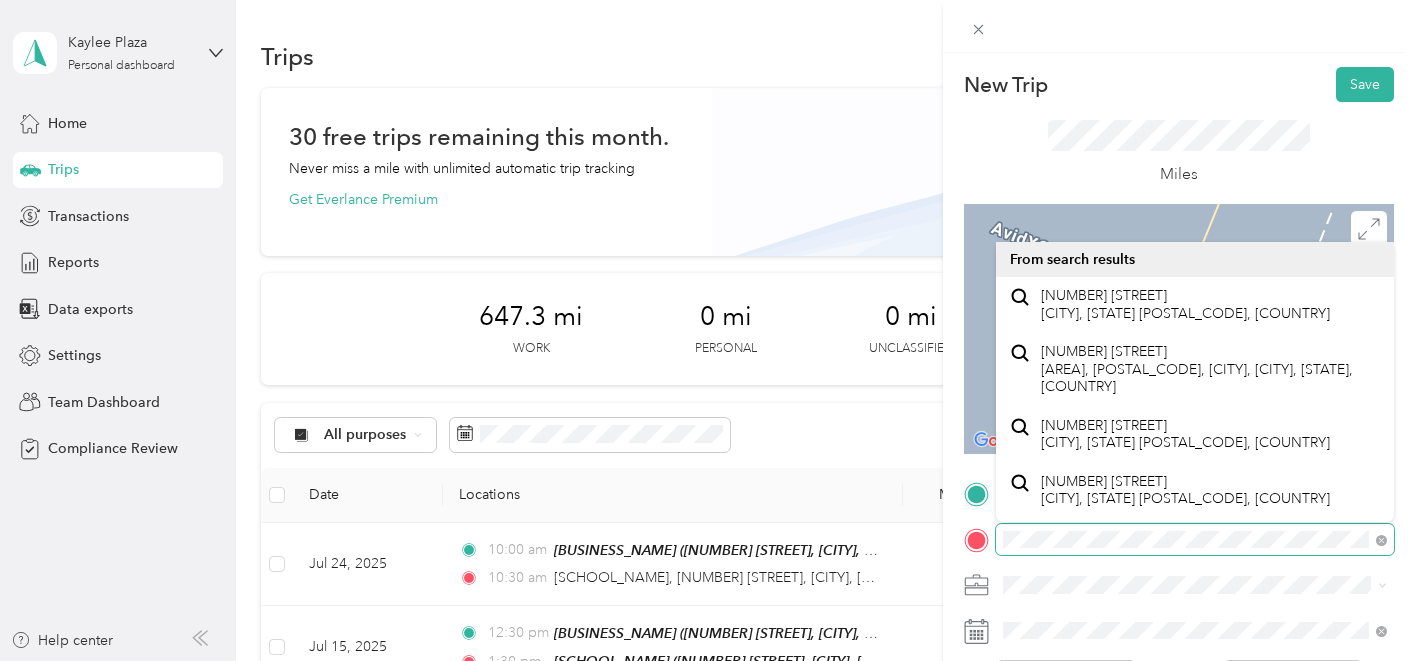 scroll, scrollTop: 18, scrollLeft: 0, axis: vertical 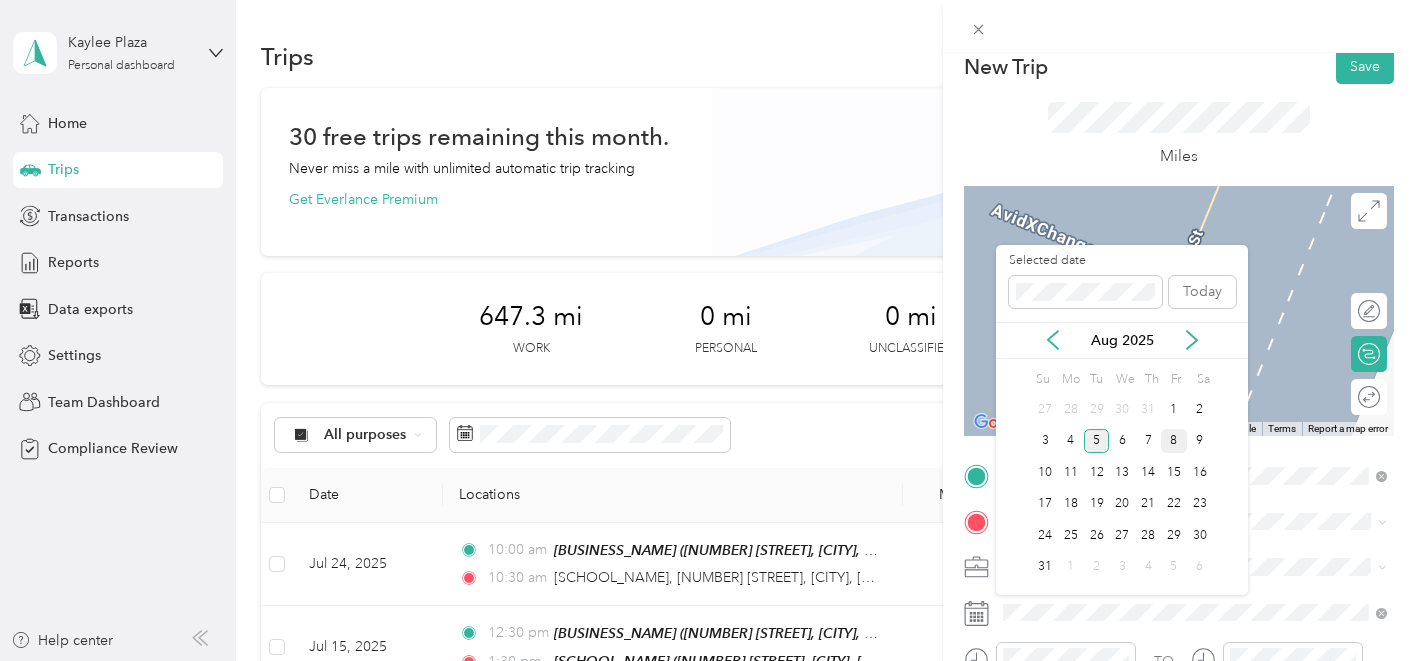 click on "8" at bounding box center (1174, 441) 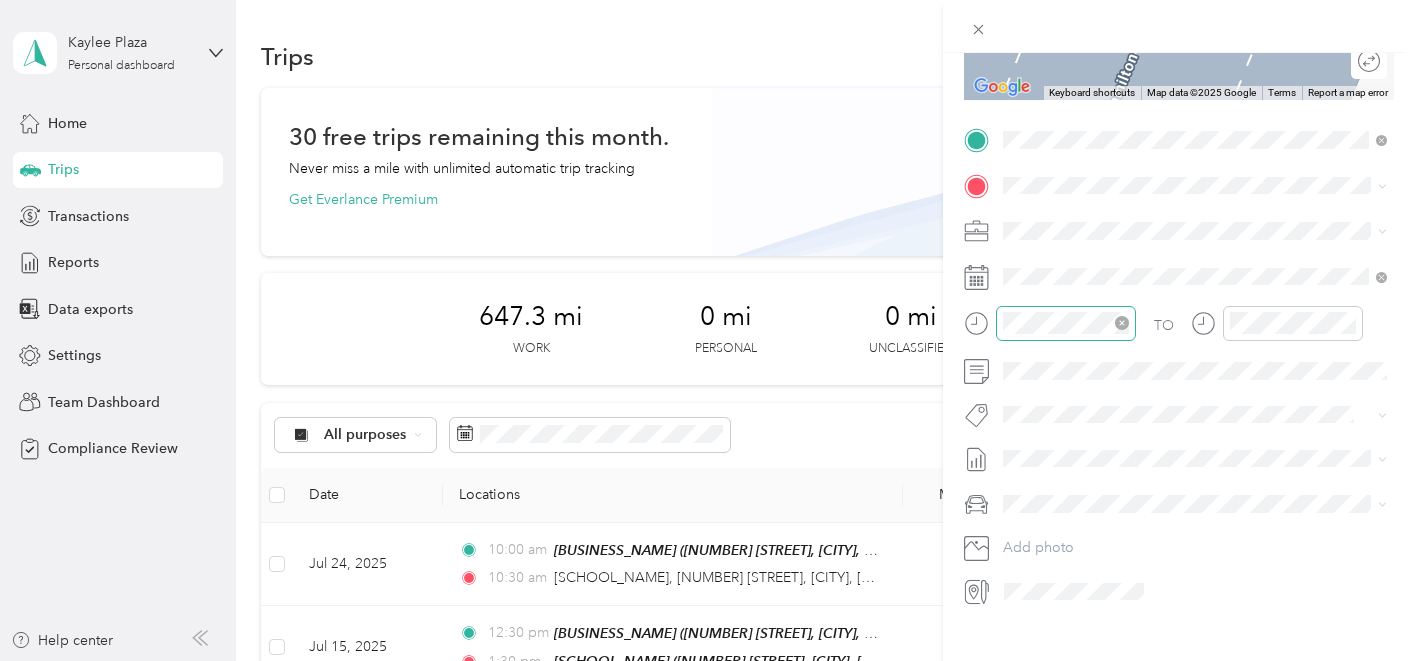 scroll, scrollTop: 360, scrollLeft: 0, axis: vertical 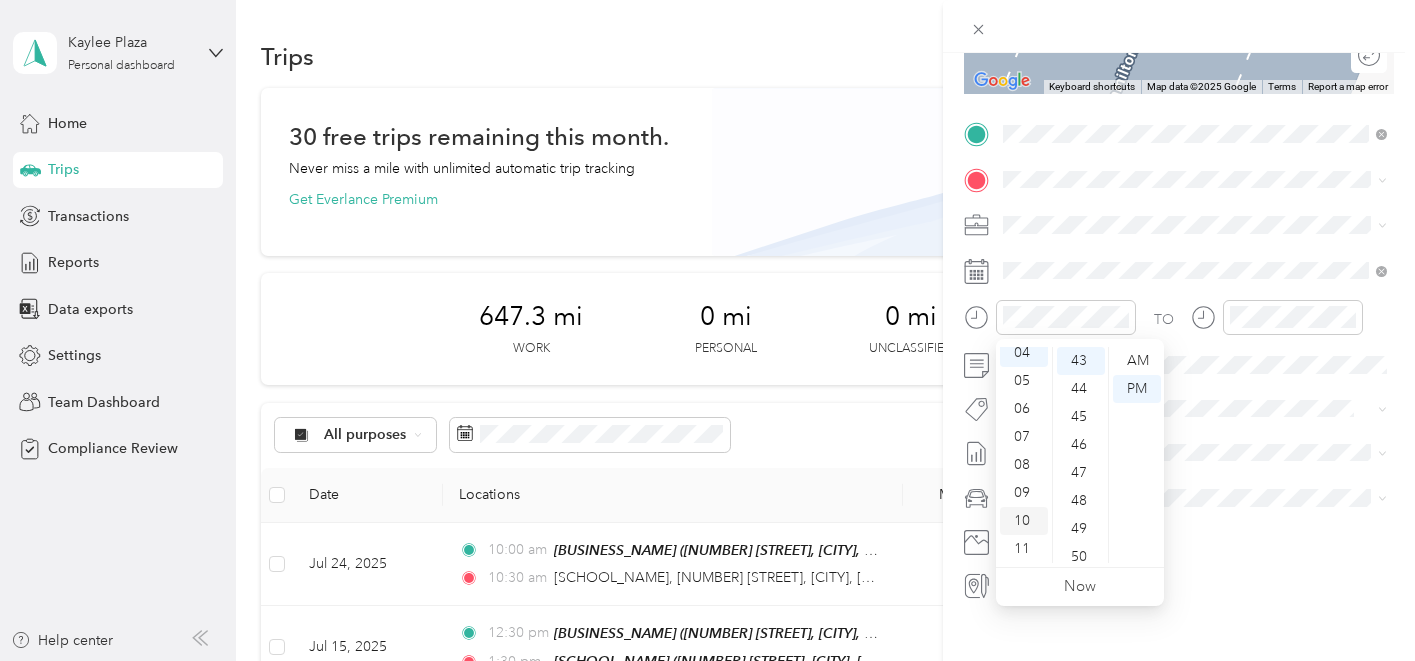 click on "10" at bounding box center (1024, 521) 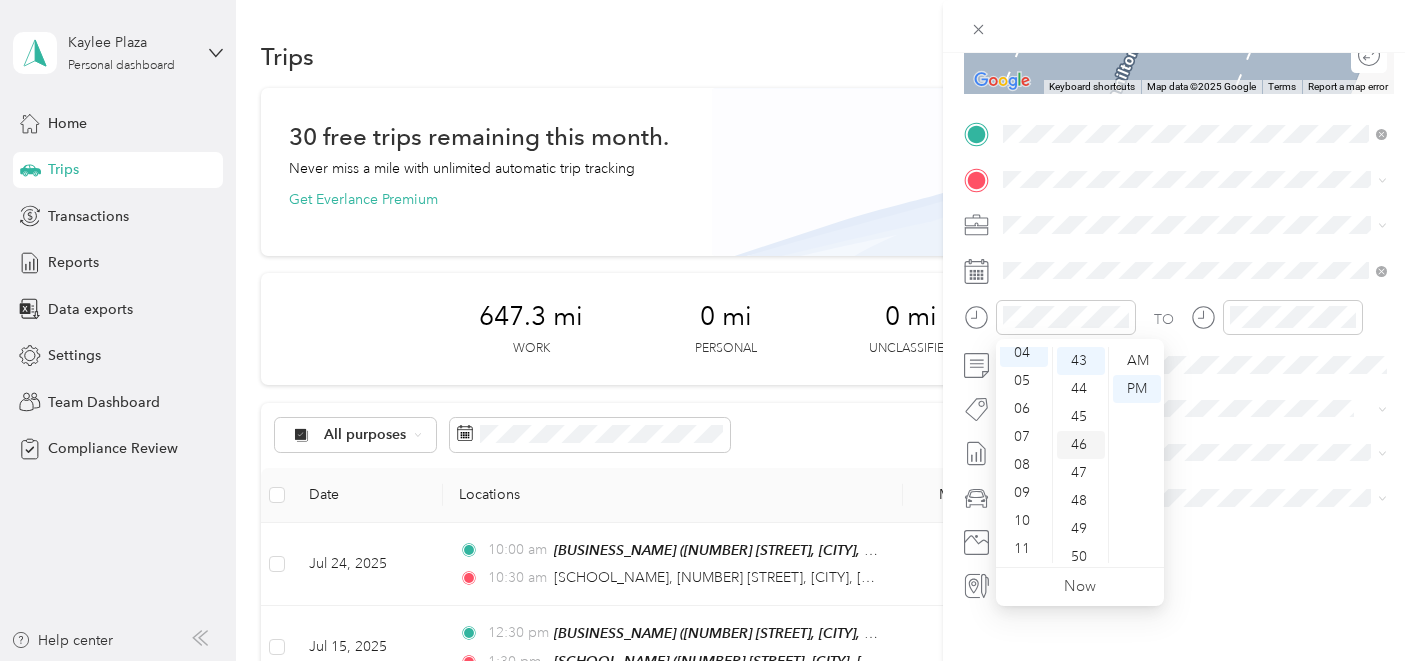 scroll, scrollTop: 112, scrollLeft: 0, axis: vertical 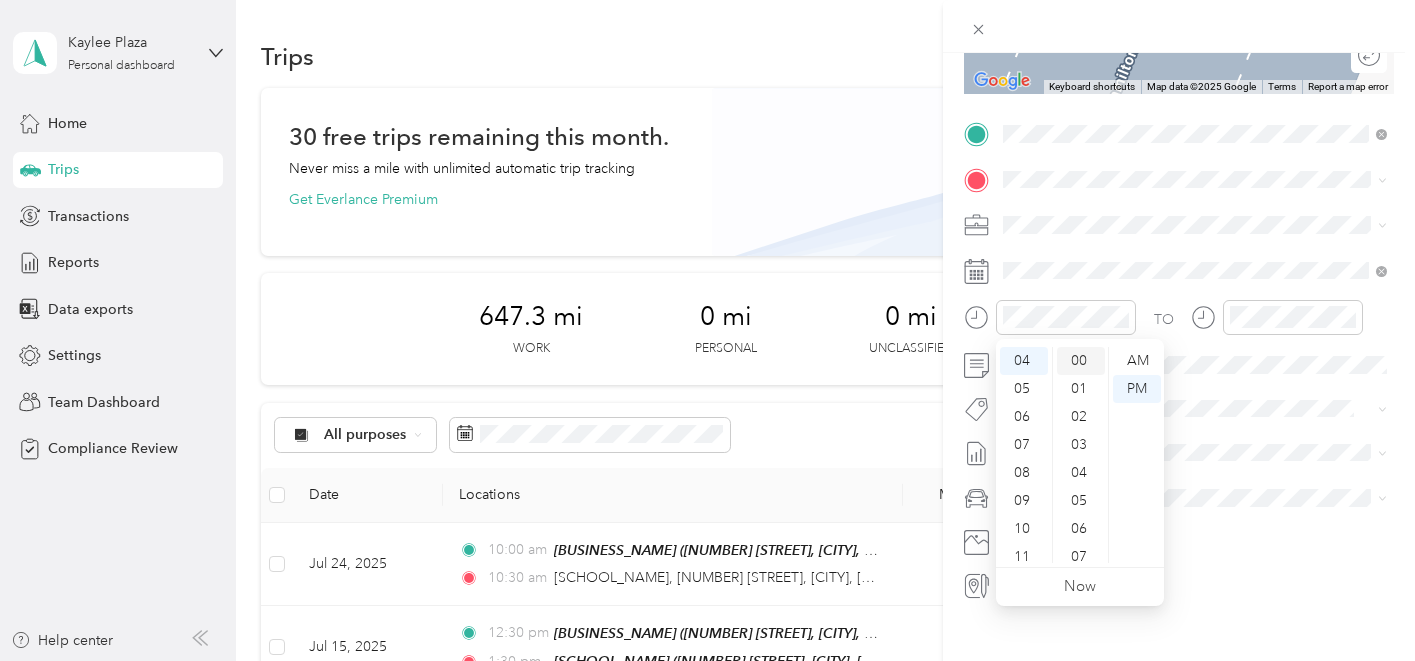 click on "00" at bounding box center (1081, 361) 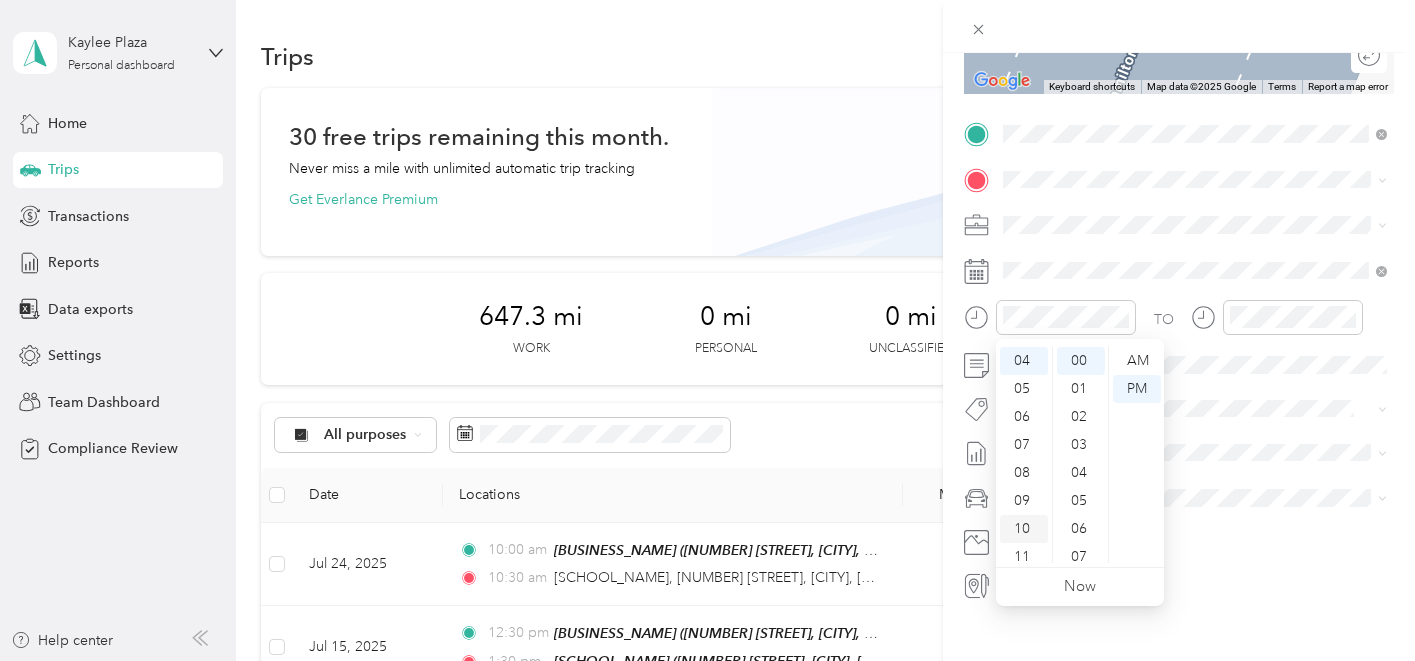 click on "10" at bounding box center (1024, 529) 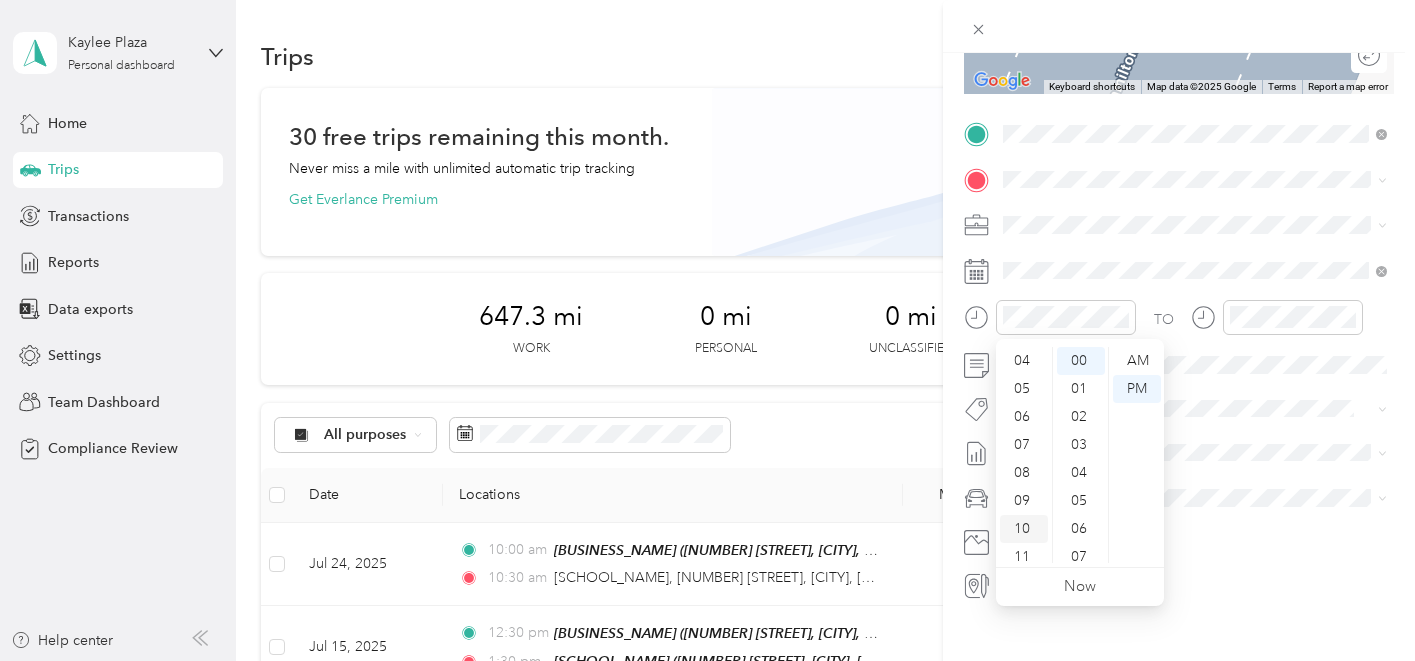 scroll, scrollTop: 120, scrollLeft: 0, axis: vertical 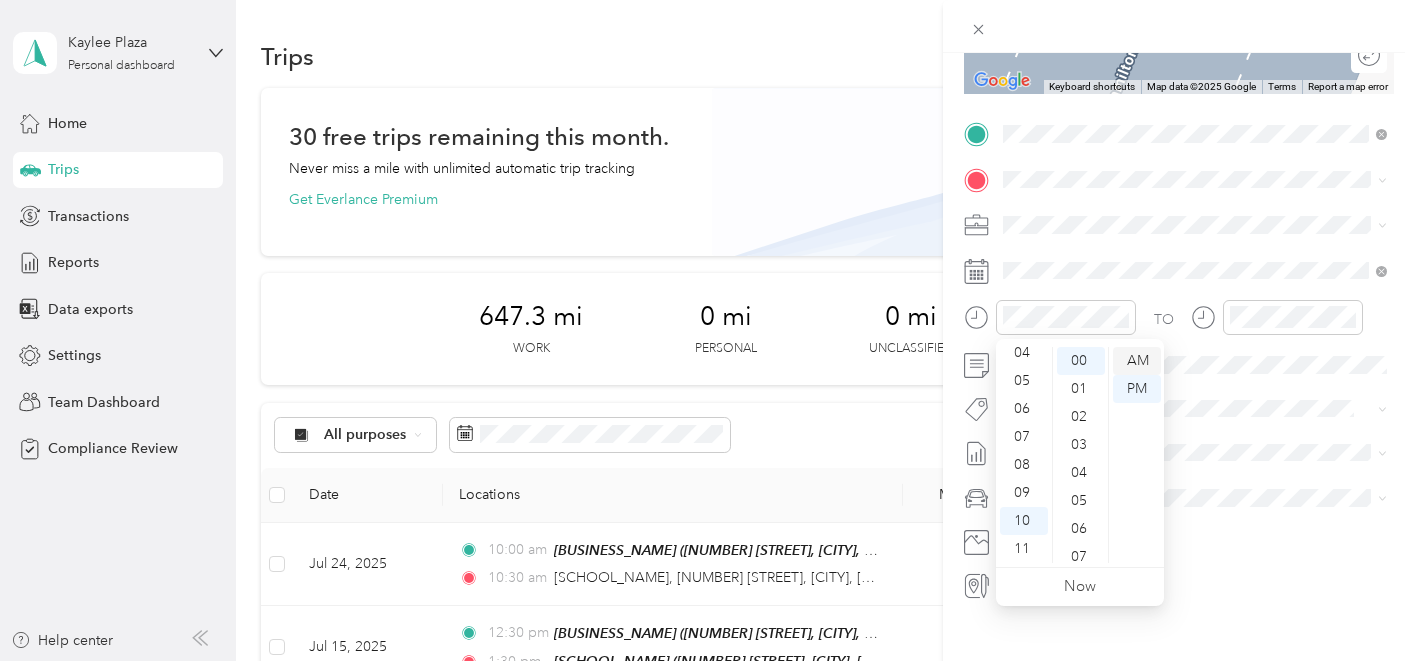 click on "AM" at bounding box center [1137, 361] 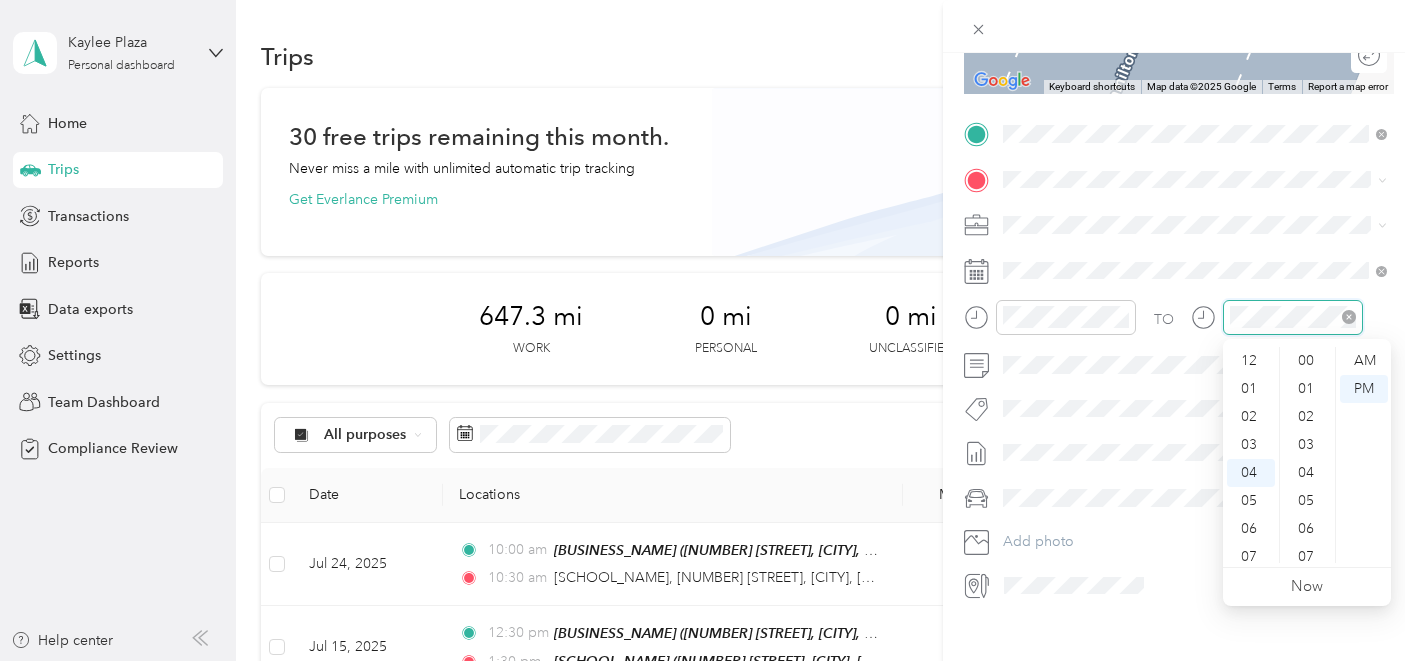 scroll, scrollTop: 112, scrollLeft: 0, axis: vertical 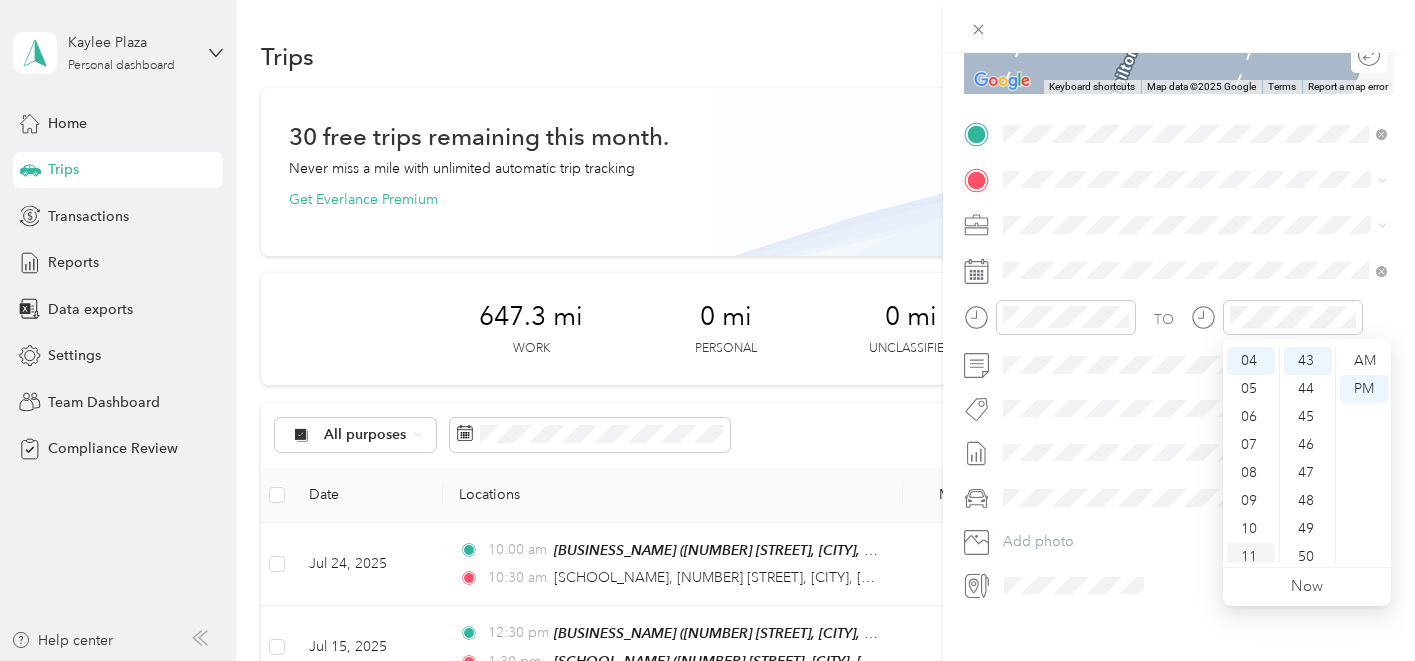 click on "11" at bounding box center (1251, 557) 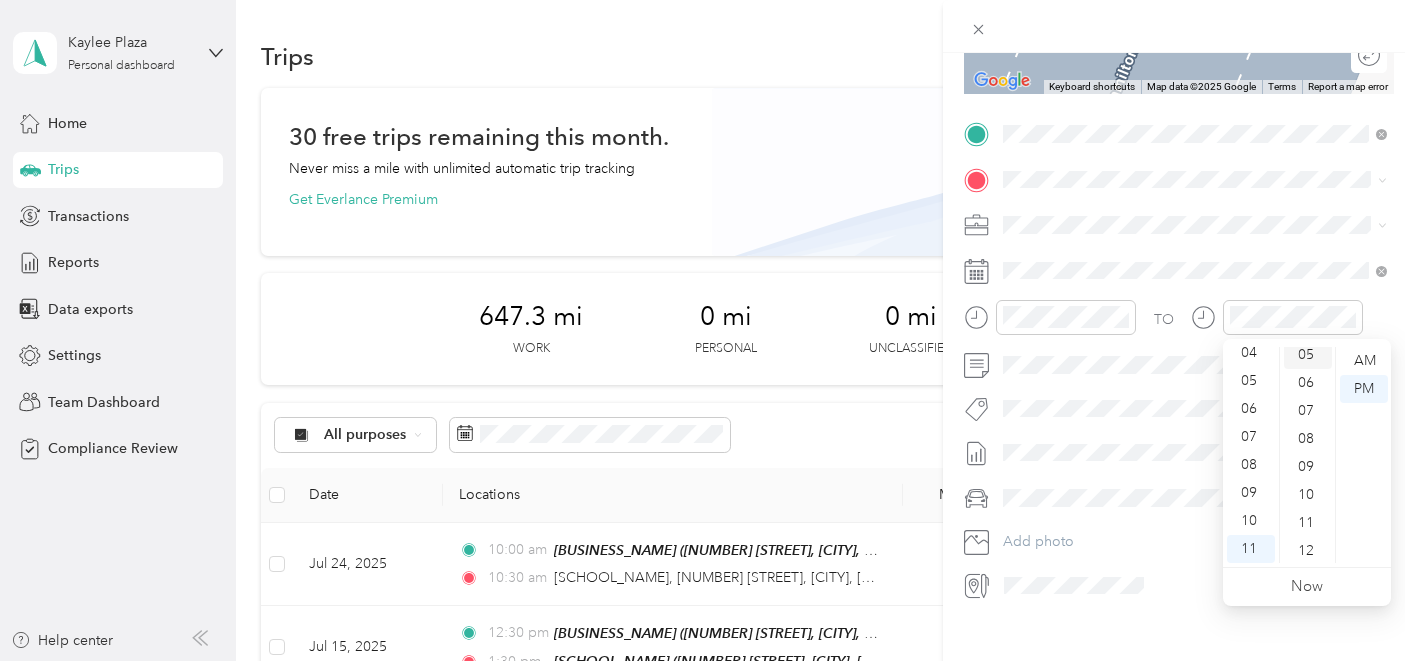 scroll, scrollTop: 0, scrollLeft: 0, axis: both 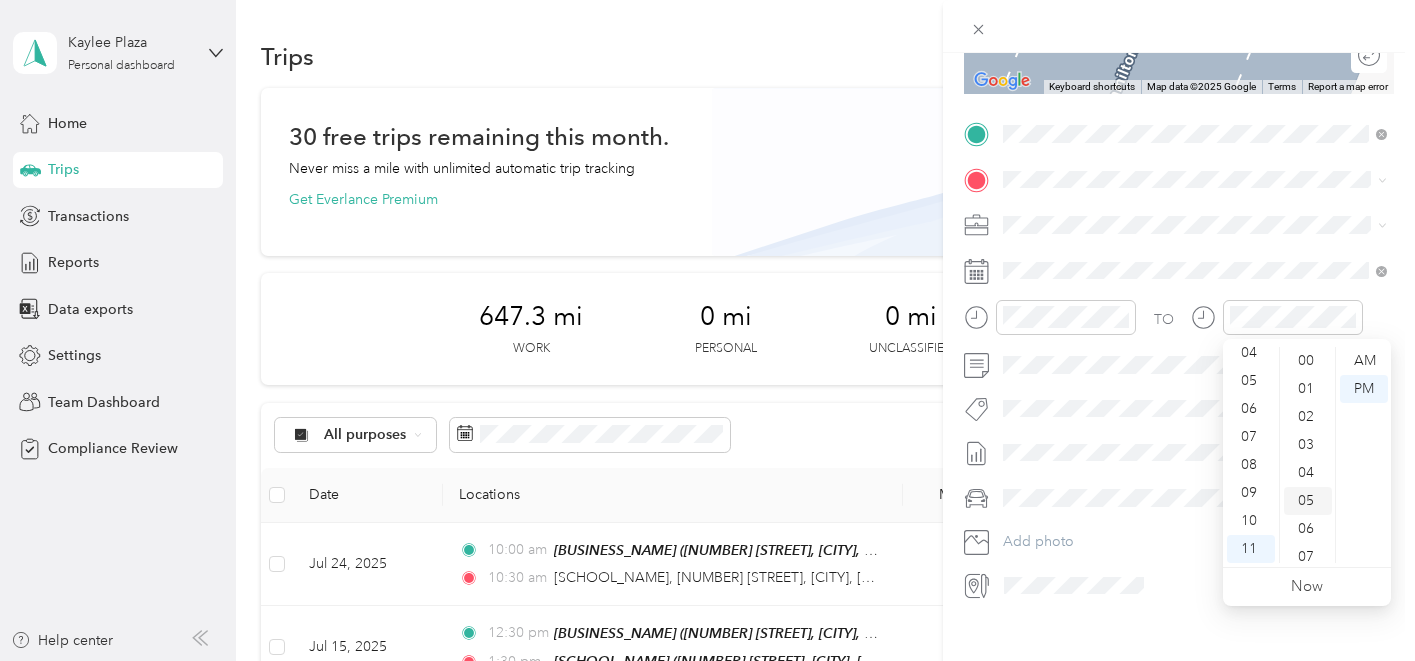 click on "00" at bounding box center (1308, 361) 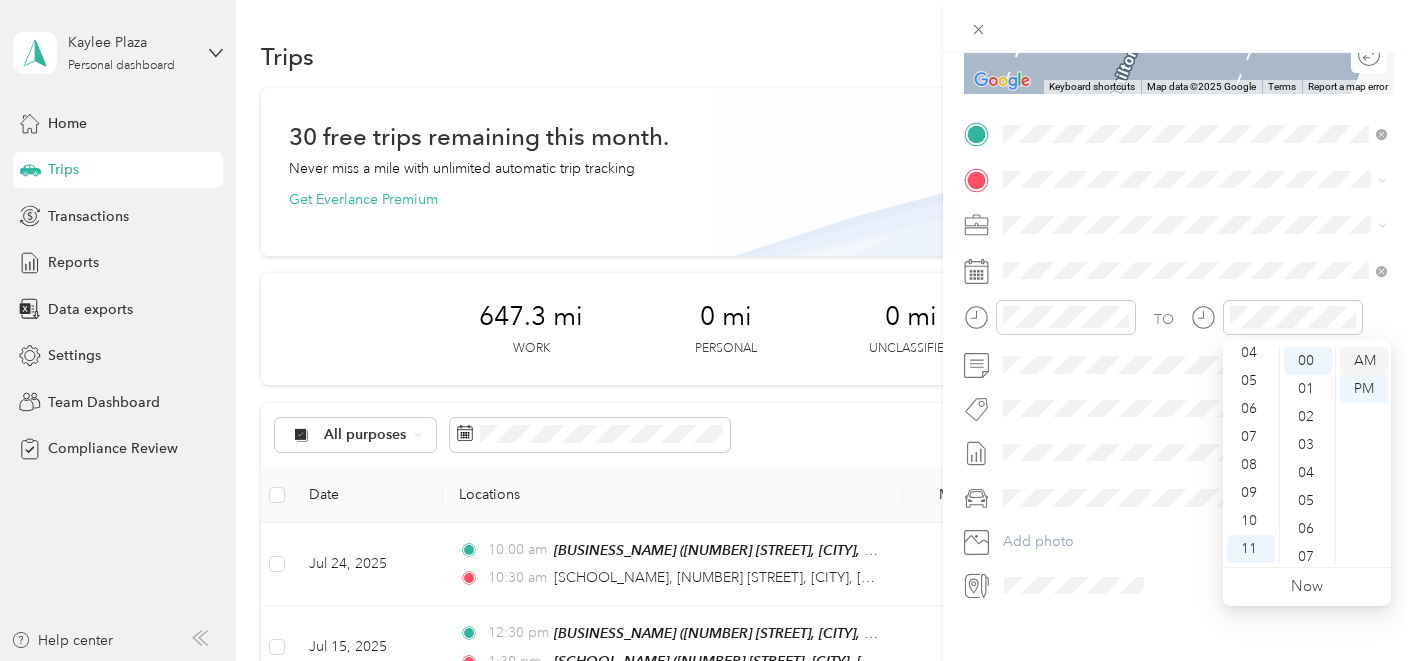 click on "AM" at bounding box center [1364, 361] 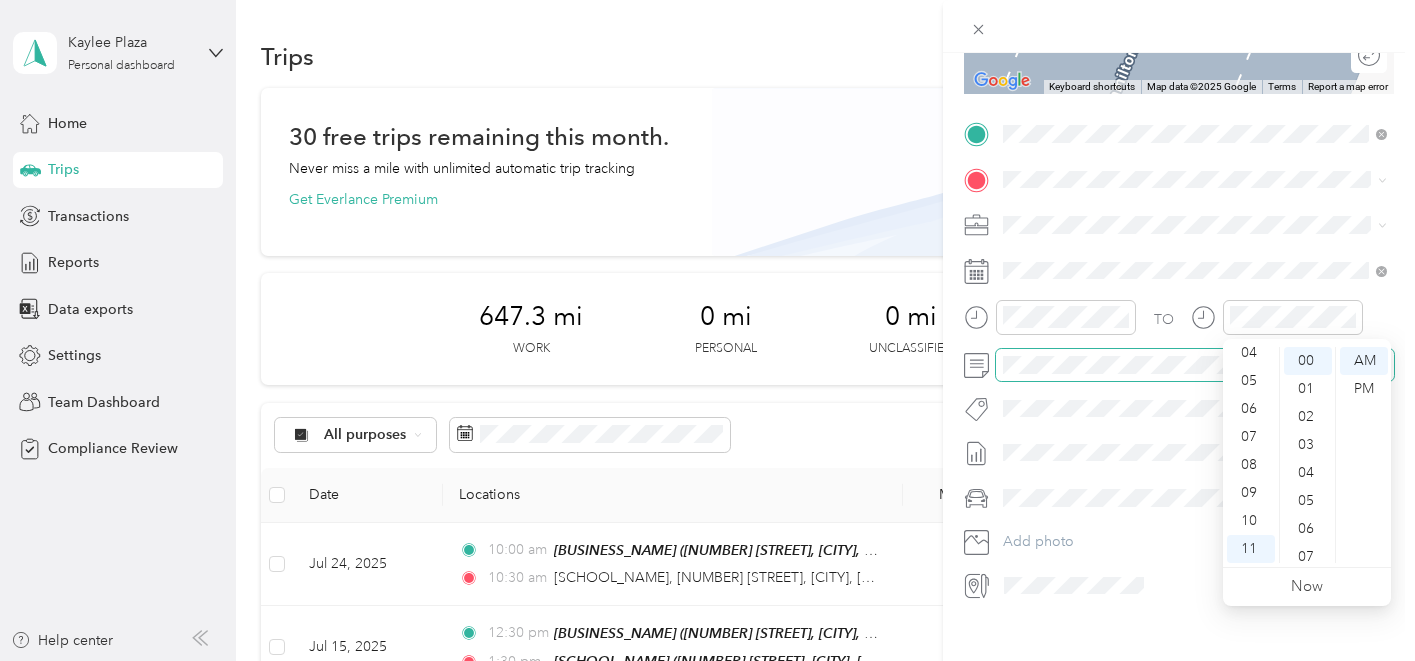 click at bounding box center (1195, 365) 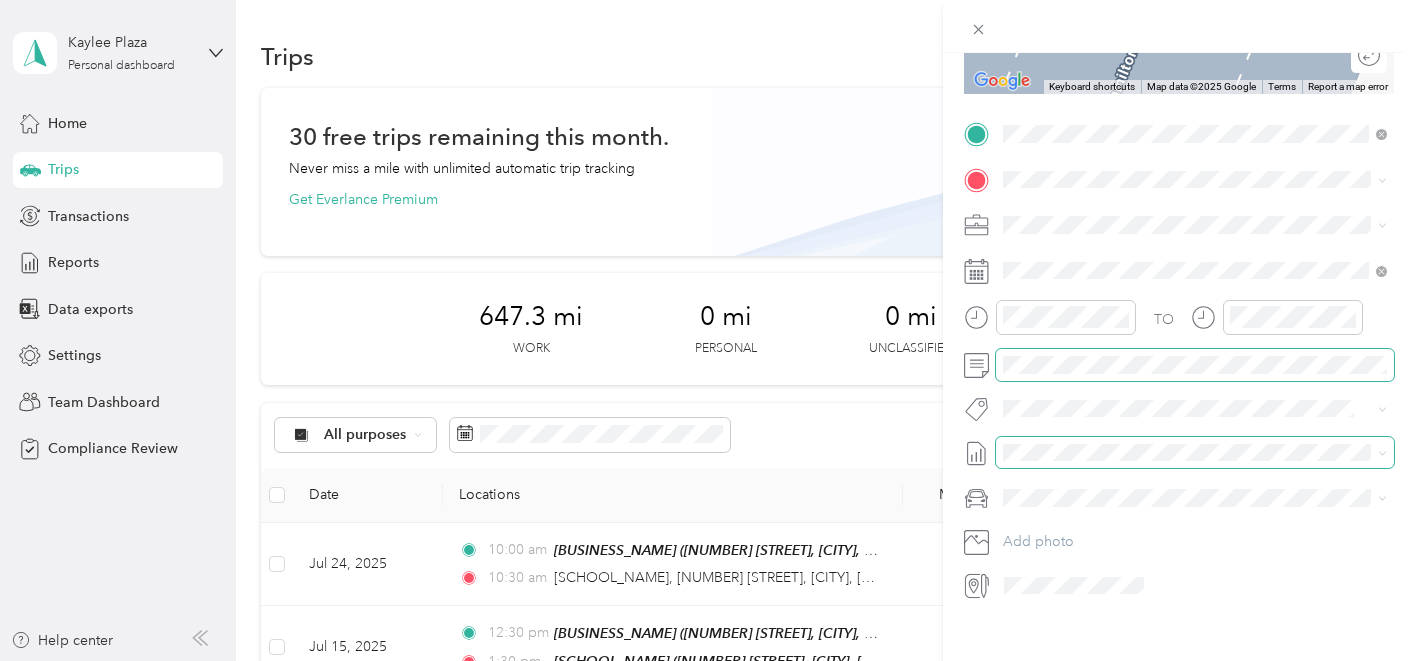 scroll, scrollTop: 5, scrollLeft: 0, axis: vertical 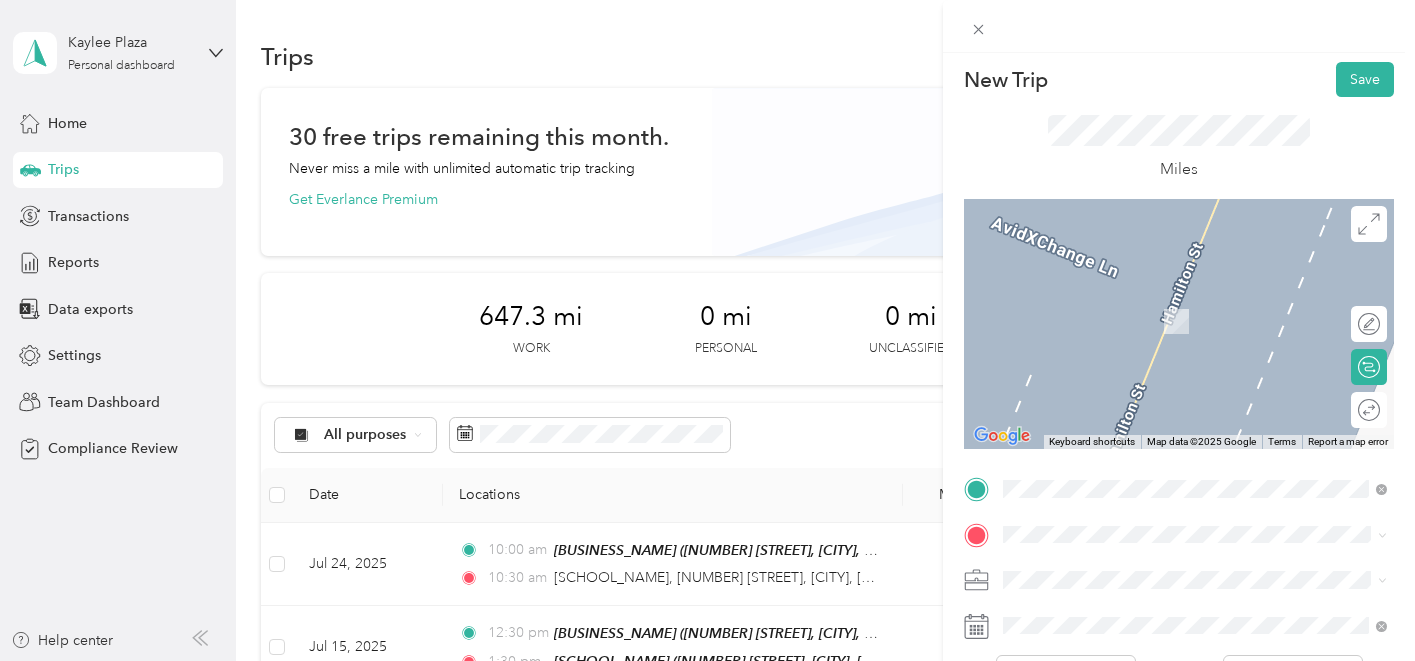 click 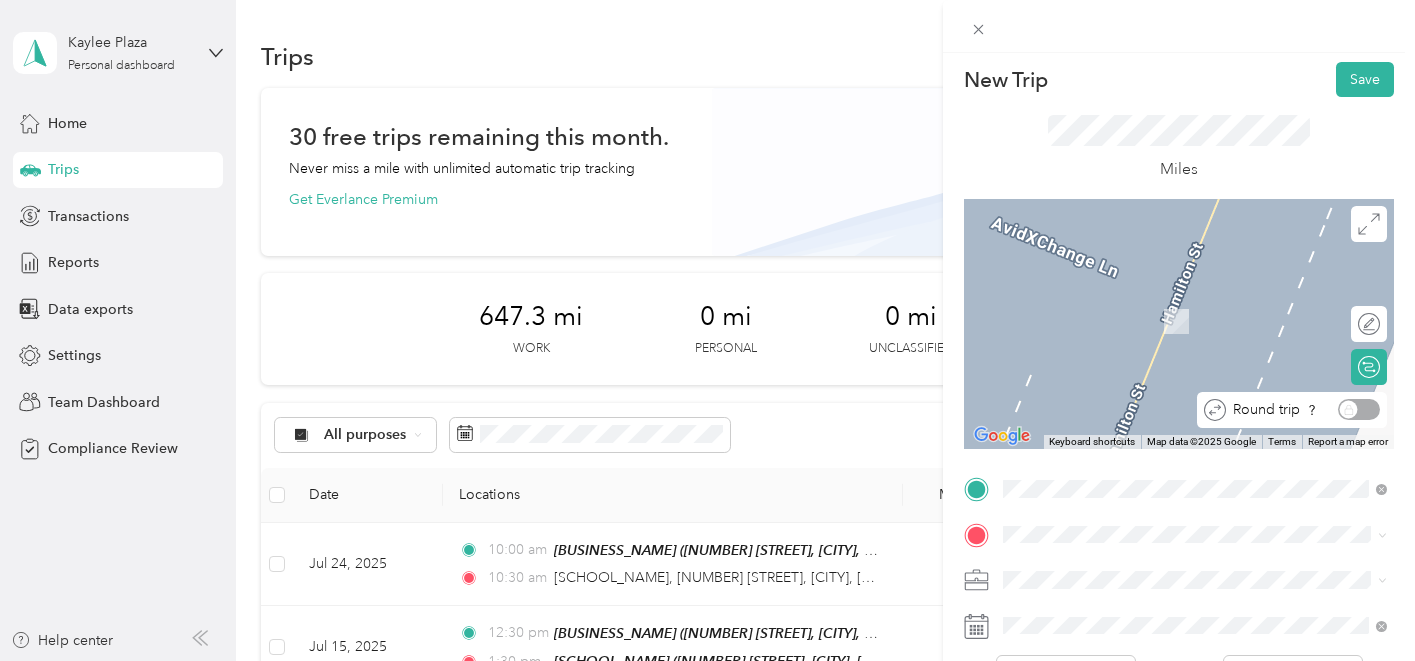 click on "Round trip" at bounding box center [1303, 409] 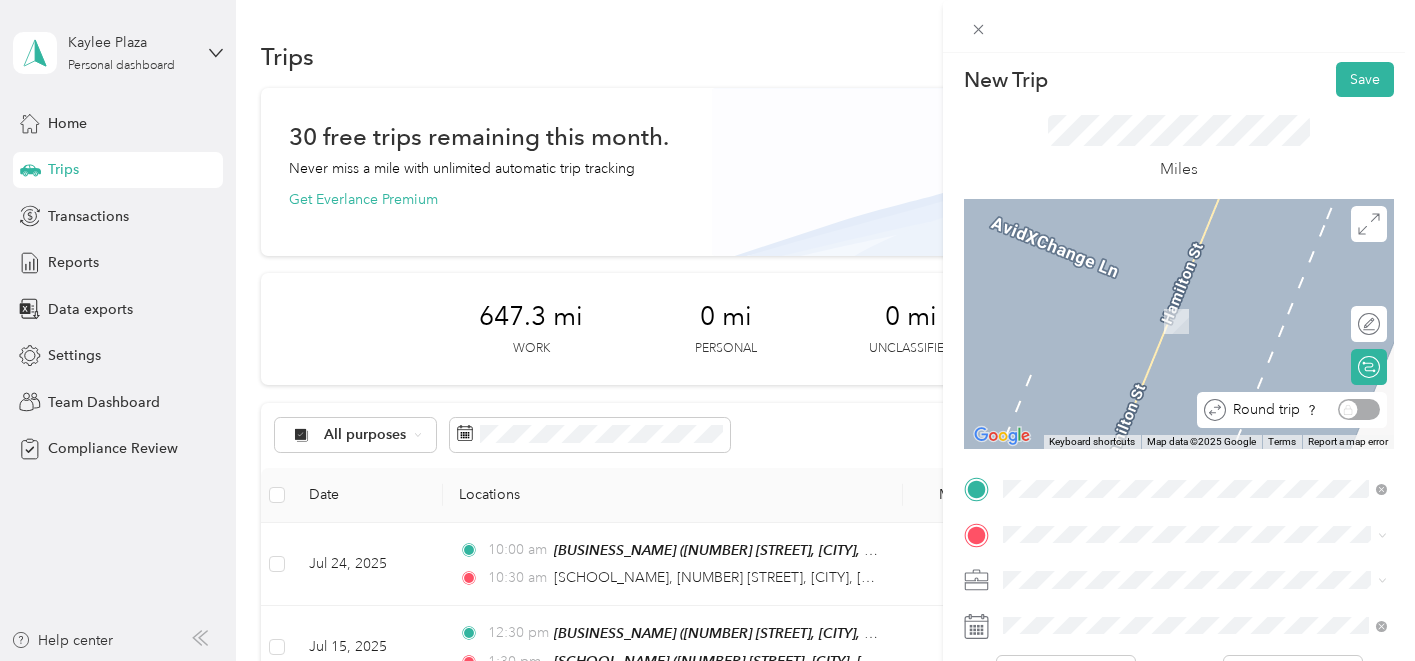 click on "TO Add photo" at bounding box center [1179, 714] 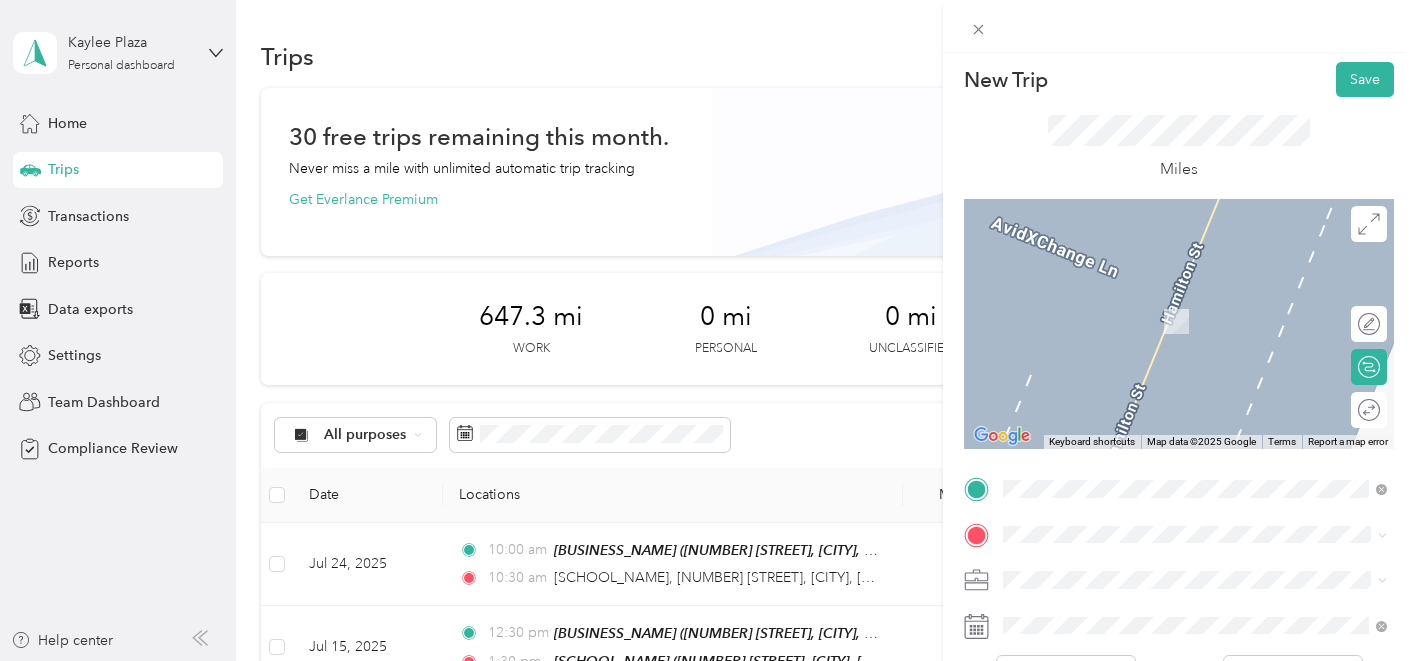 click on "[NUMBER] [STREET]
[CITY], [STATE] [POSTAL_CODE], [COUNTRY]" at bounding box center [1195, 300] 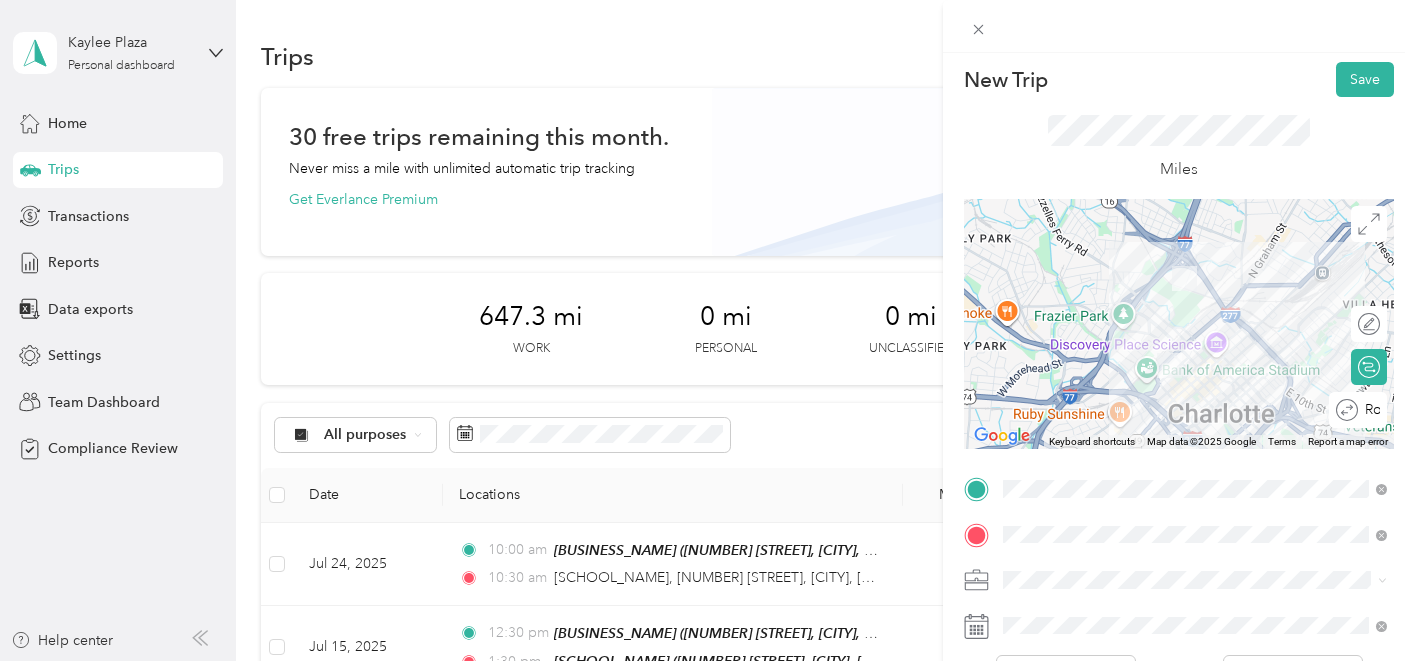 click on "Round trip" at bounding box center [1358, 410] 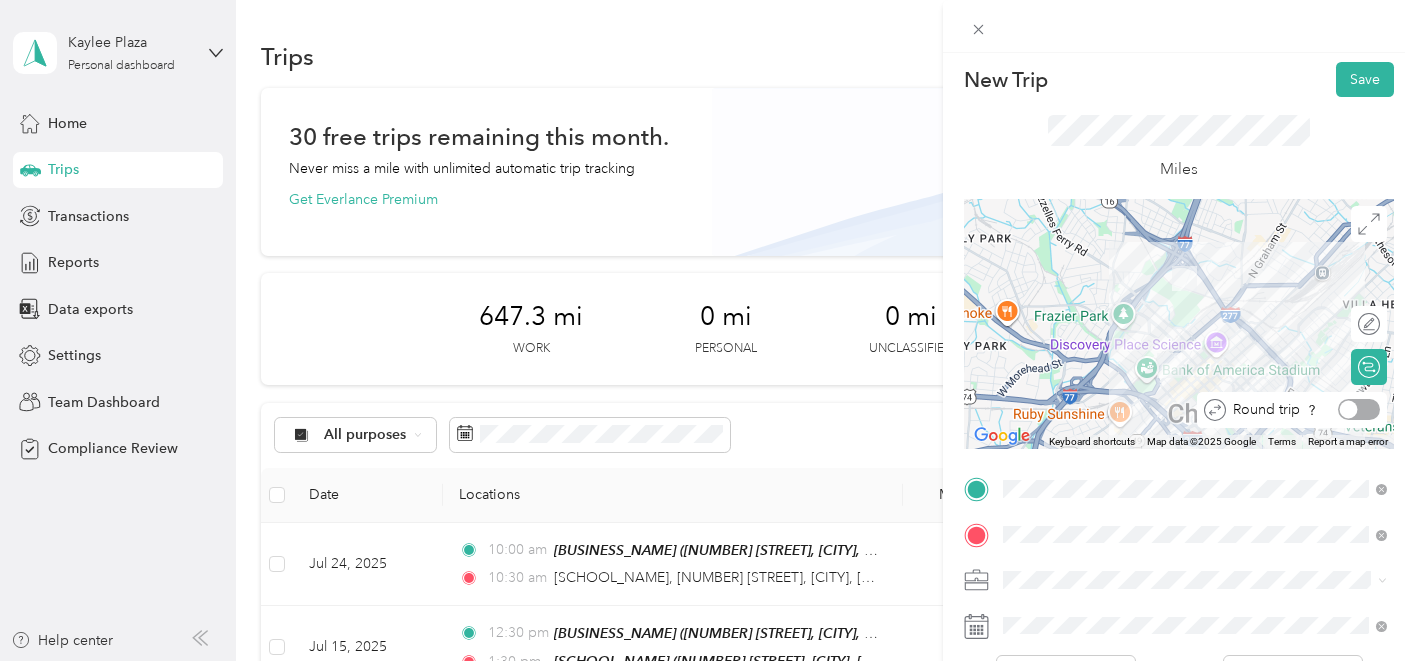 click at bounding box center (1359, 409) 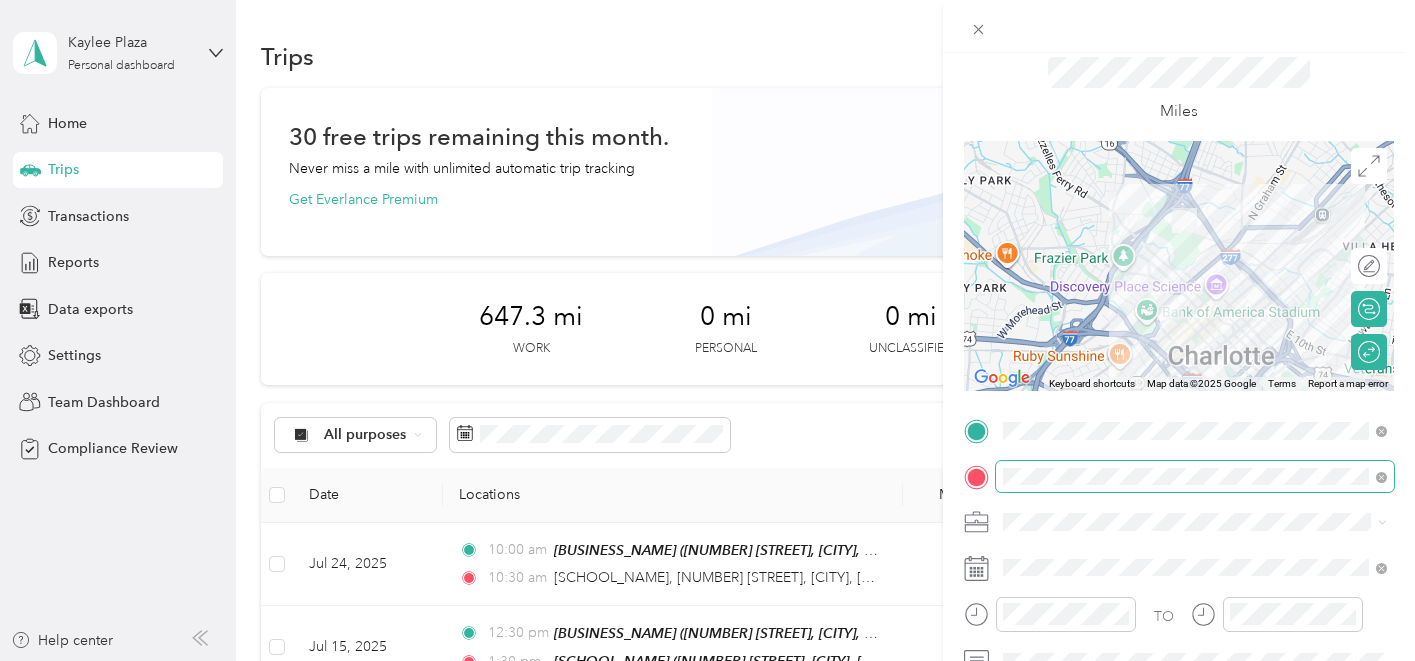 scroll, scrollTop: 0, scrollLeft: 0, axis: both 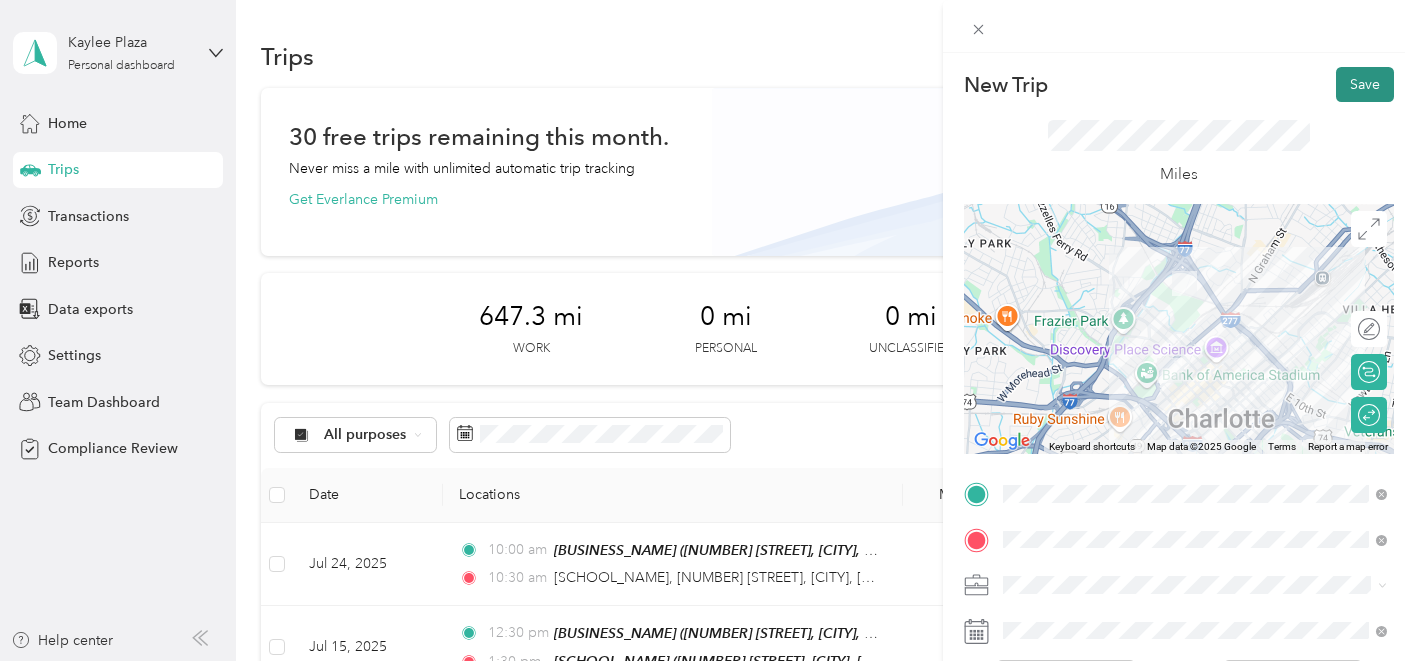 click on "Save" at bounding box center (1365, 84) 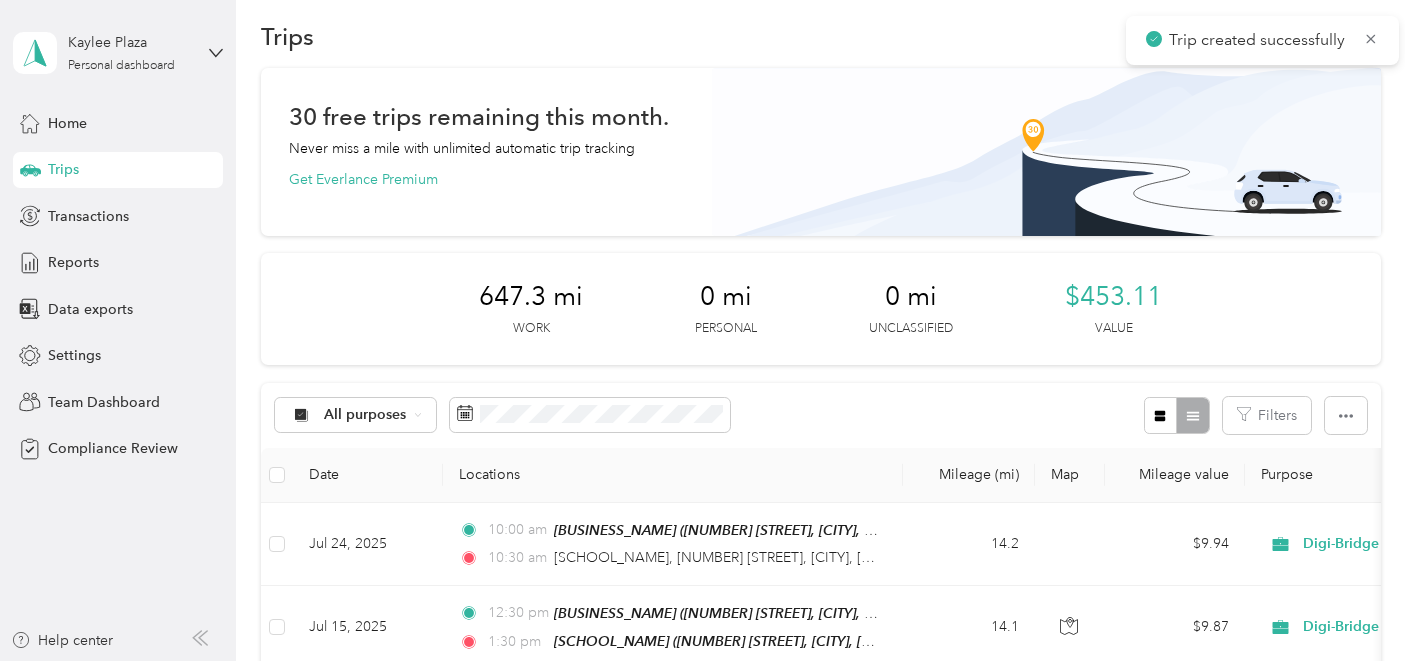 scroll, scrollTop: 31, scrollLeft: 0, axis: vertical 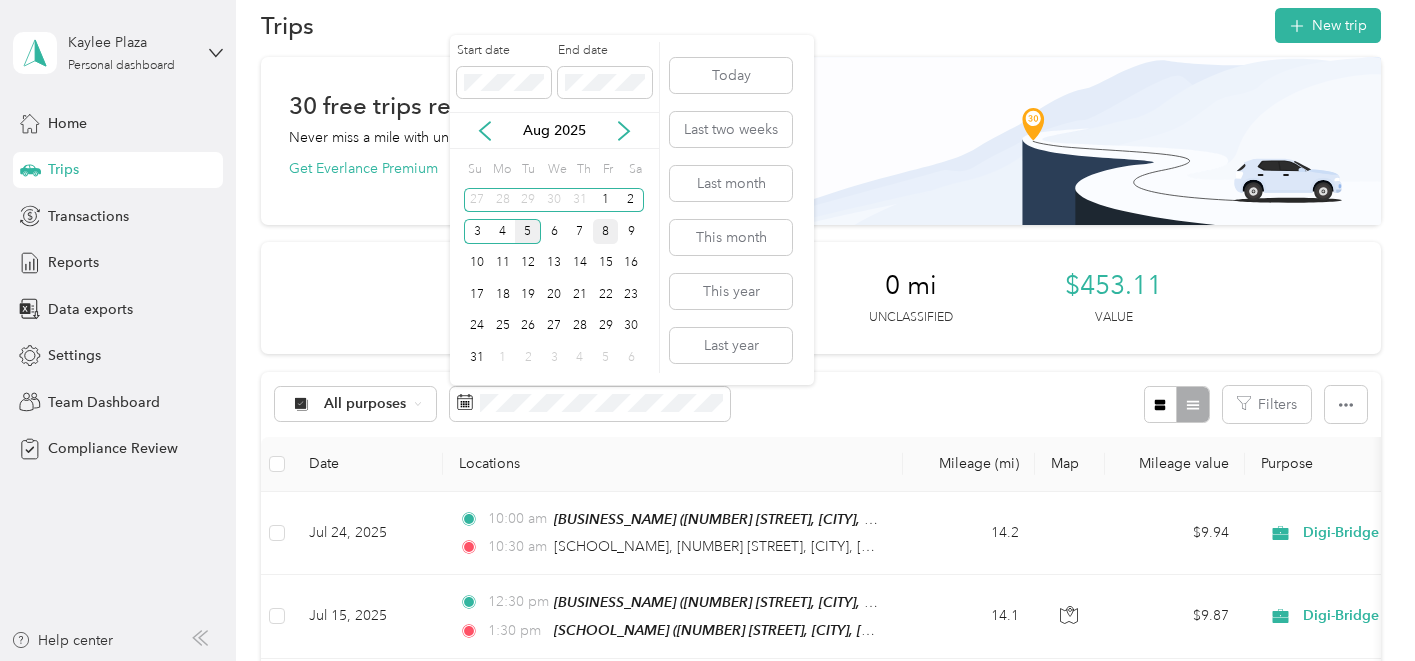 click on "8" at bounding box center [606, 231] 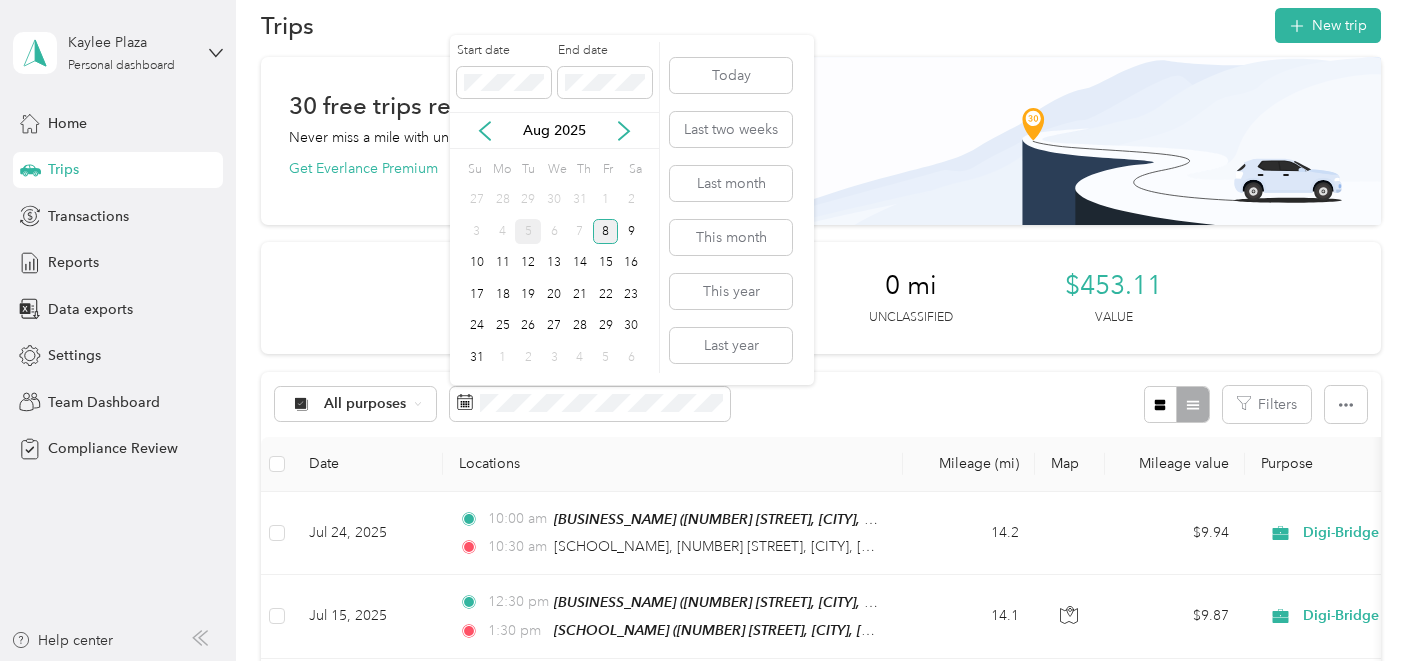 click on "8" at bounding box center [606, 231] 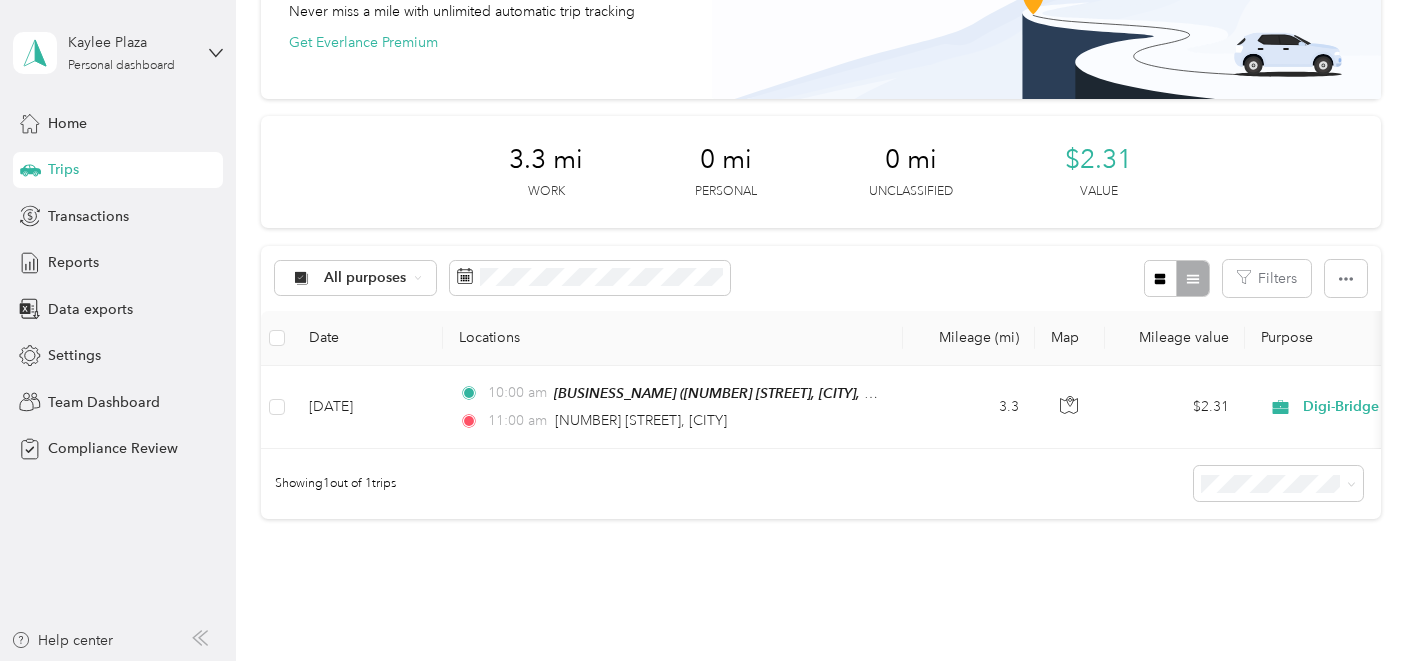 scroll, scrollTop: 159, scrollLeft: 0, axis: vertical 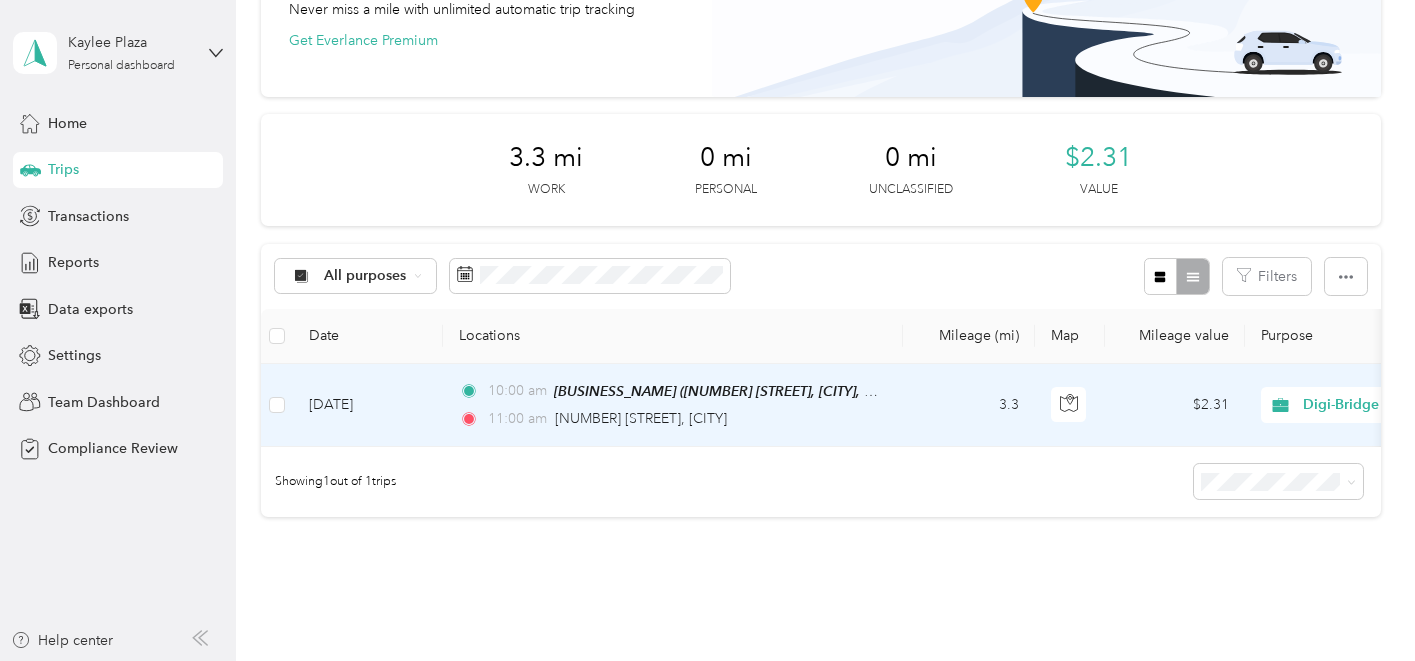 click on "[TIME] [BUSINESS_NAME] ([NUMBER] [STREET], [CITY], [STATE]) [TIME] [NUMBER] [STREET], [CITY]" at bounding box center (669, 405) 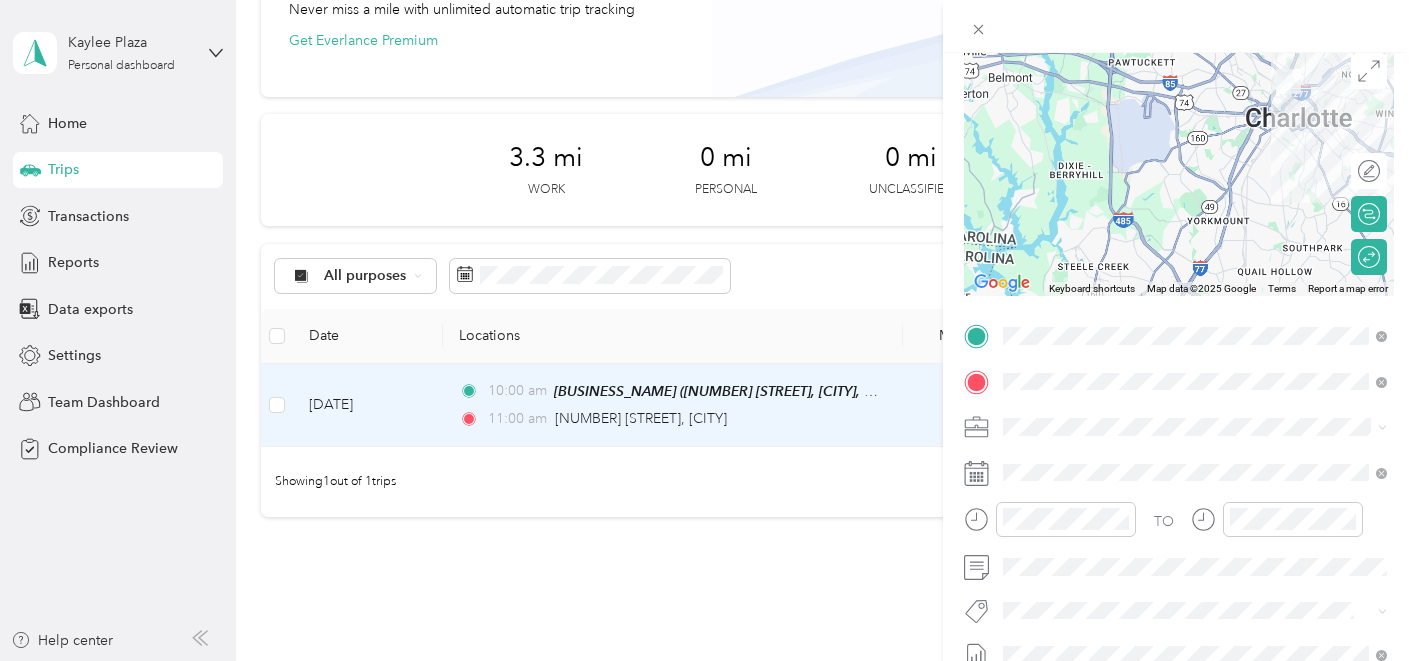 scroll, scrollTop: 373, scrollLeft: 0, axis: vertical 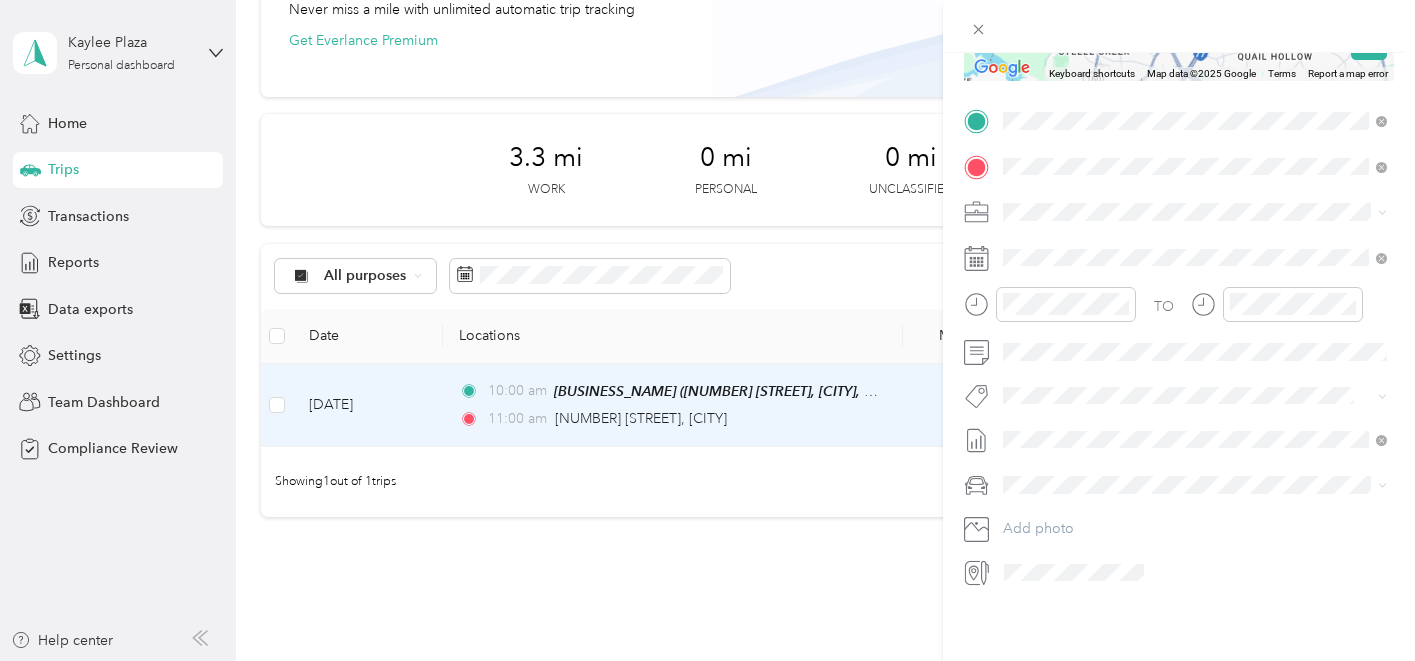 click on "Trip details Save This trip cannot be edited because it is either under review, approved, or paid. Contact your Team Manager to edit it. Miles 2.31 Value  ← Move left → Move right ↑ Move up ↓ Move down + Zoom in - Zoom out Home Jump left by 75% End Jump right by 75% Page Up Jump up by 75% Page Down Jump down by 75% Keyboard shortcuts Map Data Map data ©[YEAR] Google Map data ©[YEAR] Google 5 km  Click to toggle between metric and imperial units Terms Report a map error Edit route Calculate route Round trip TO Add photo" at bounding box center (707, 330) 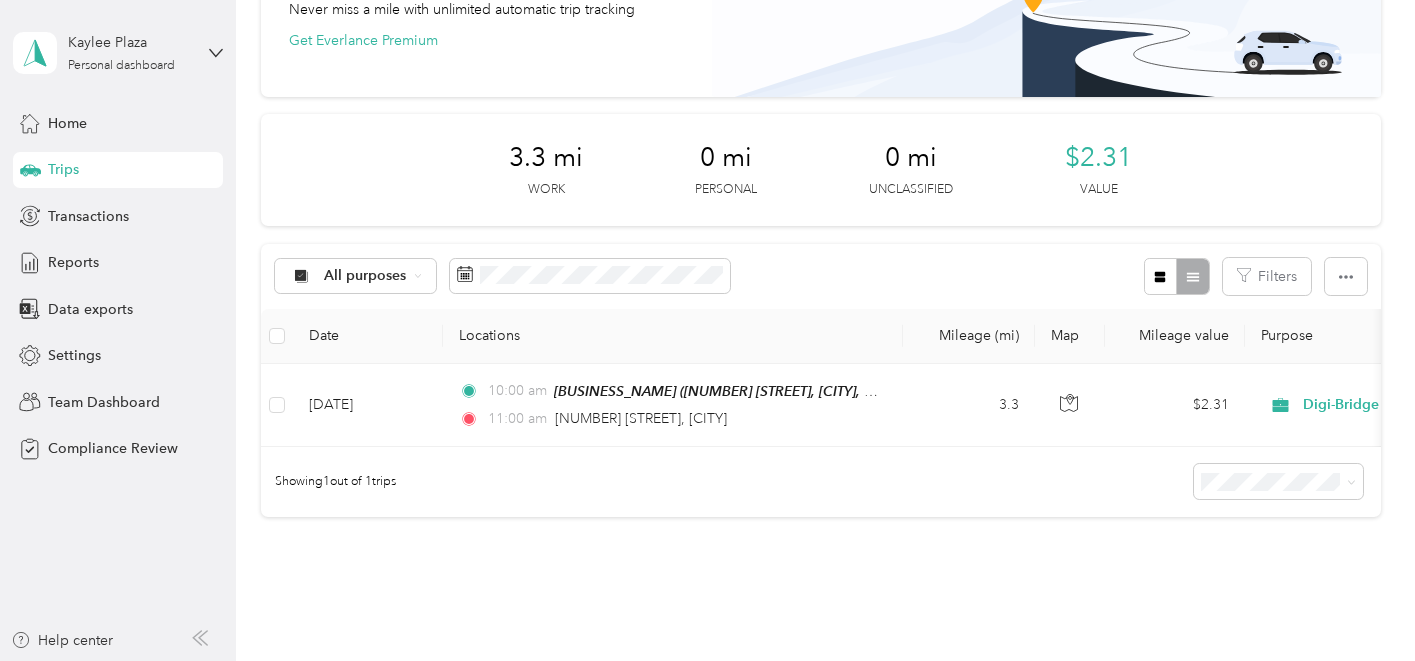 scroll, scrollTop: 0, scrollLeft: 0, axis: both 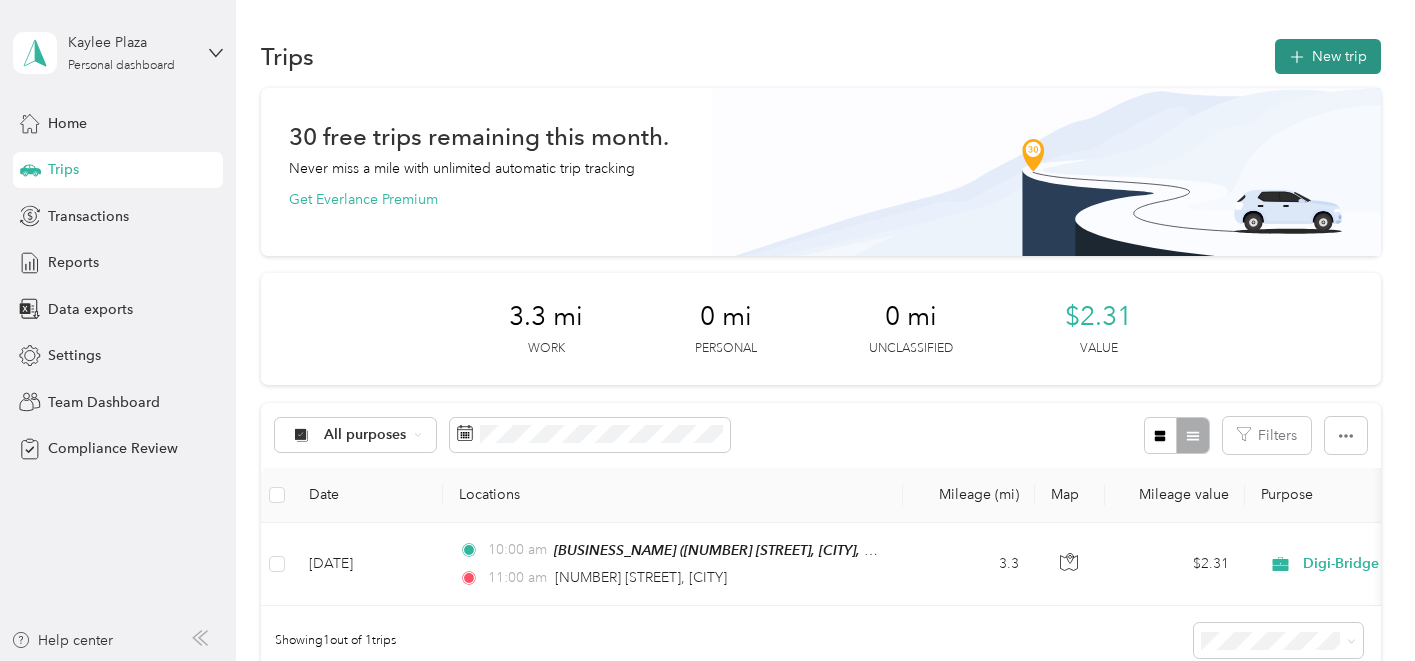 click on "New trip" at bounding box center (1328, 56) 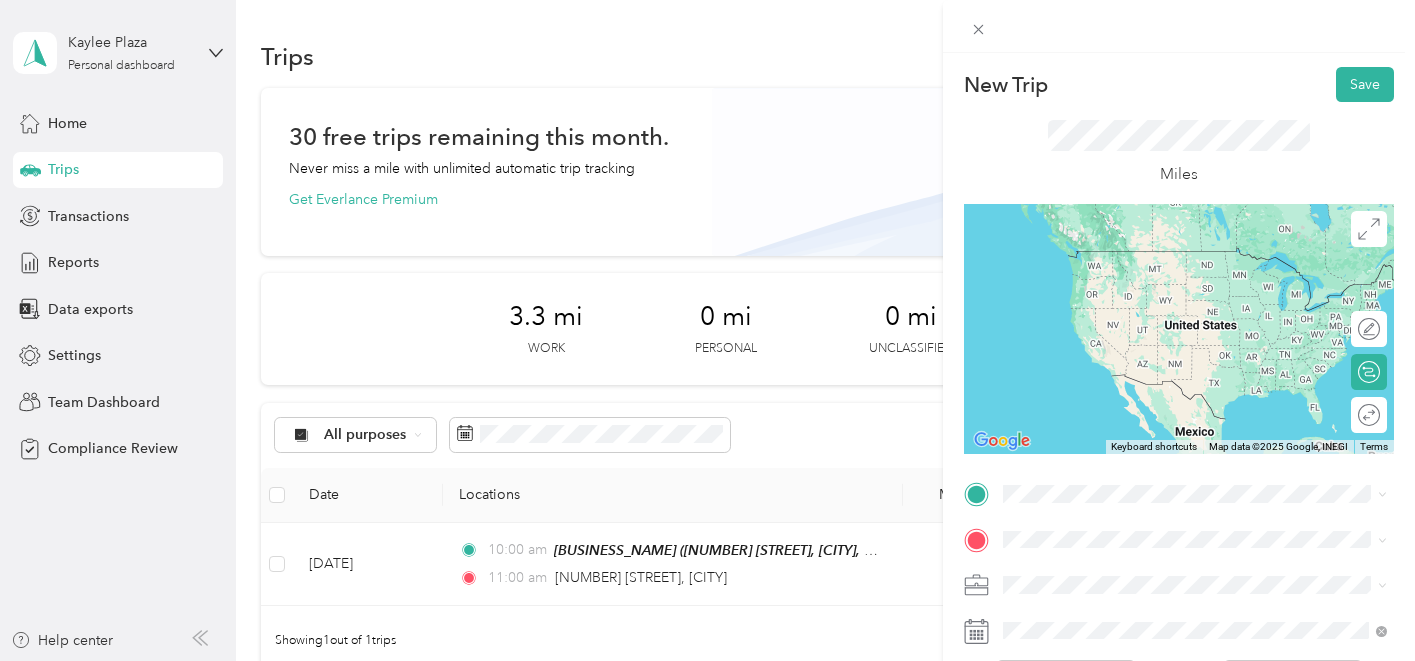 click on "[NUMBER] [STREET], [CITY], [POSTAL_CODE], [CITY], [STATE], [COUNTRY]" at bounding box center (1210, 290) 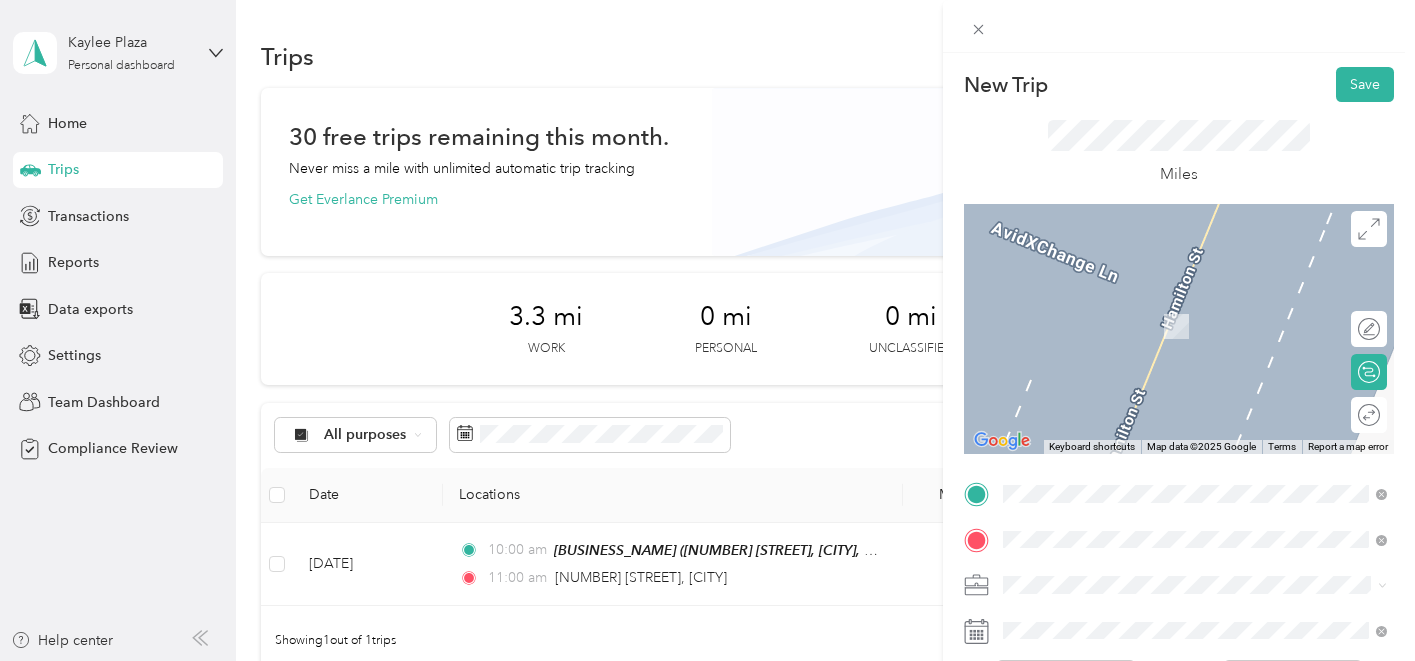 click on "[NUMBER] [STREET]
[CITY], [STATE] [POSTAL_CODE], [COUNTRY]" at bounding box center [1185, 304] 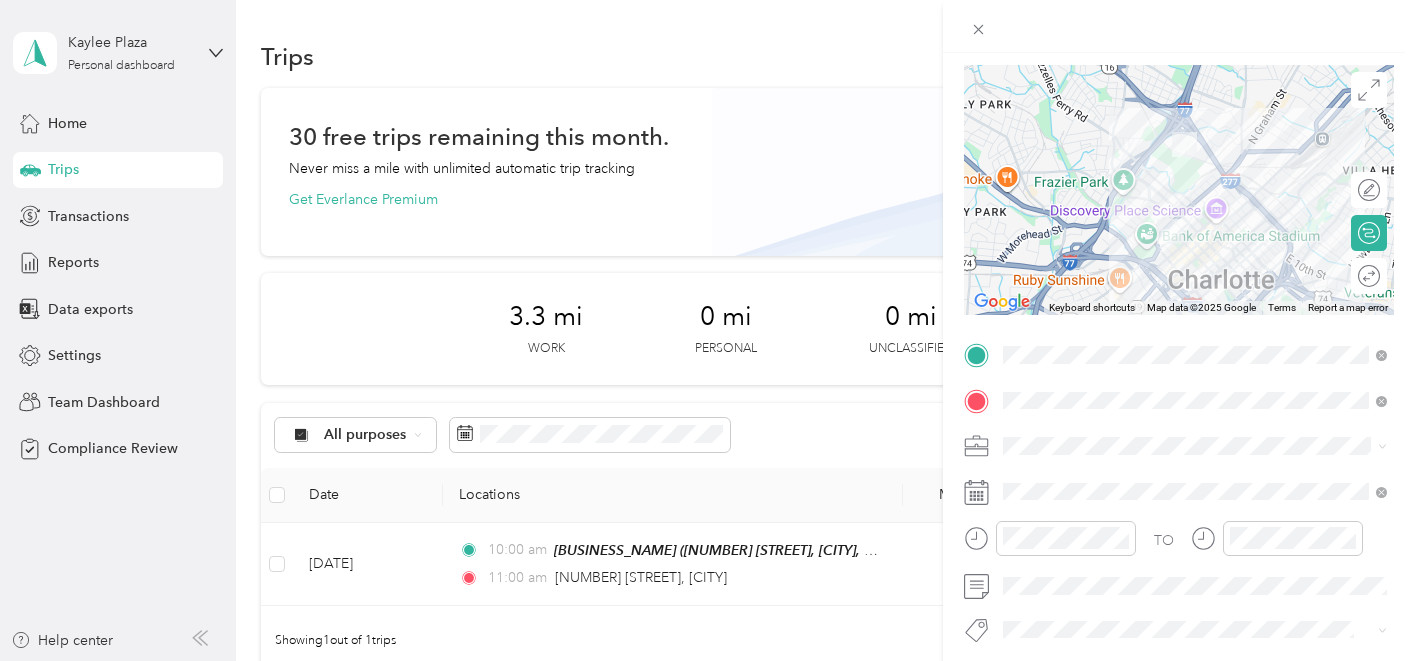 scroll, scrollTop: 174, scrollLeft: 0, axis: vertical 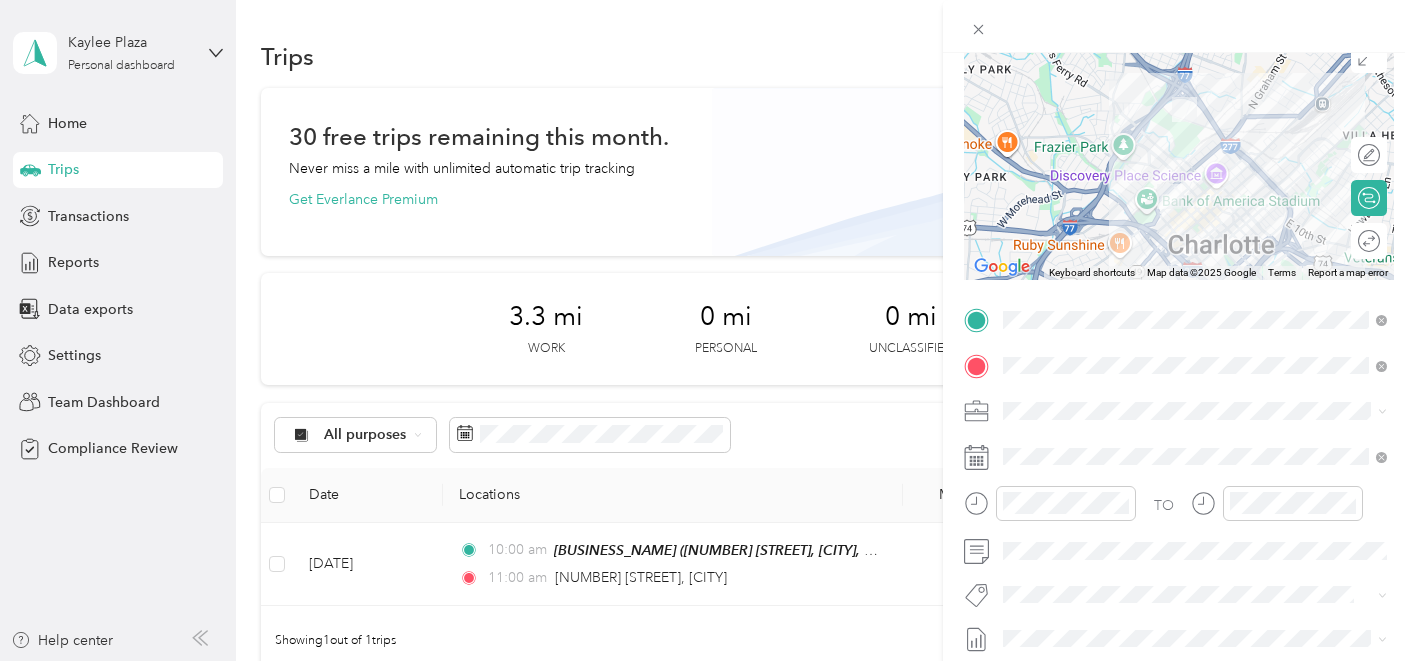 click 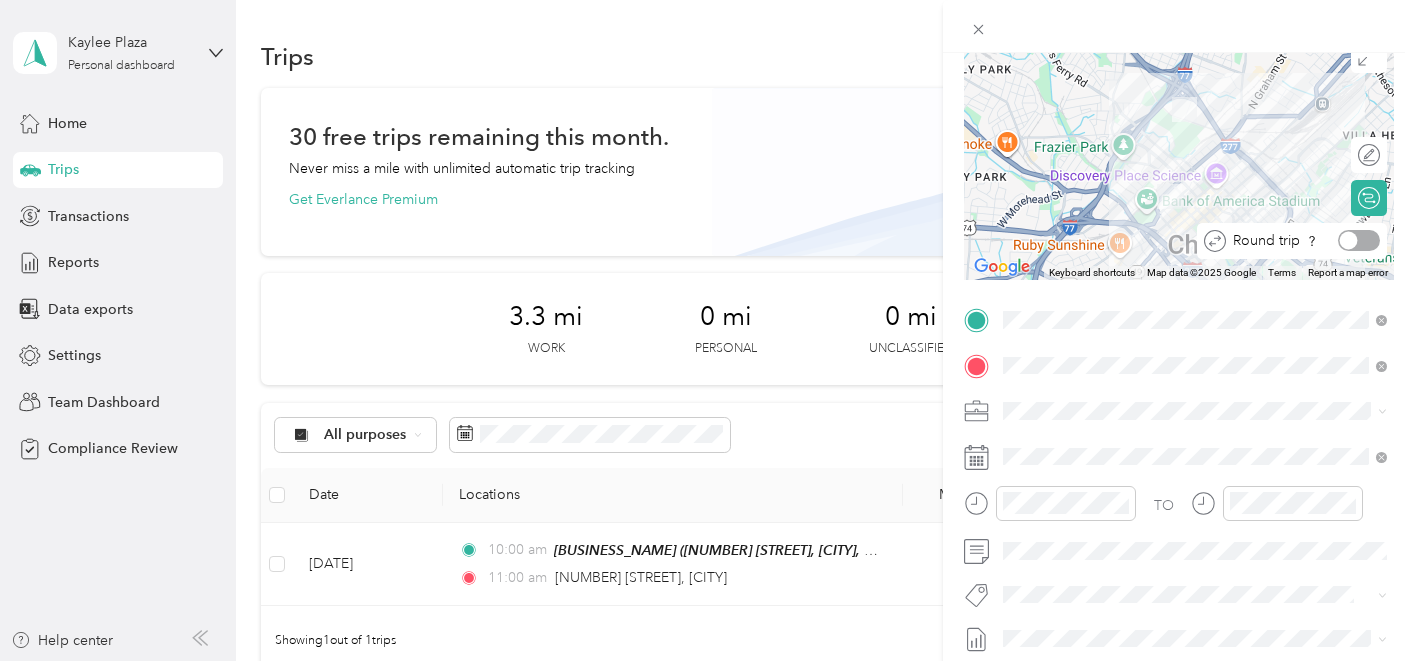 click at bounding box center (1359, 240) 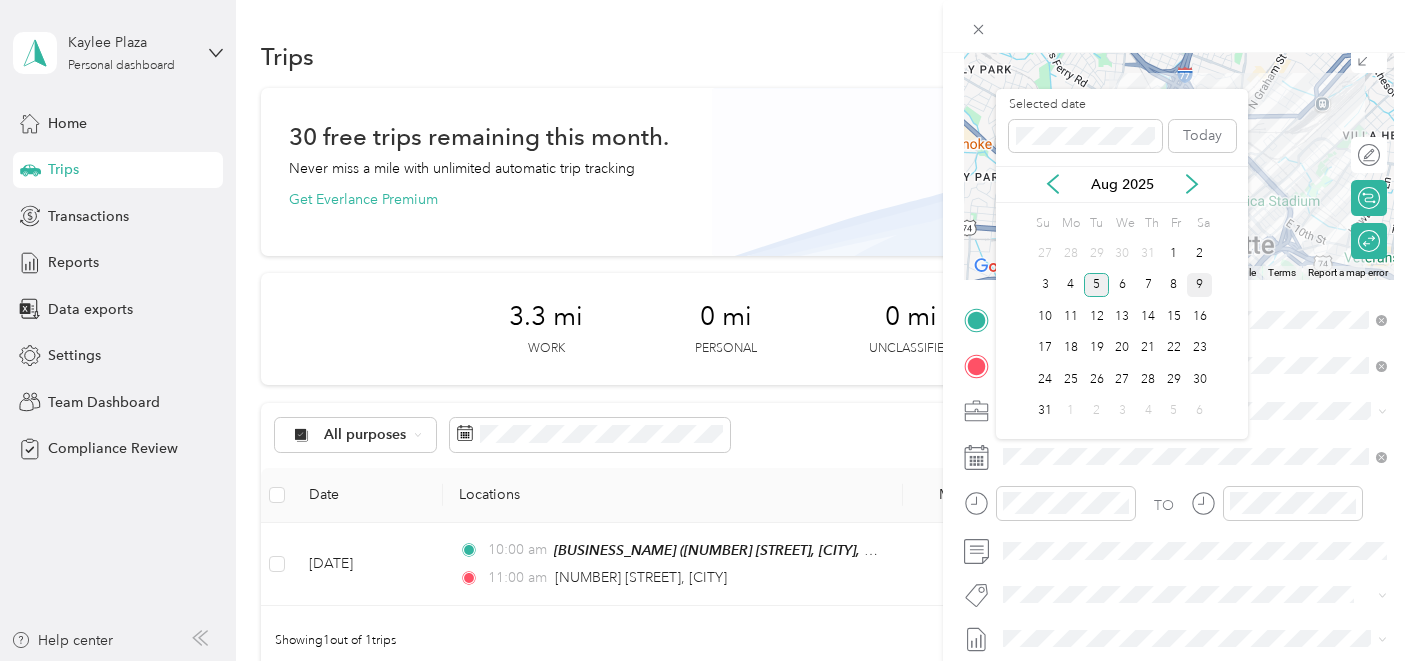 click on "9" at bounding box center (1200, 285) 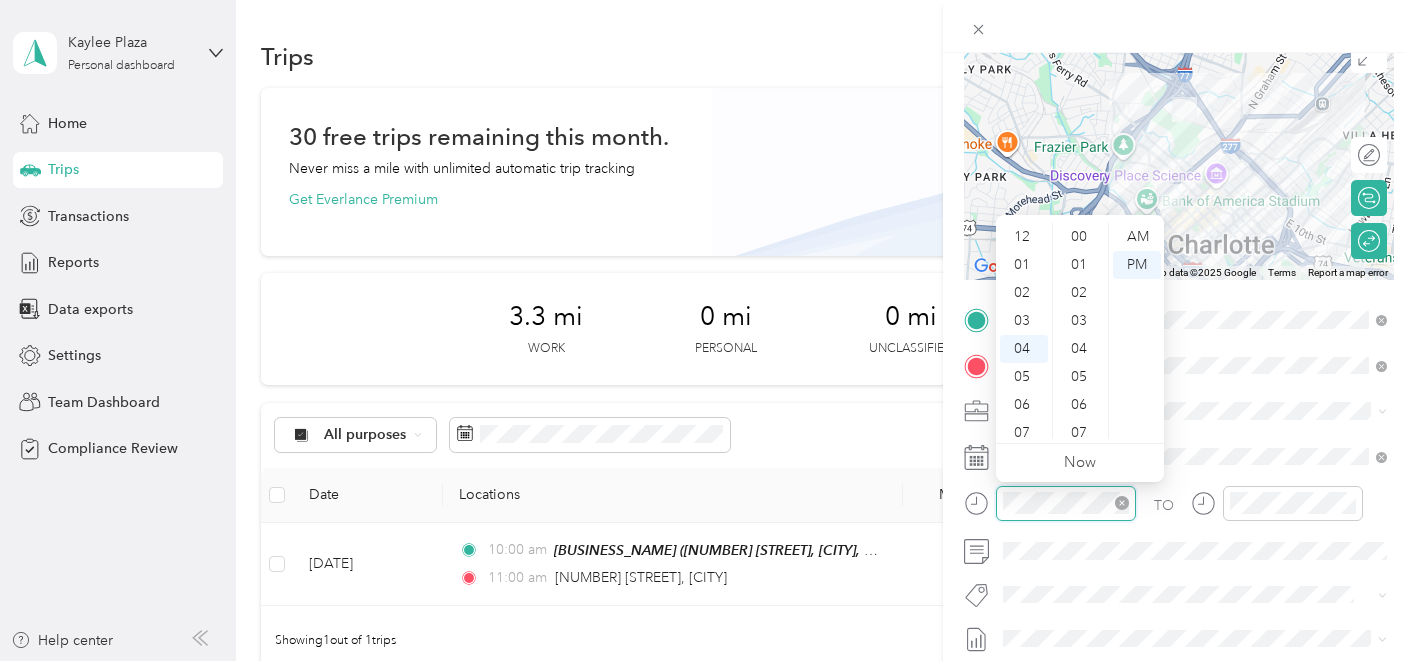 scroll, scrollTop: 112, scrollLeft: 0, axis: vertical 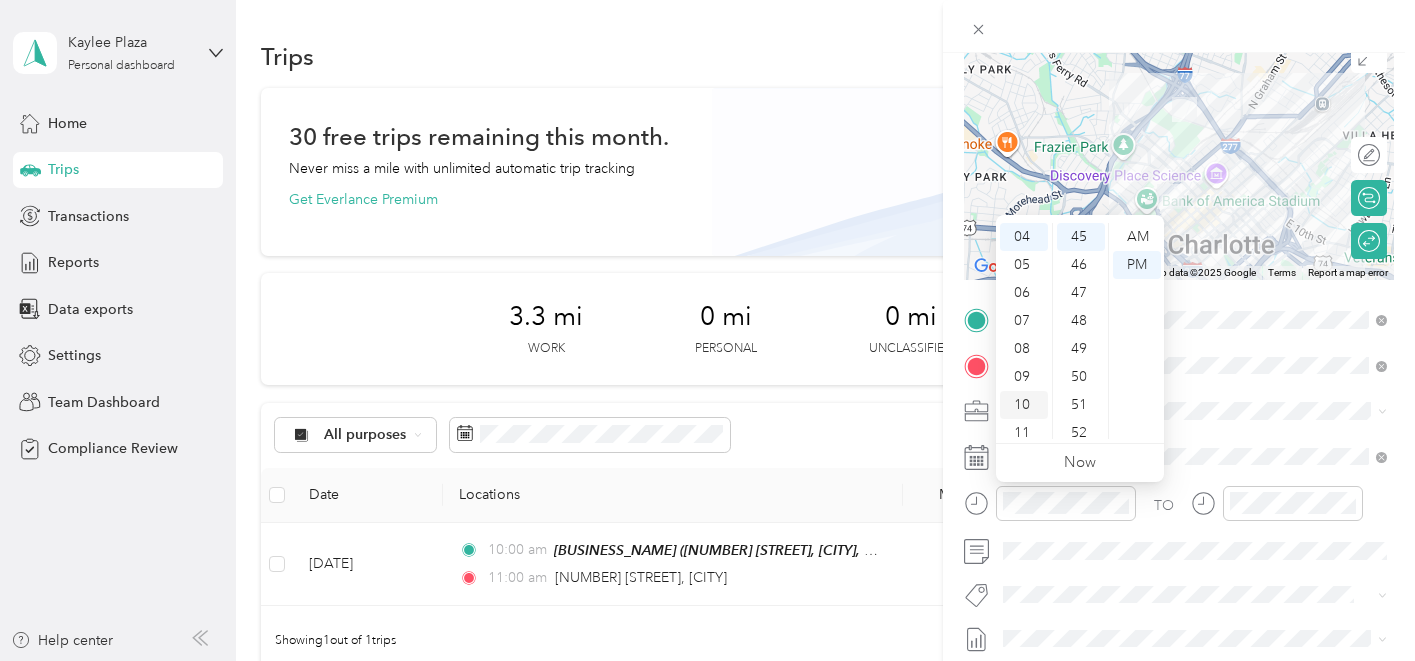 click on "10" at bounding box center (1024, 405) 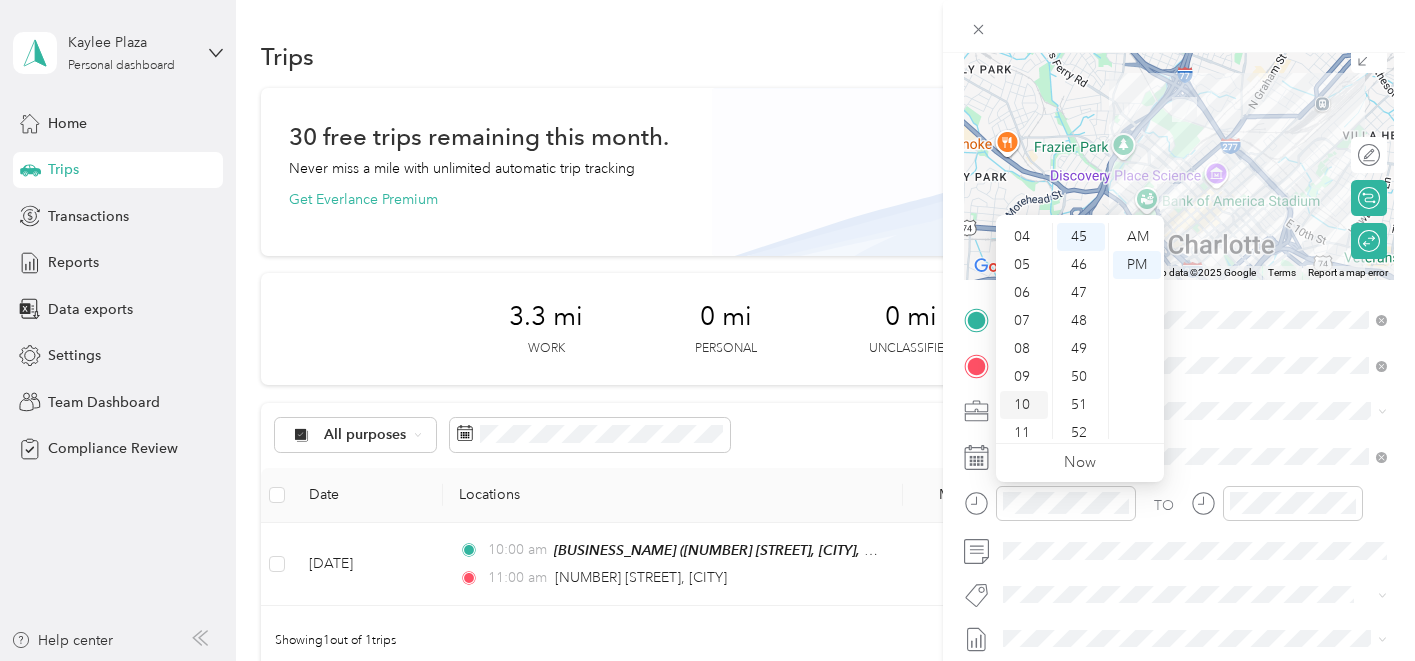 scroll, scrollTop: 120, scrollLeft: 0, axis: vertical 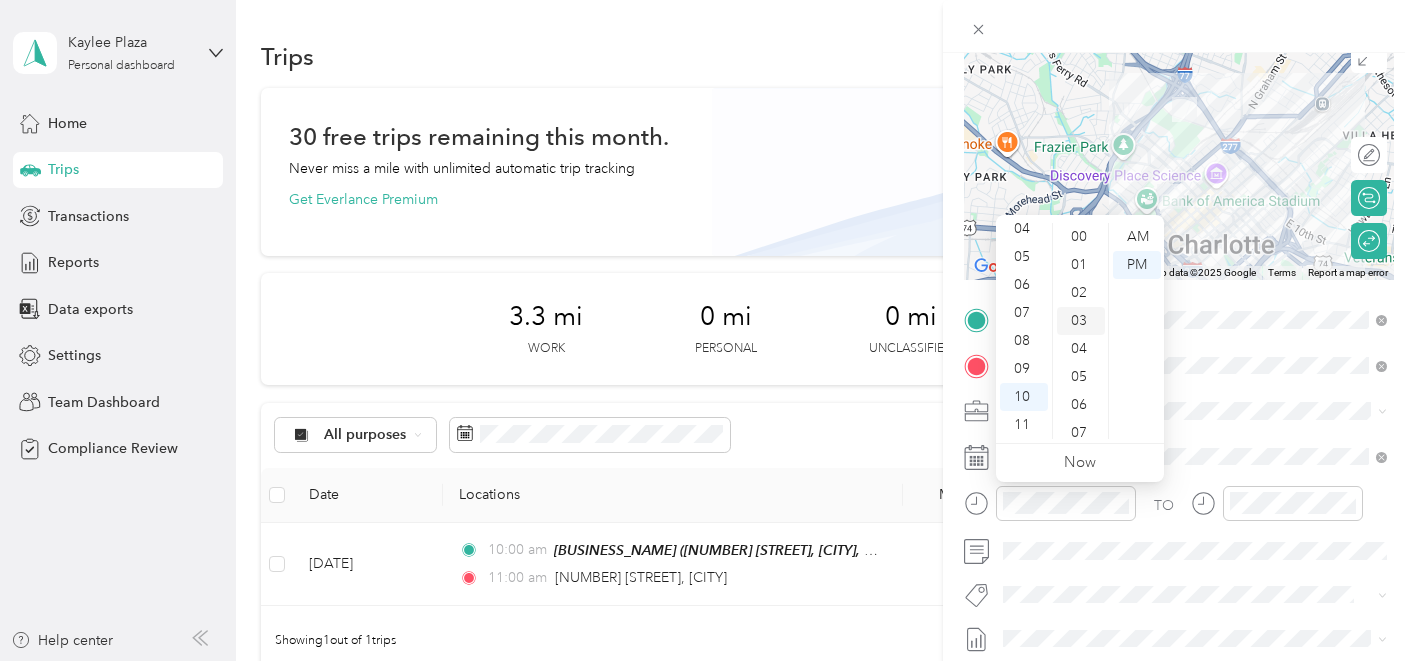 click on "00" at bounding box center (1081, 237) 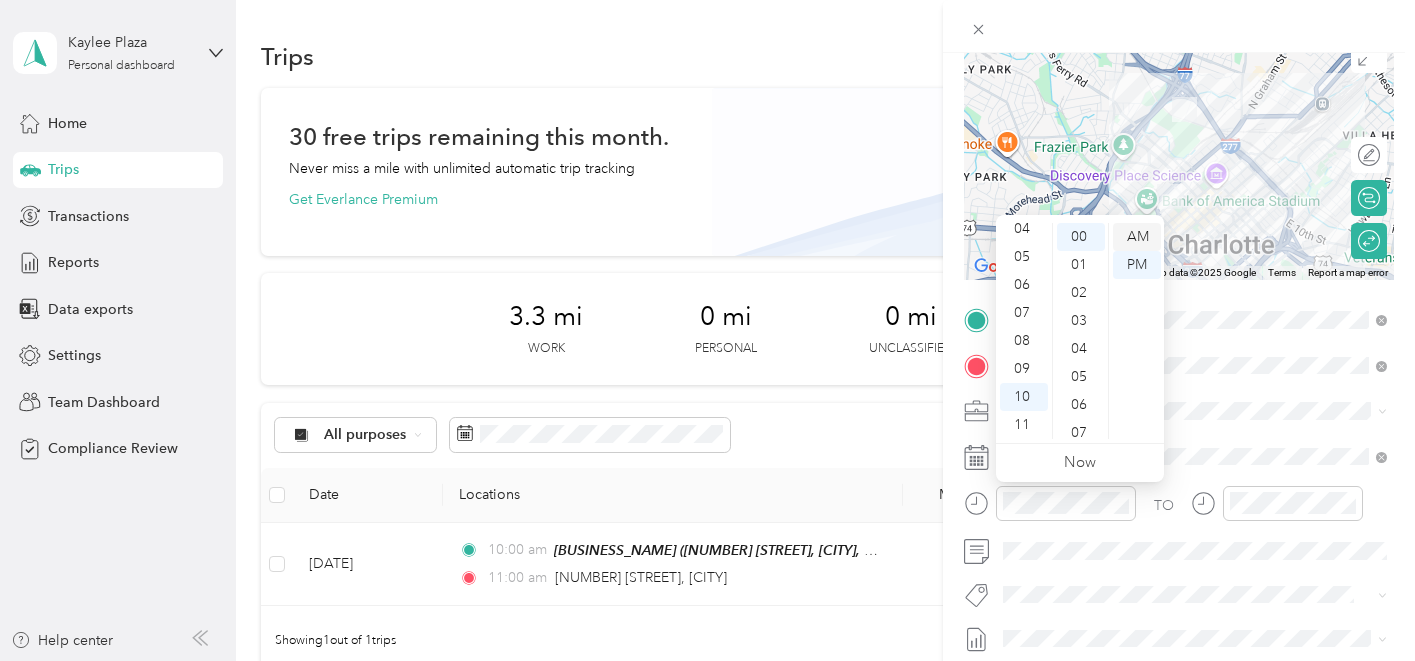 click on "AM" at bounding box center [1137, 237] 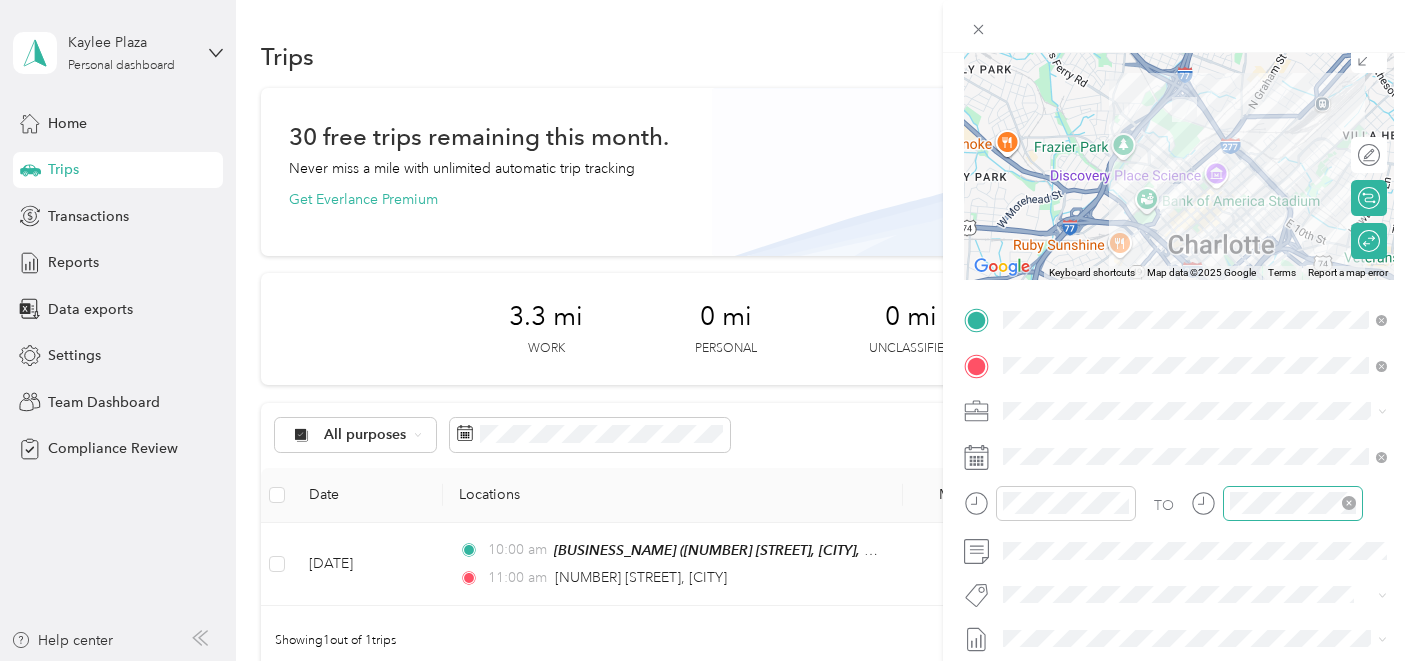 click at bounding box center (1293, 503) 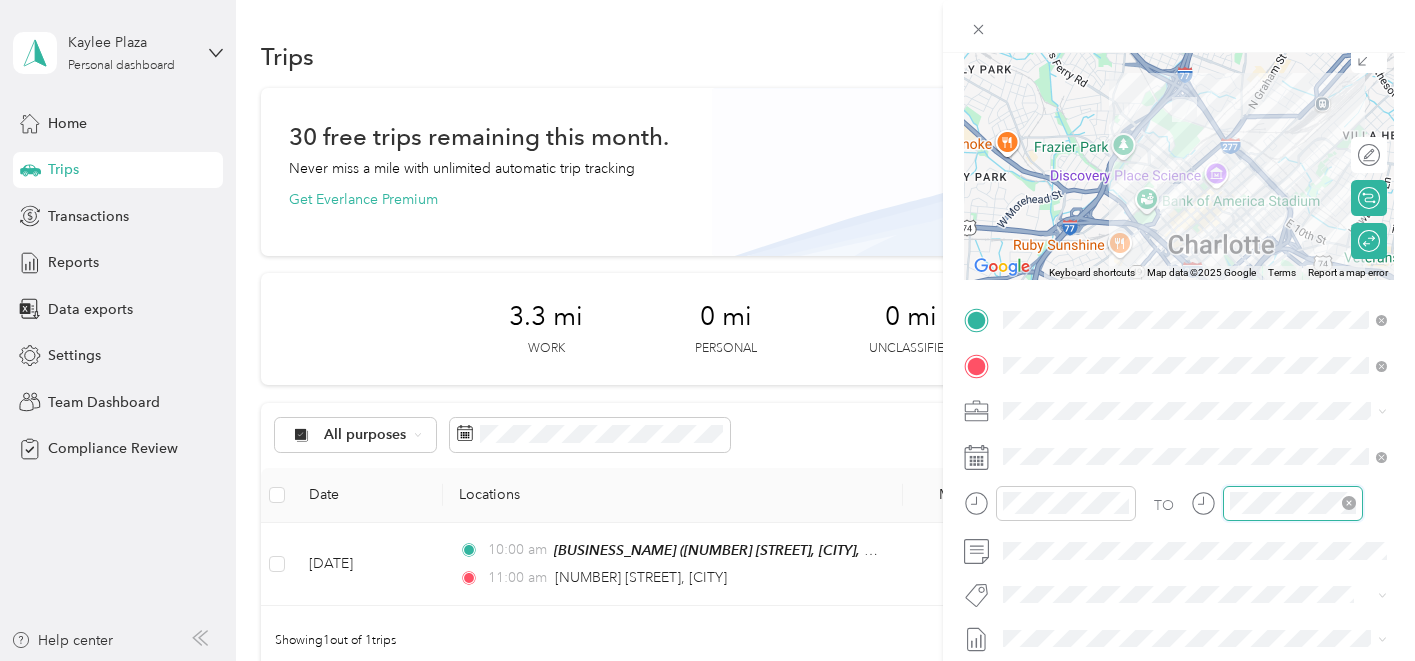 click at bounding box center [1293, 503] 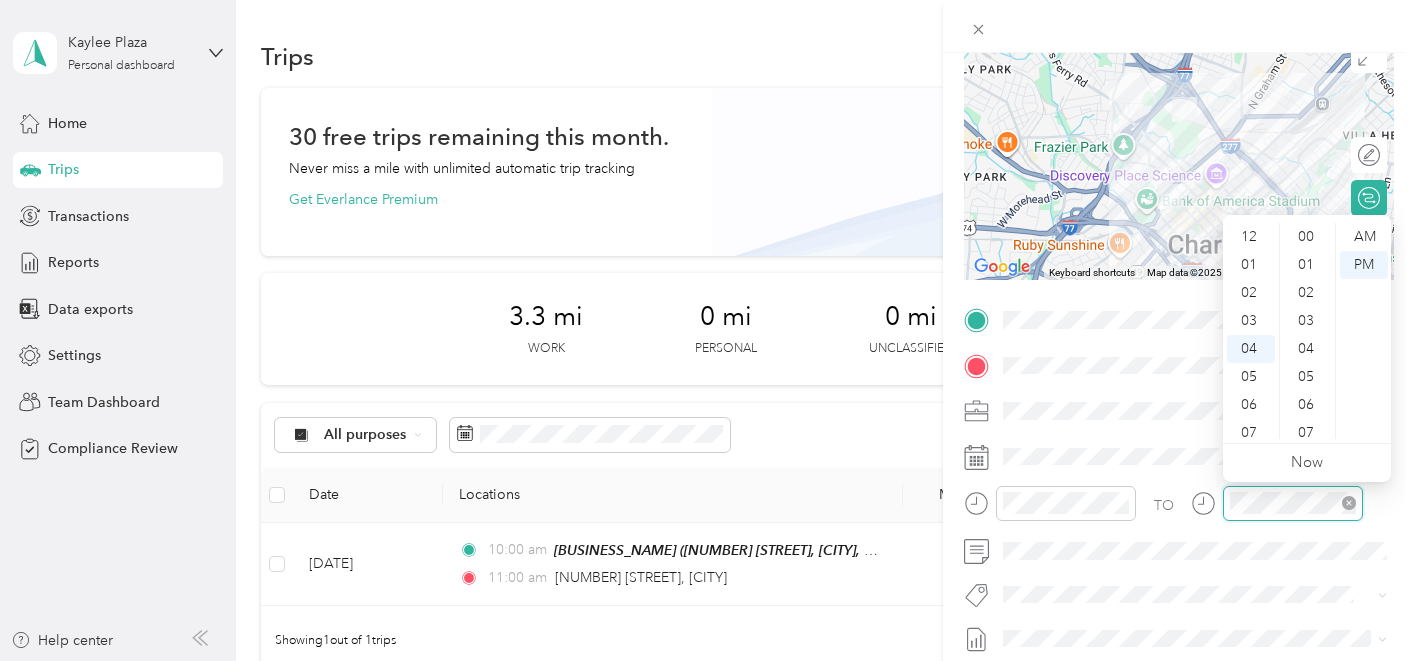 scroll, scrollTop: 1260, scrollLeft: 0, axis: vertical 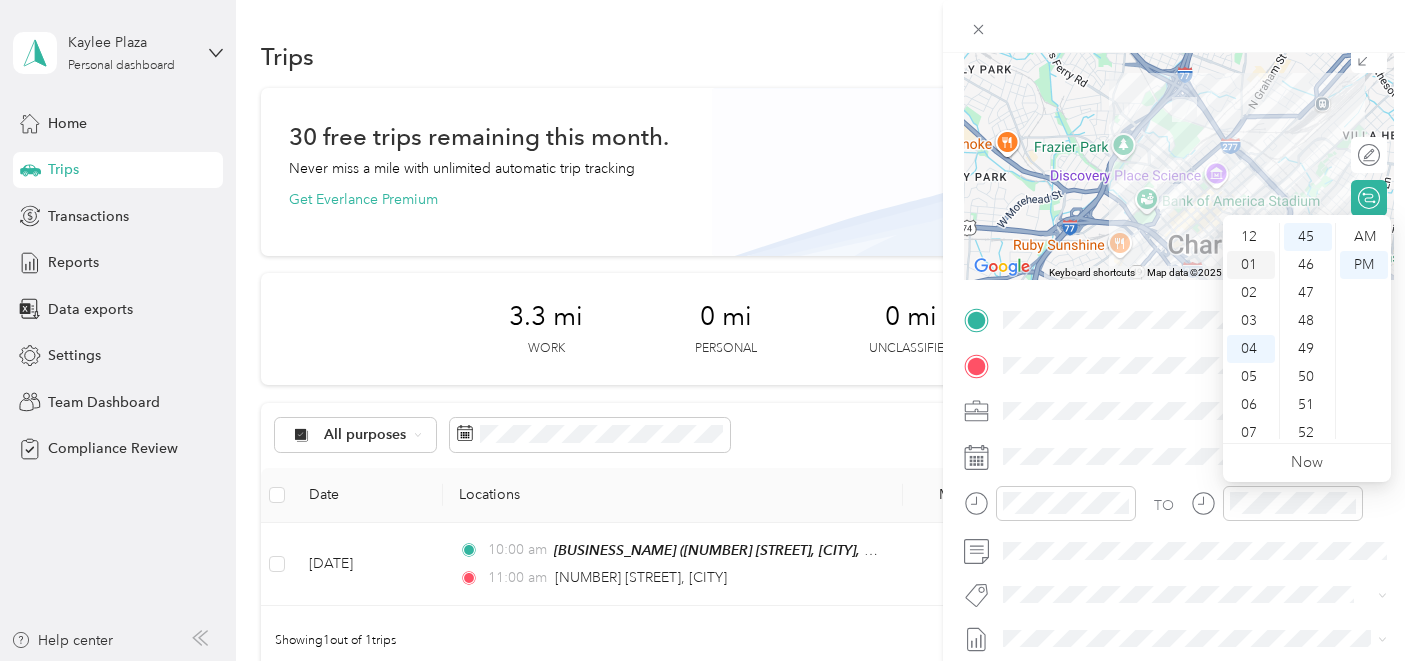 click on "01" at bounding box center (1251, 265) 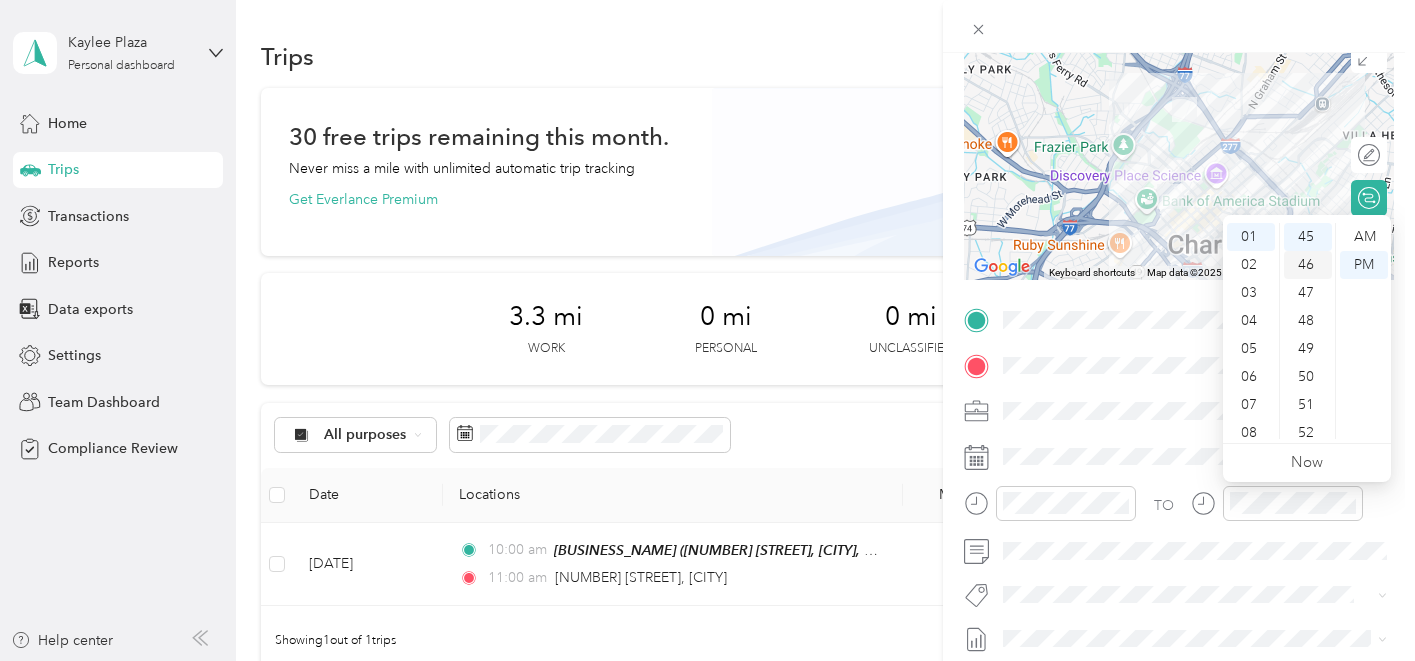 scroll, scrollTop: 28, scrollLeft: 0, axis: vertical 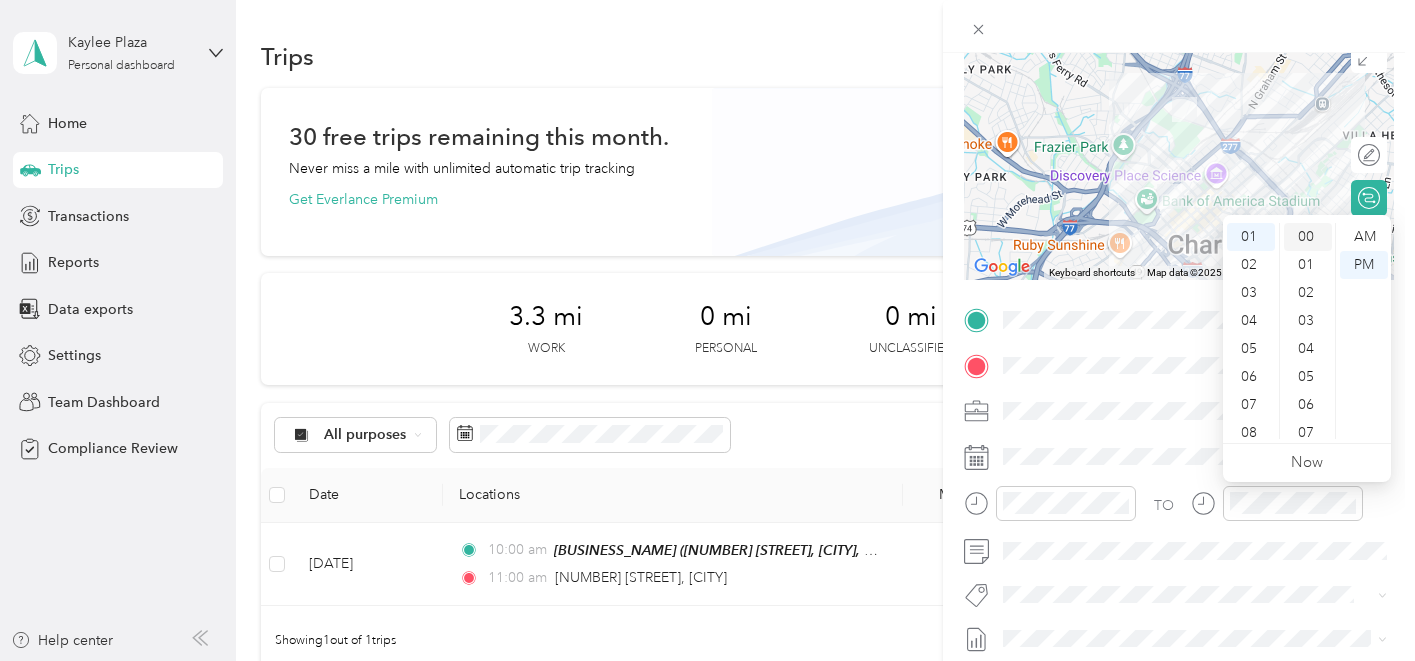 click on "00" at bounding box center [1308, 237] 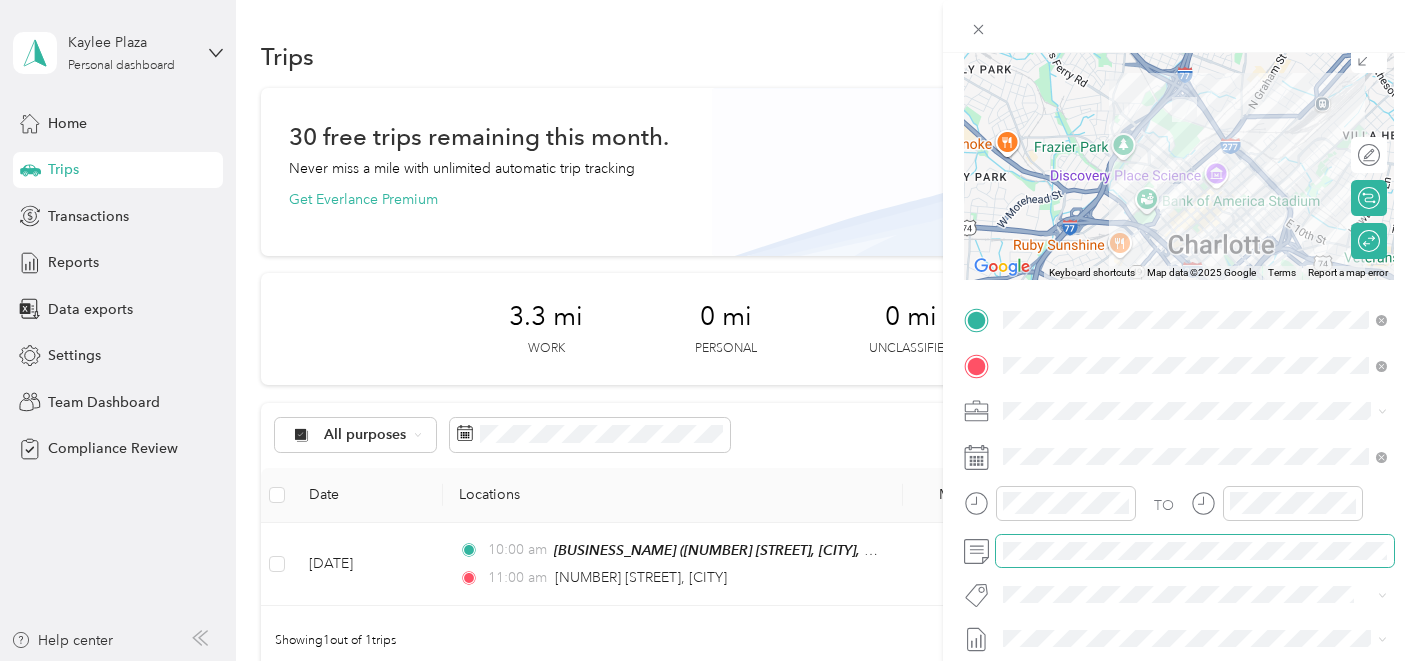 scroll, scrollTop: 0, scrollLeft: 0, axis: both 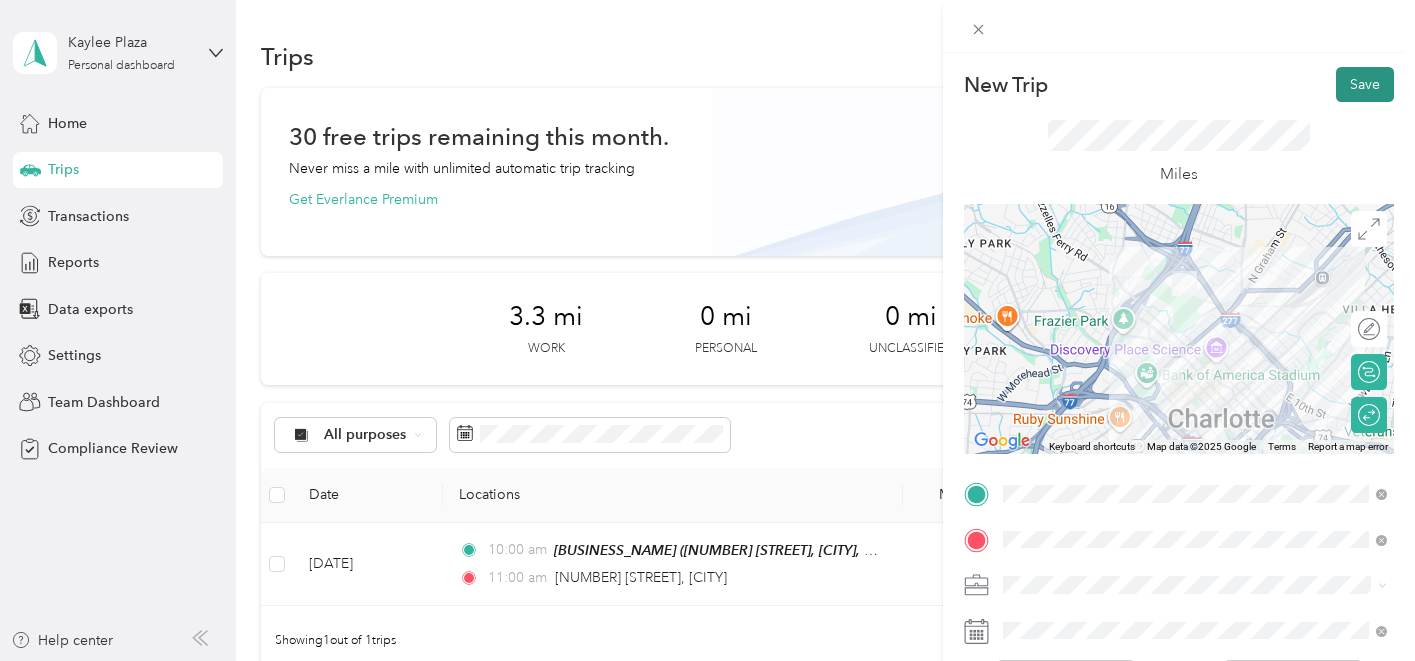 click on "Save" at bounding box center [1365, 84] 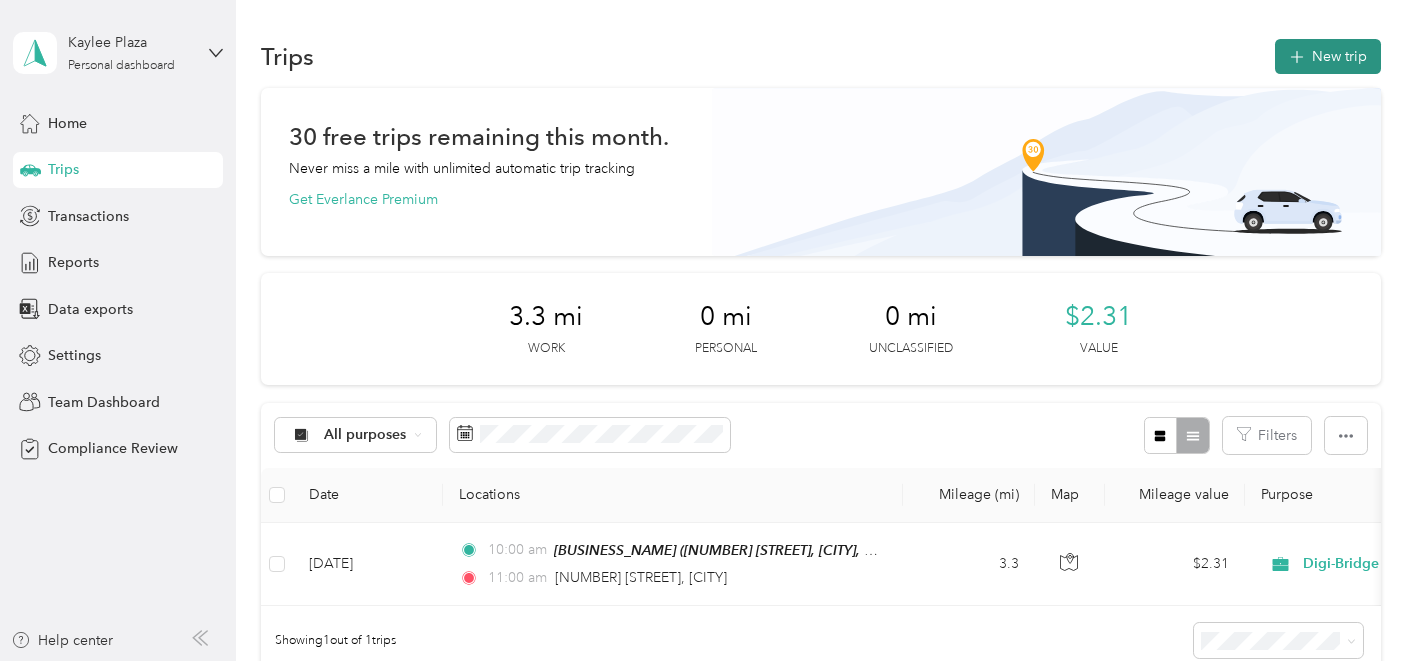 click on "New trip" at bounding box center (1328, 56) 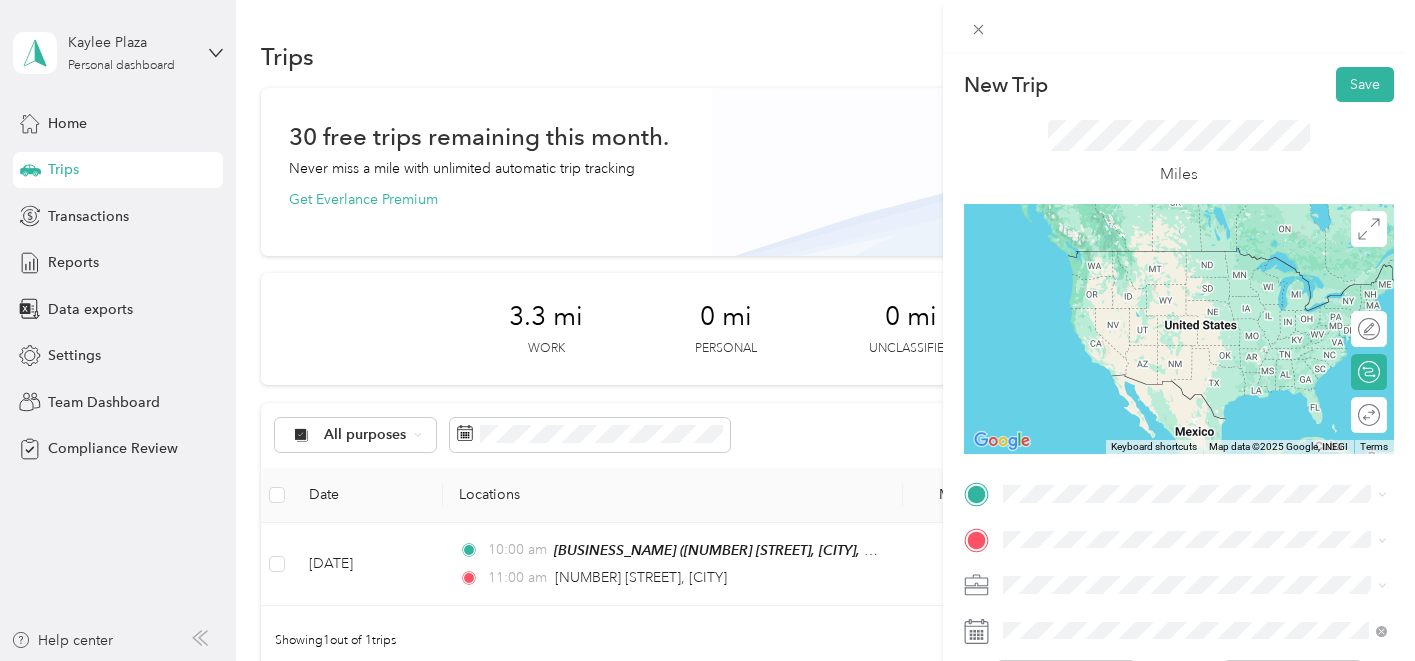 click on "[NUMBER] [STREET], [CITY], [POSTAL_CODE], [CITY], [STATE], [COUNTRY]" at bounding box center (1210, 290) 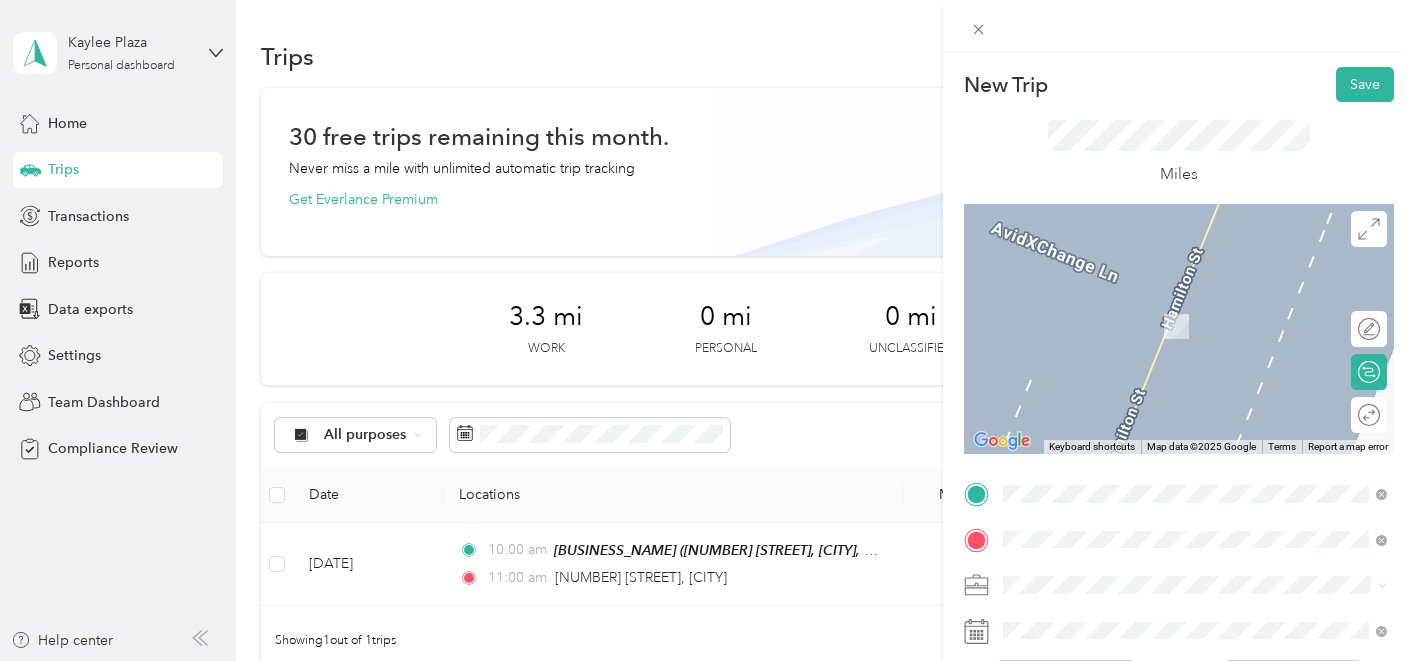 click on "[NUMBER] [STREET]
[CITY], [STATE] [POSTAL_CODE], [COUNTRY]" at bounding box center [1185, 304] 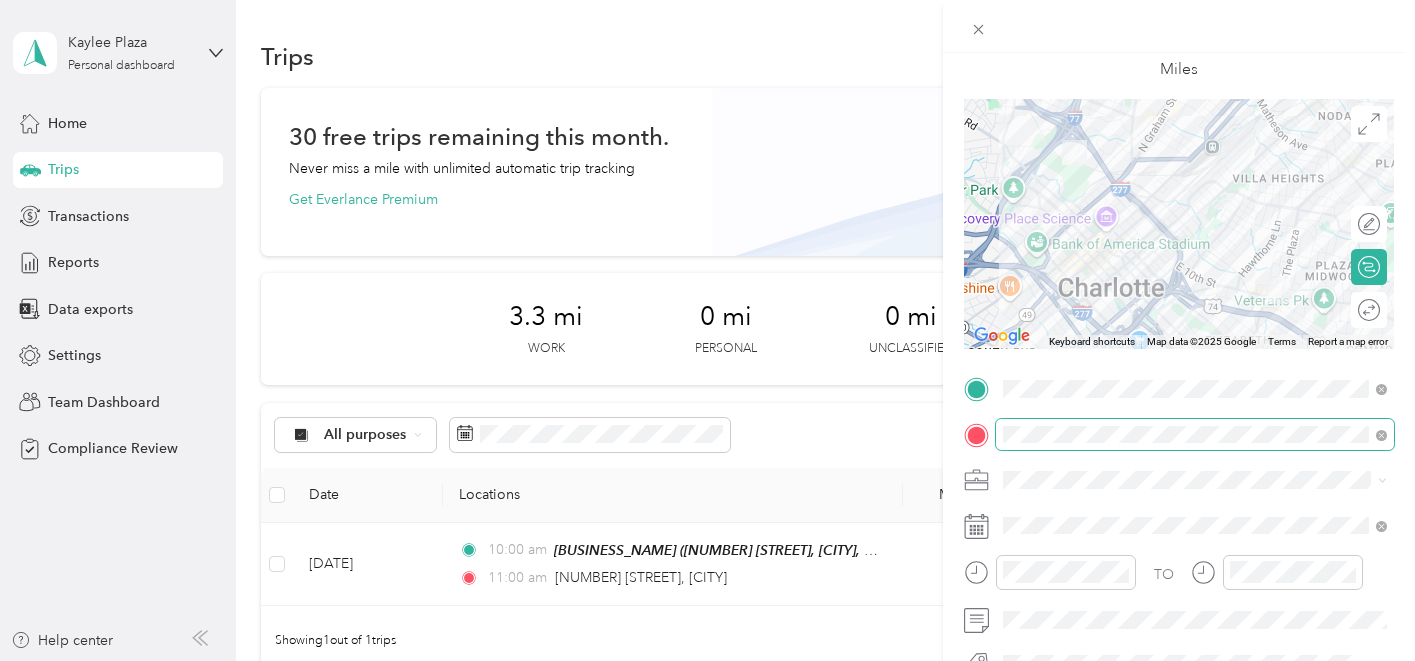 scroll, scrollTop: 163, scrollLeft: 0, axis: vertical 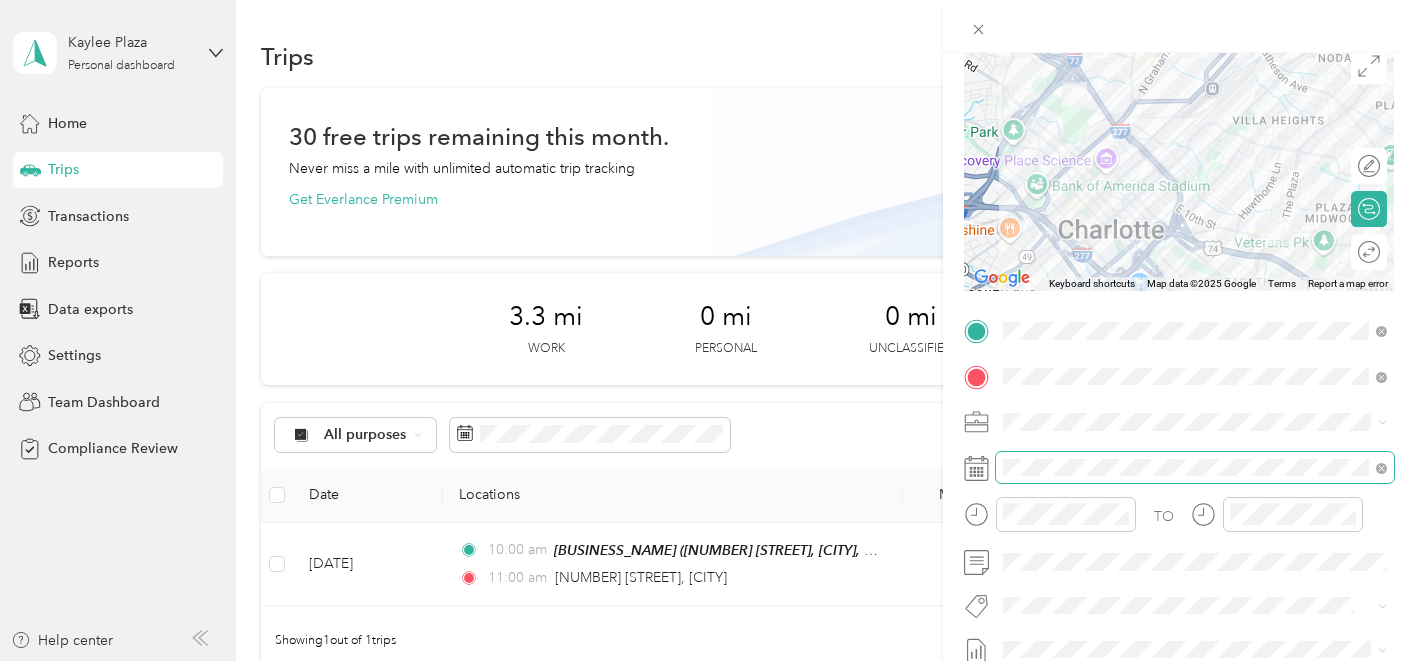 click at bounding box center (1195, 468) 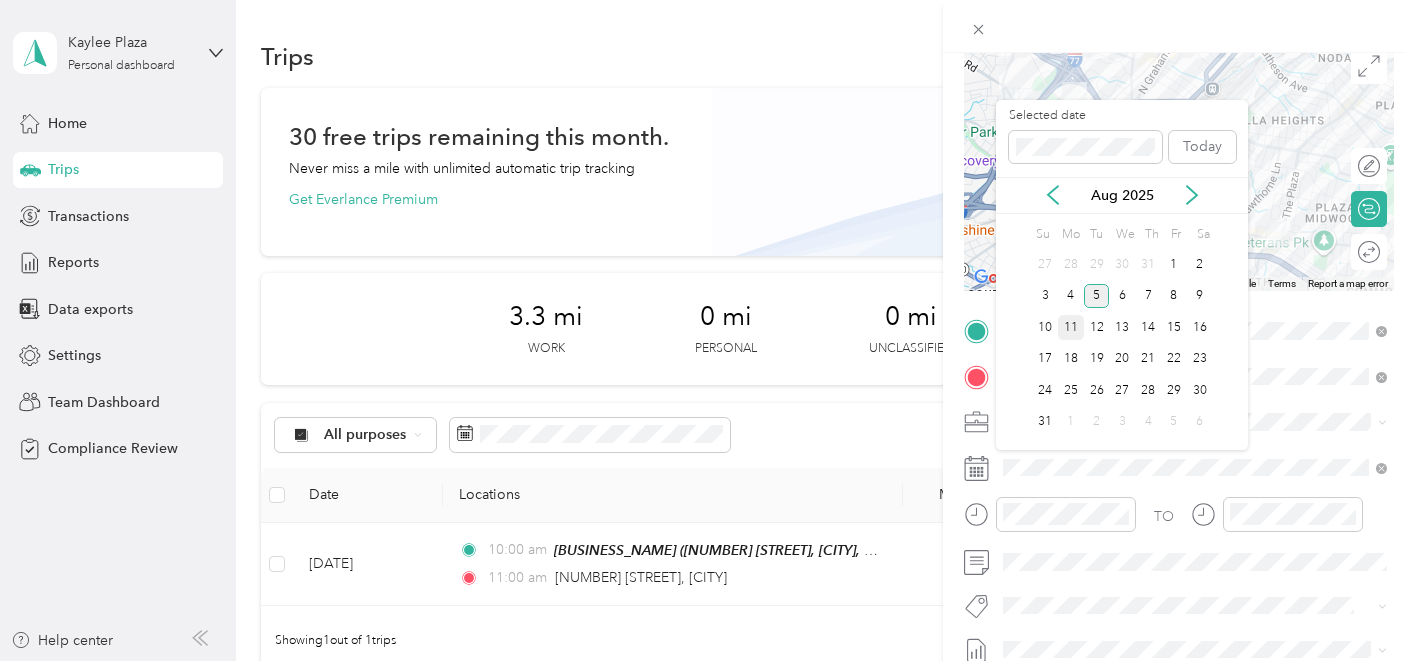 click on "11" at bounding box center [1071, 327] 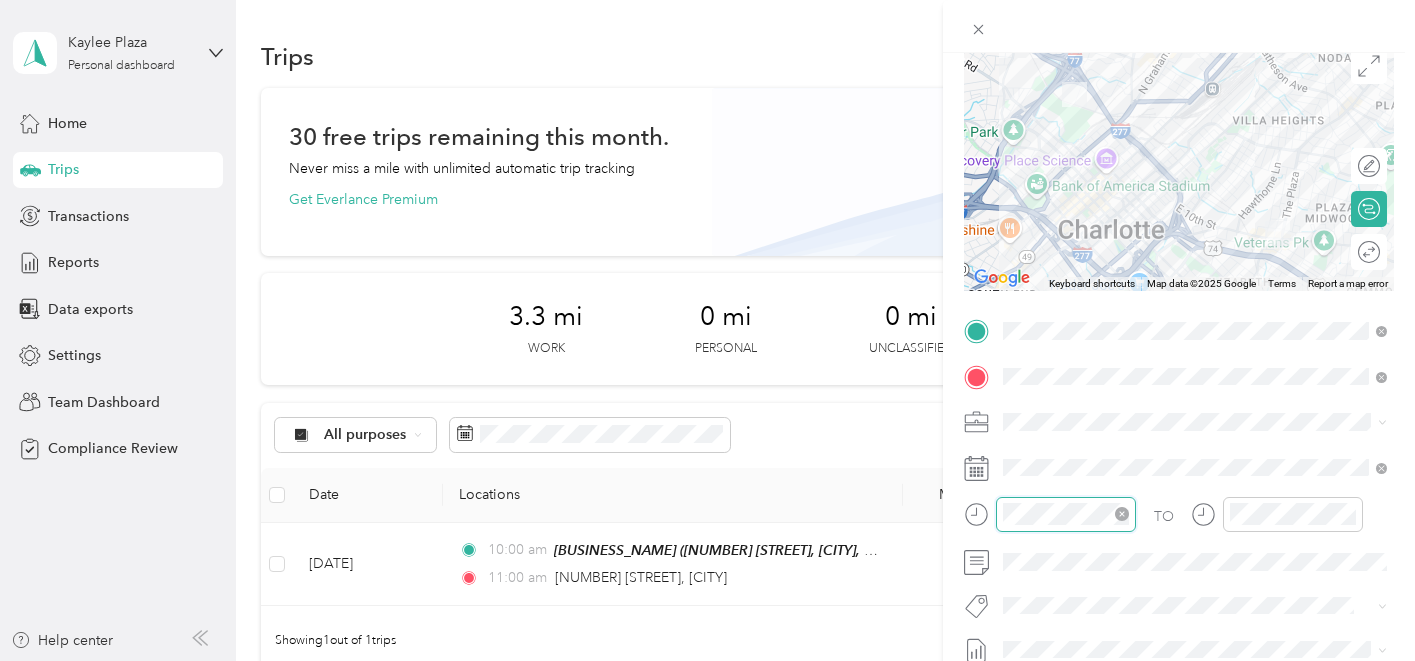 click at bounding box center (1066, 514) 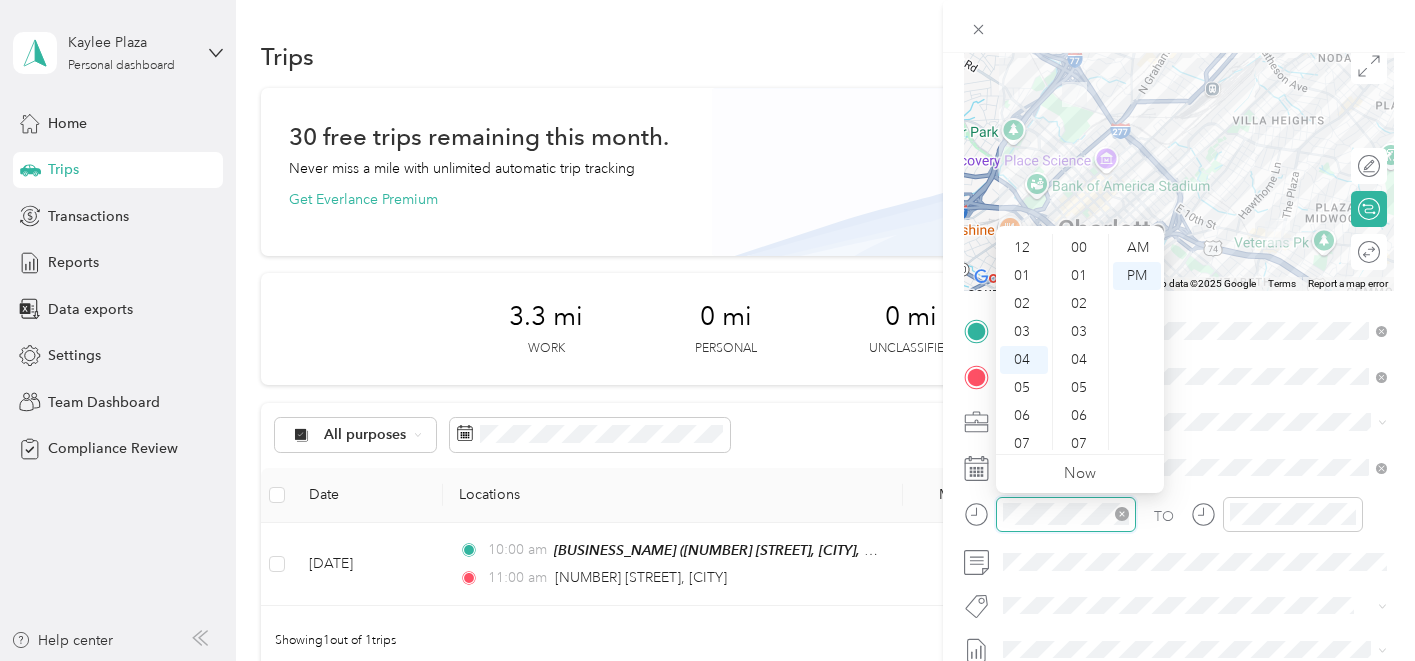 scroll, scrollTop: 112, scrollLeft: 0, axis: vertical 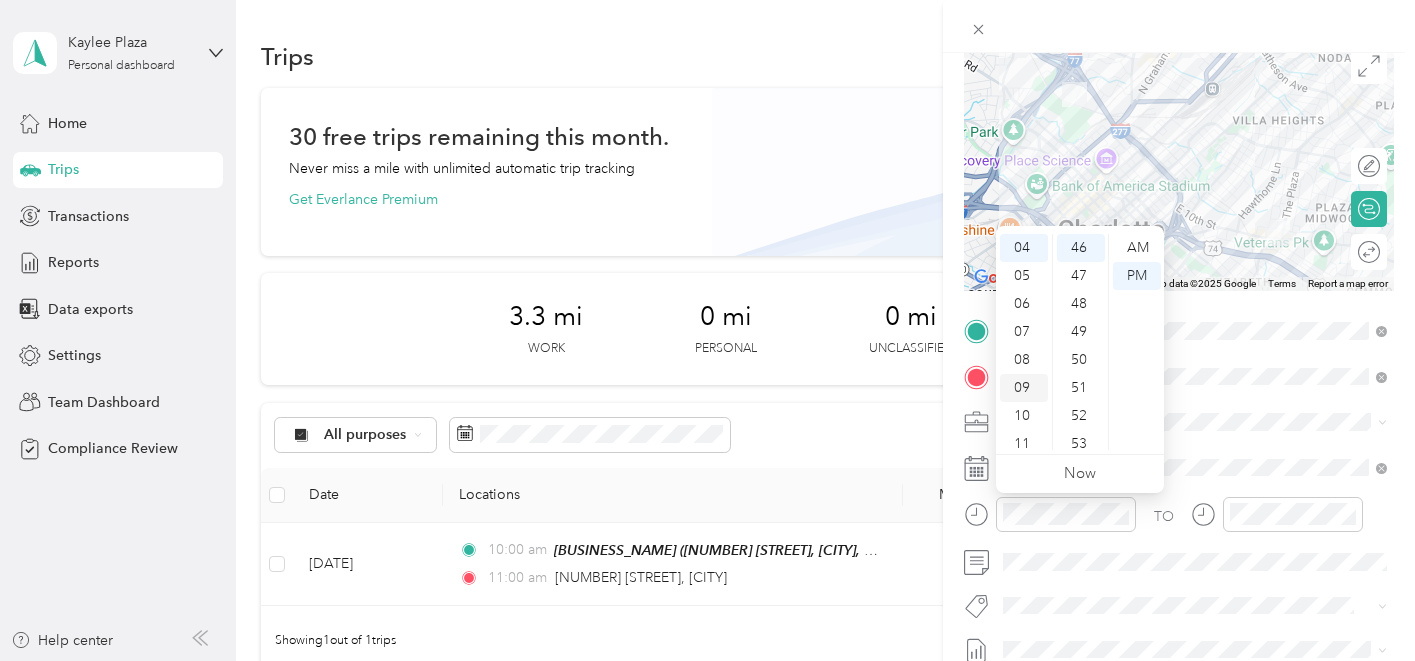 click on "09" at bounding box center [1024, 388] 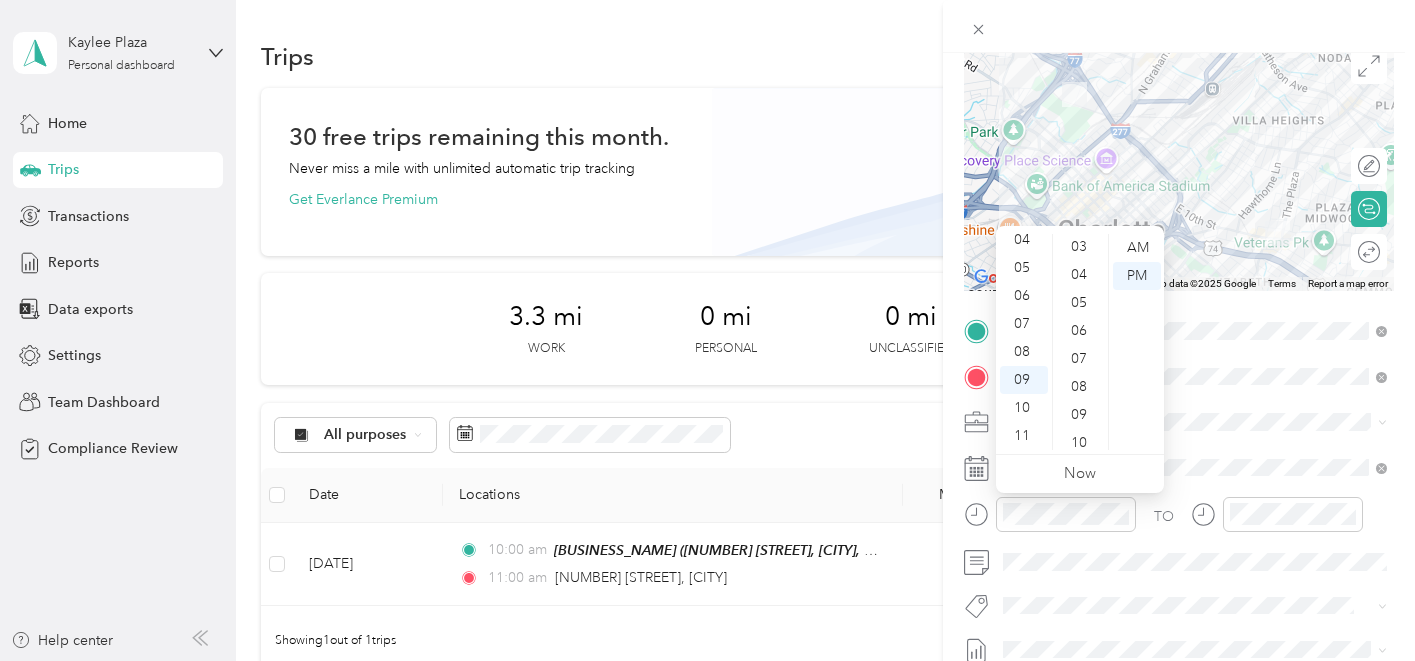 scroll, scrollTop: 0, scrollLeft: 0, axis: both 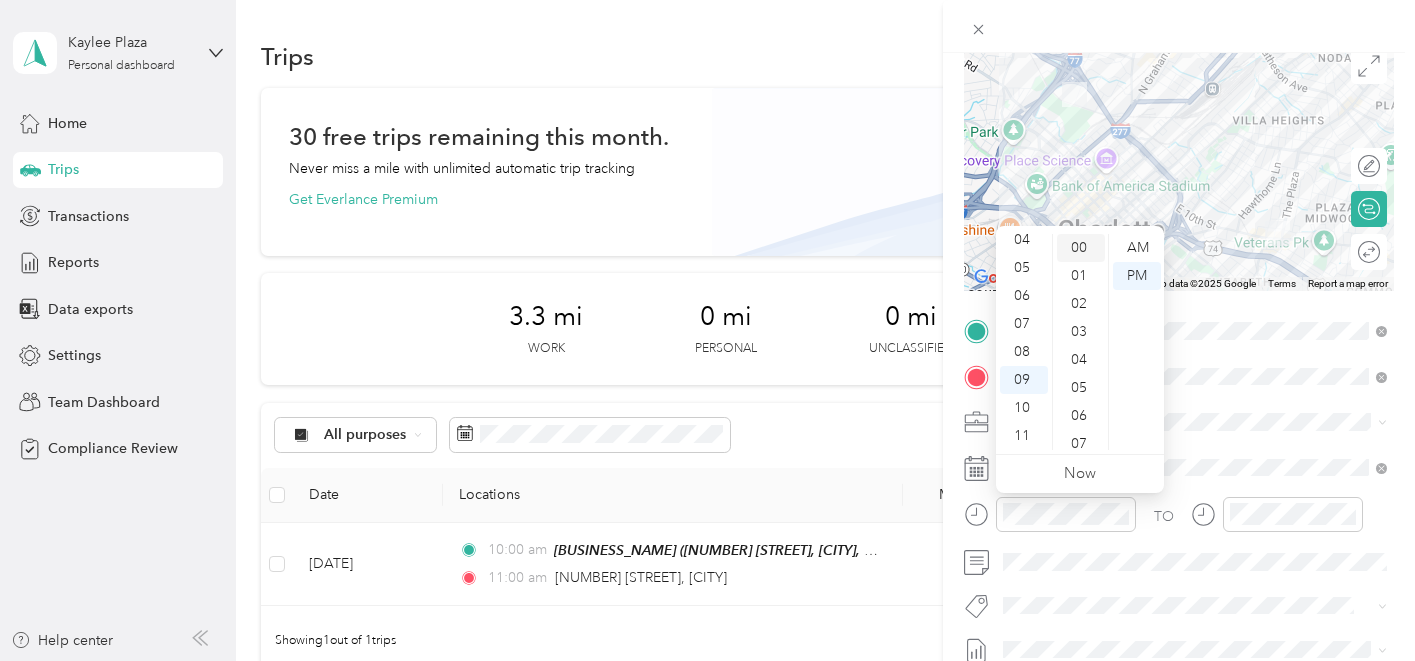 click on "00" at bounding box center [1081, 248] 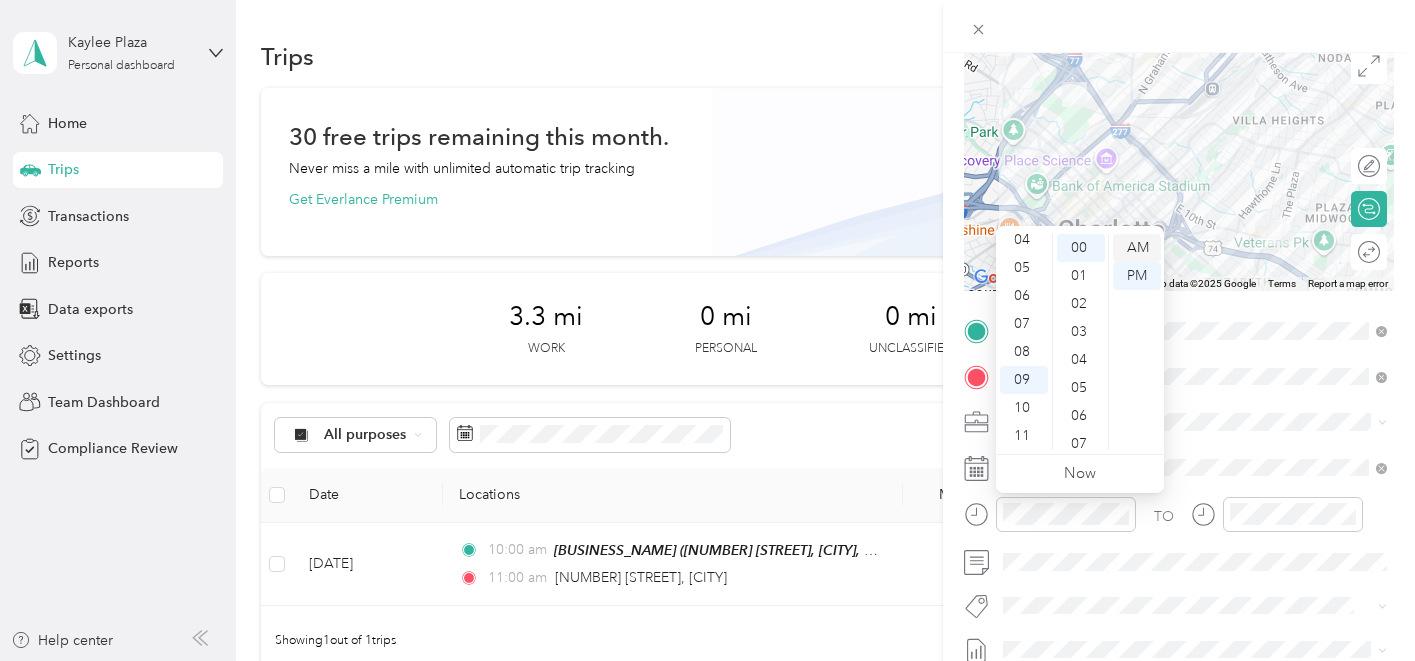 click on "AM" at bounding box center (1137, 248) 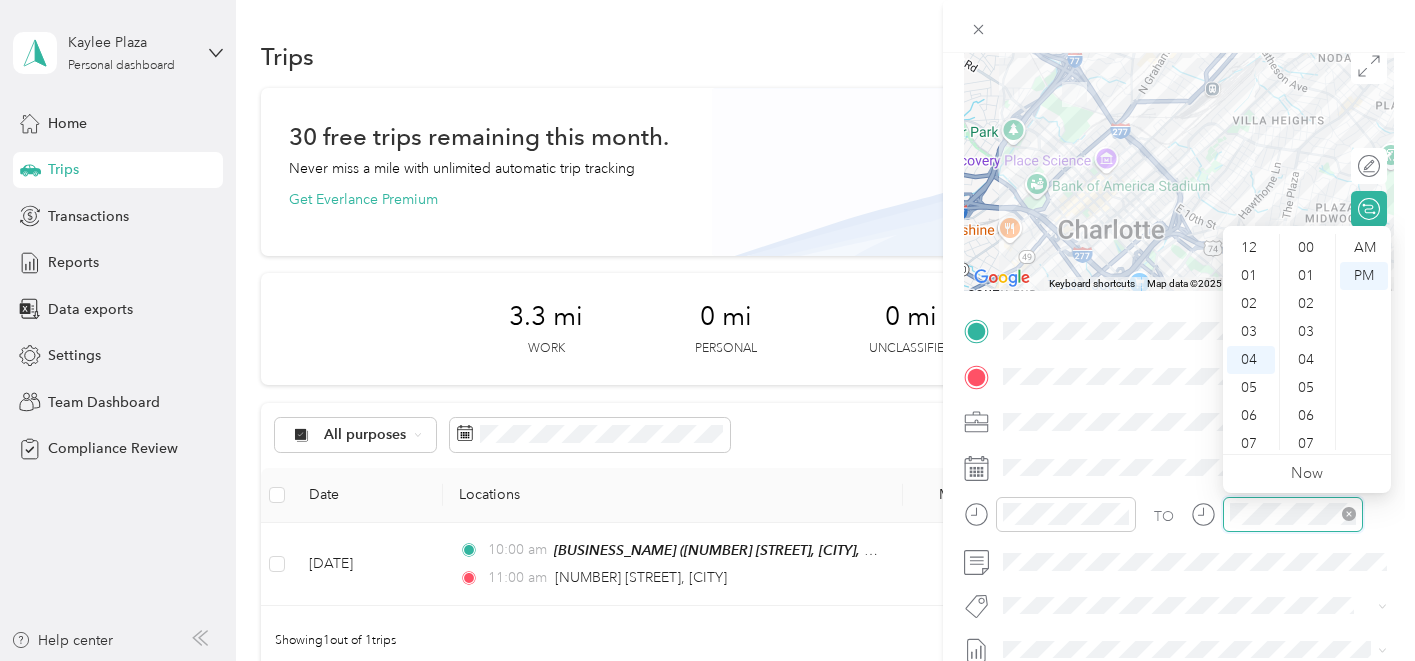 scroll, scrollTop: 112, scrollLeft: 0, axis: vertical 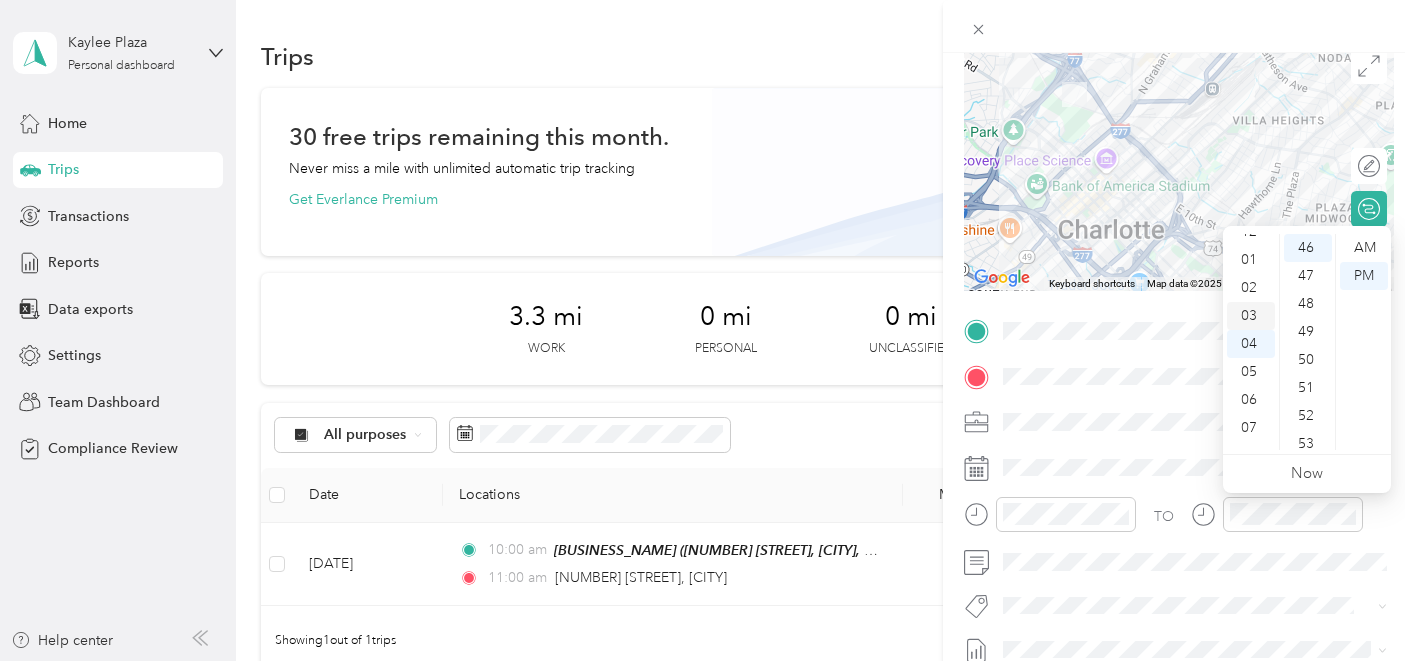 click on "03" at bounding box center (1251, 316) 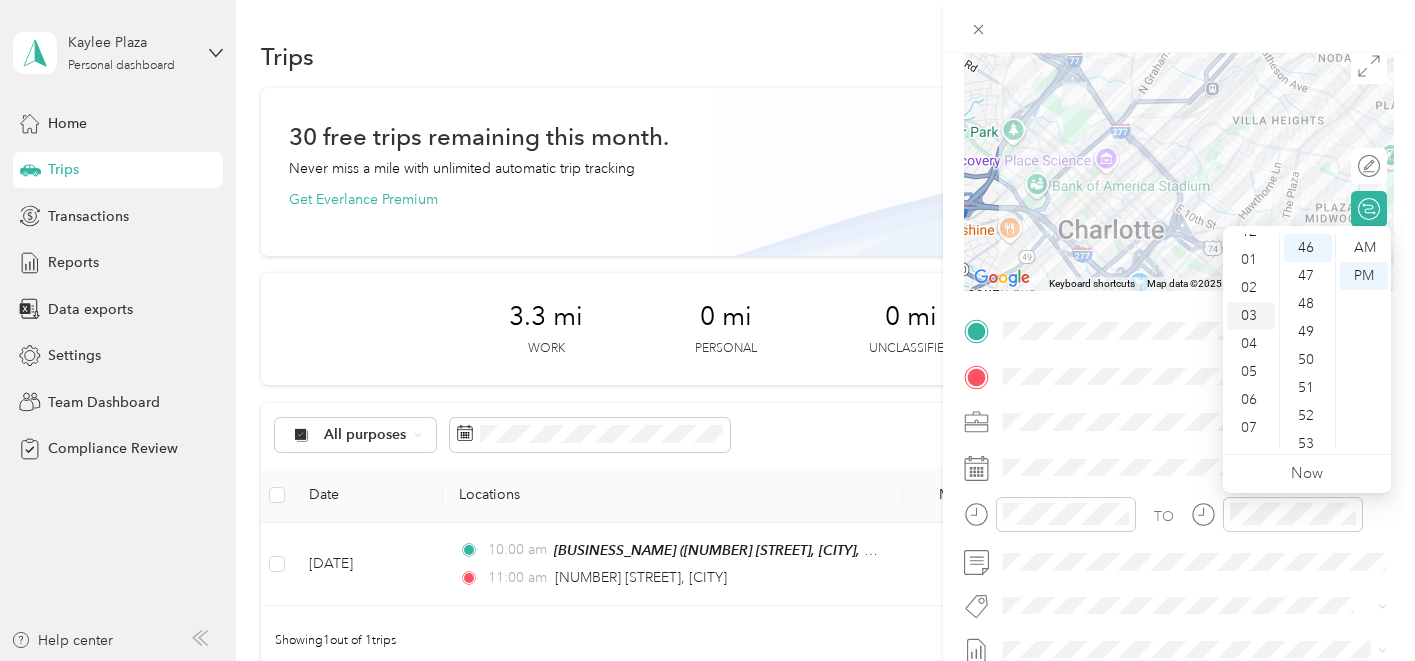 scroll, scrollTop: 84, scrollLeft: 0, axis: vertical 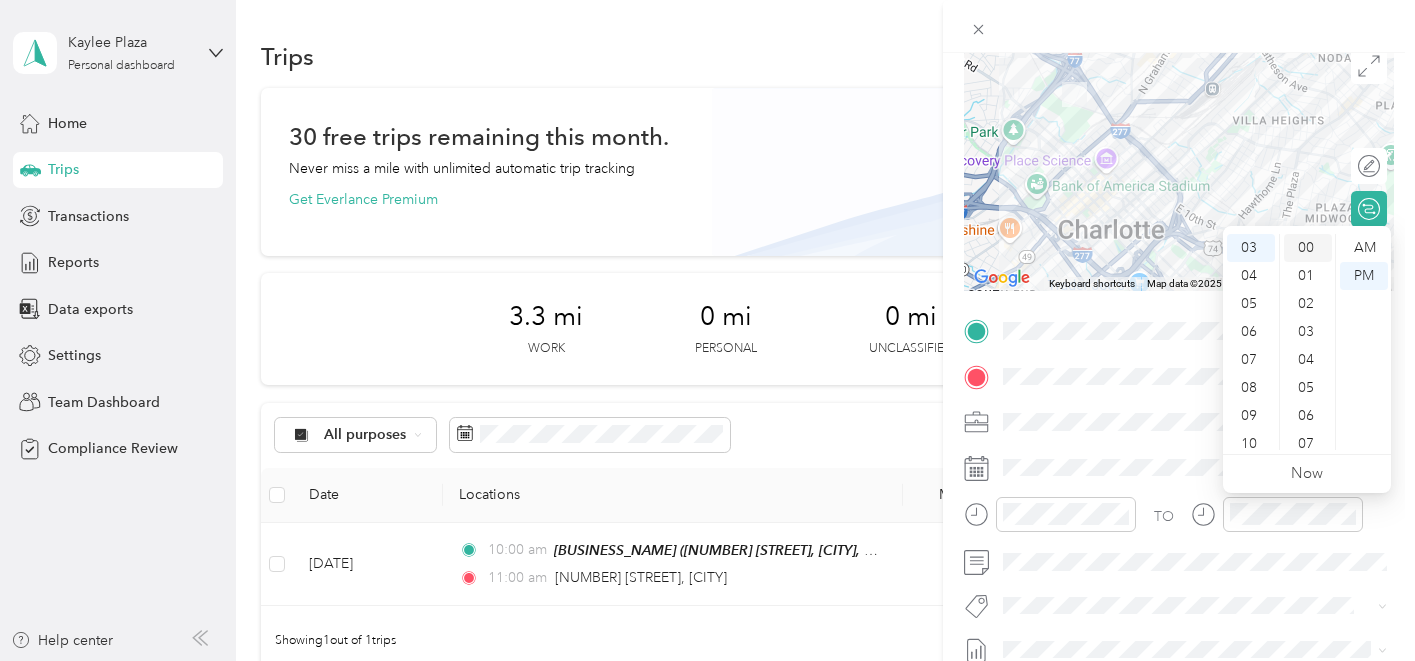 click on "00" at bounding box center (1308, 248) 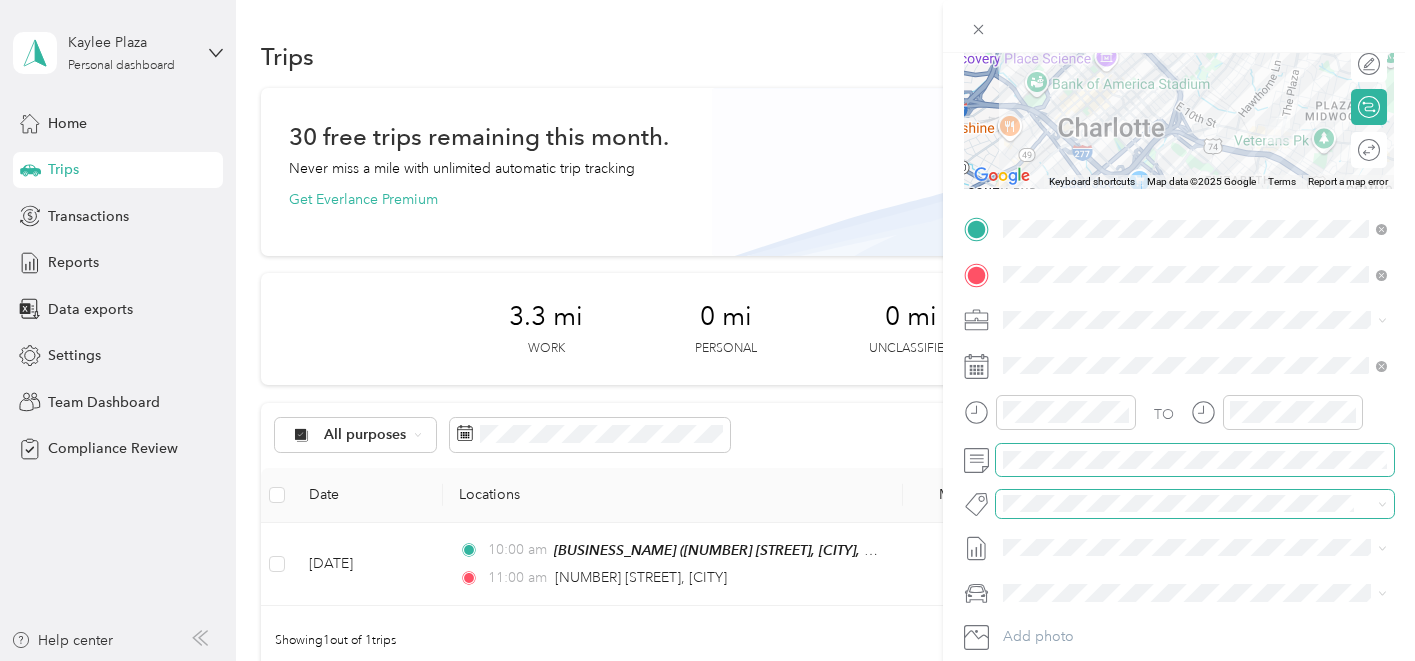 scroll, scrollTop: 276, scrollLeft: 0, axis: vertical 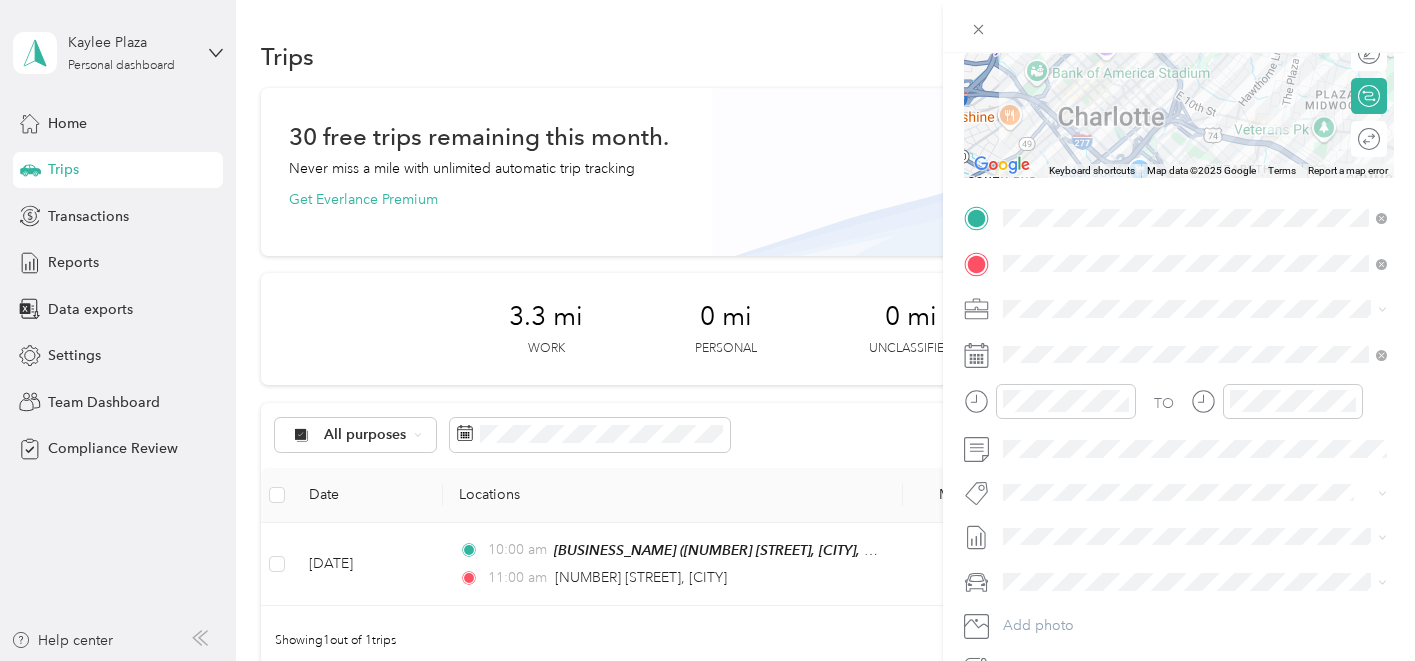 click on "New Trip Save This trip cannot be edited because it is either under review, approved, or paid. Contact your Team Manager to edit it. Miles ← Move left → Move right ↑ Move up ↓ Move down + Zoom in - Zoom out Home Jump left by 75% End Jump right by 75% Page Up Jump up by 75% Page Down Jump down by 75% Keyboard shortcuts Map Data Map data ©2025 Google Map data ©2025 Google 1 km  Click to toggle between metric and imperial units Terms Report a map error Edit route Calculate route Round trip TO Add photo" at bounding box center (1179, 238) 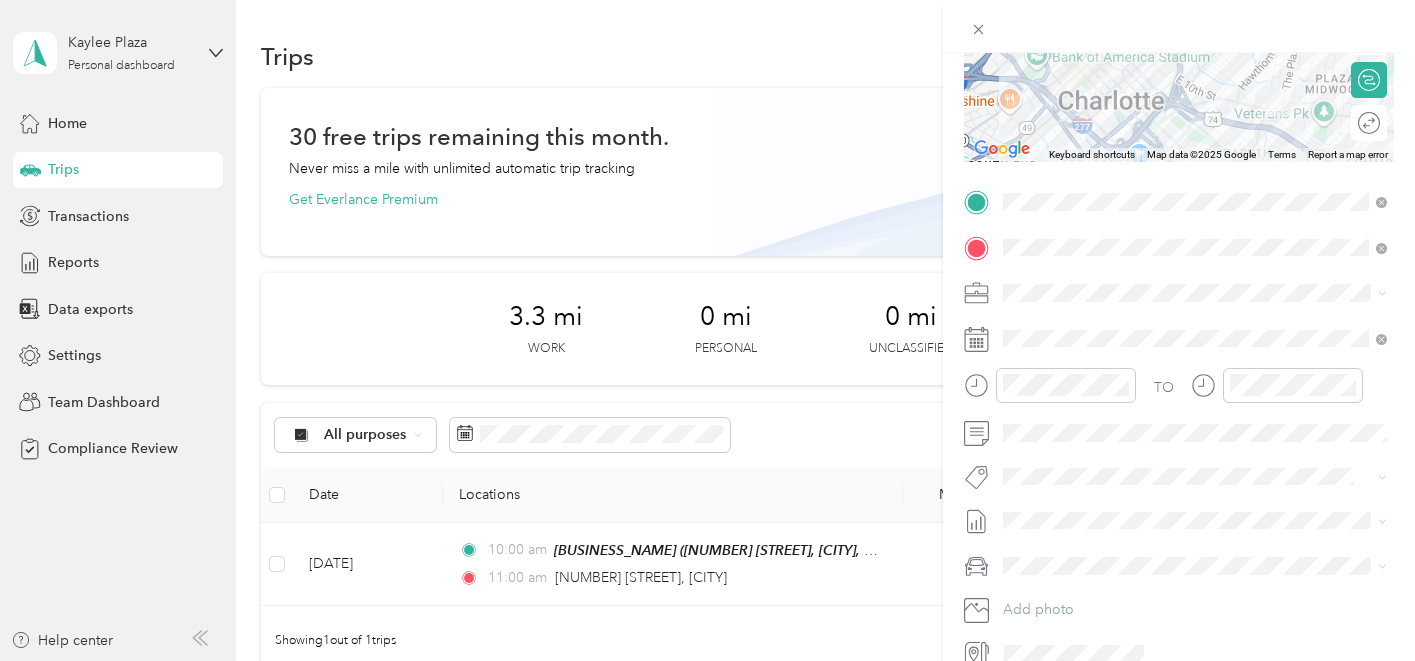 scroll, scrollTop: 272, scrollLeft: 0, axis: vertical 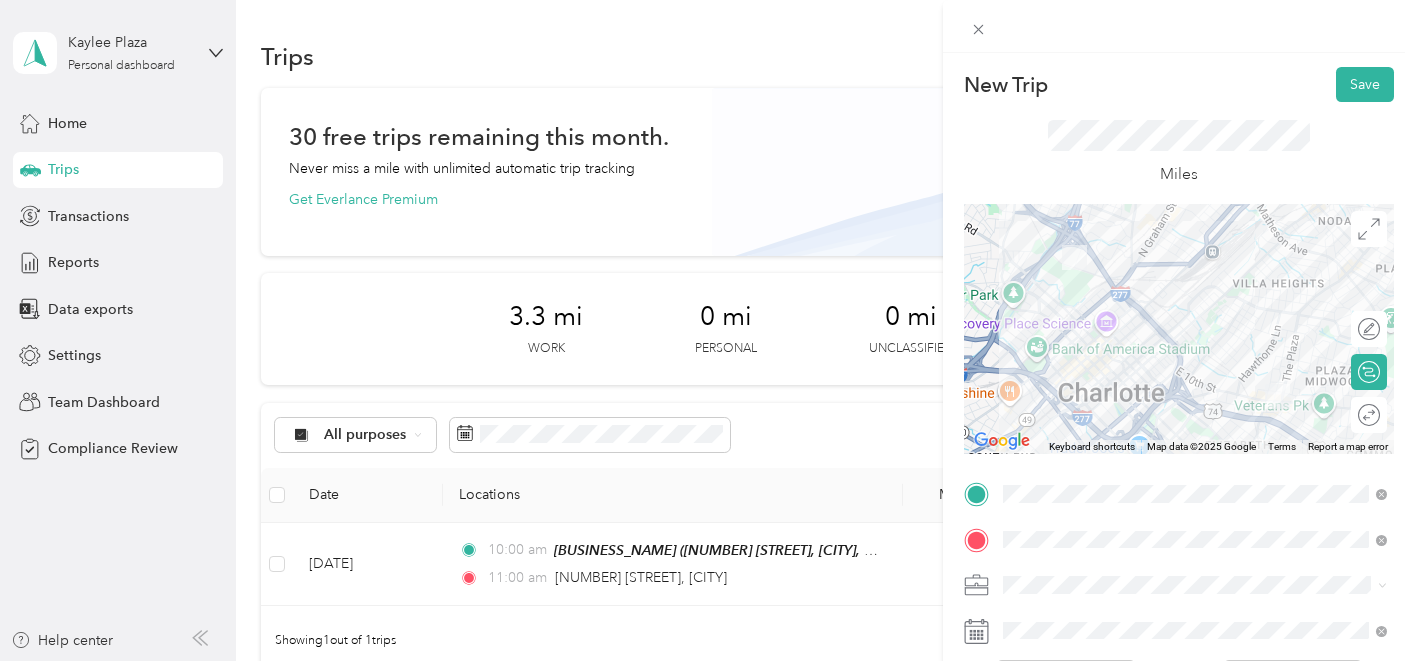 click 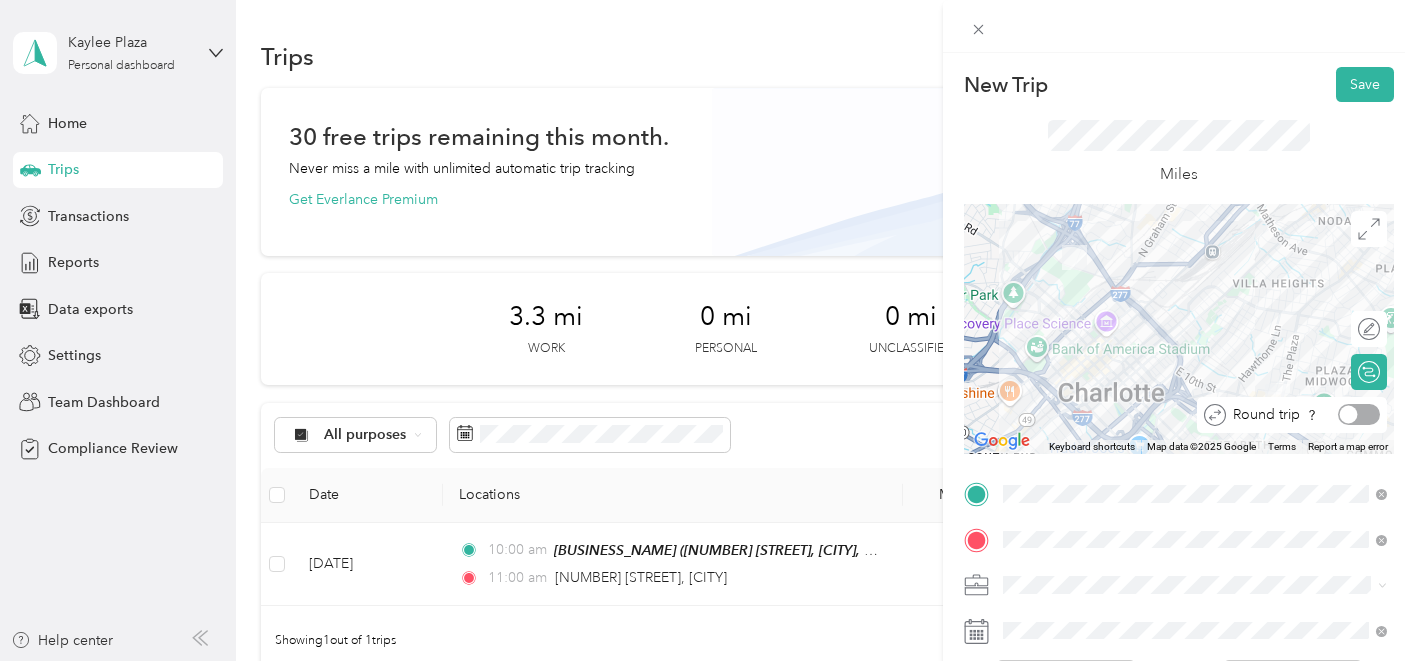 click at bounding box center [1359, 414] 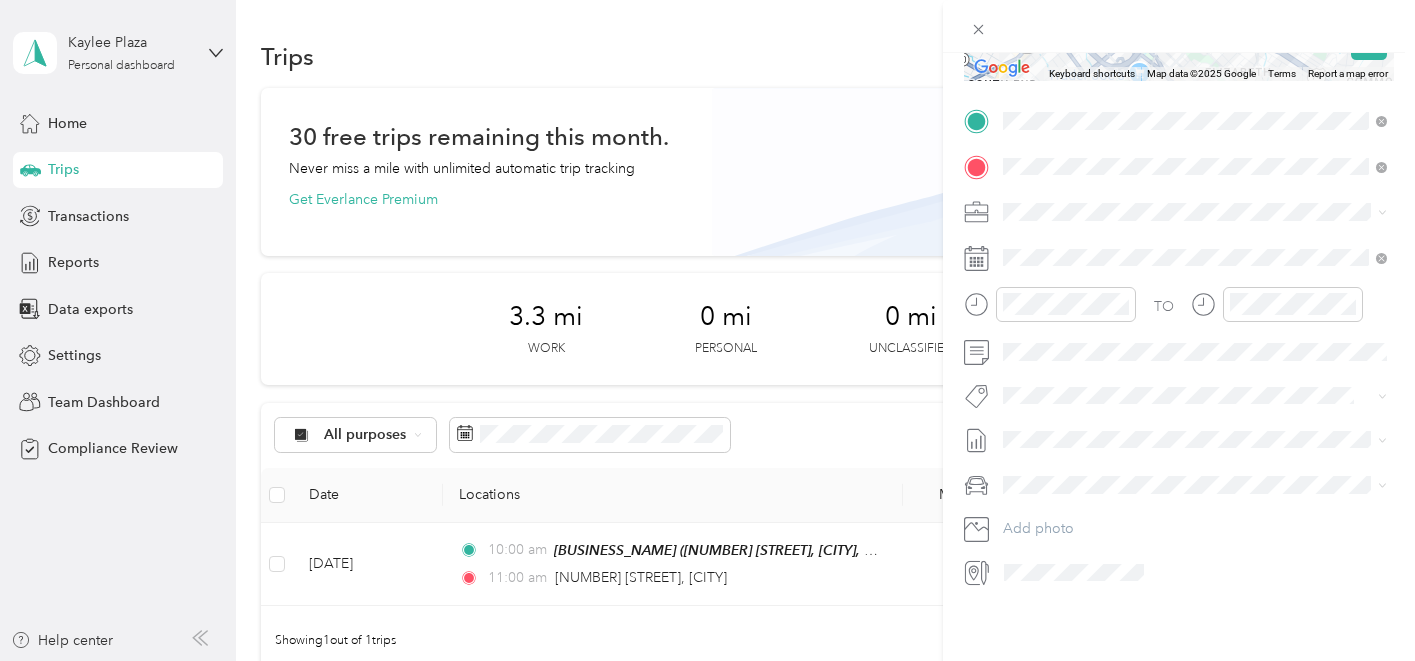 scroll, scrollTop: 0, scrollLeft: 0, axis: both 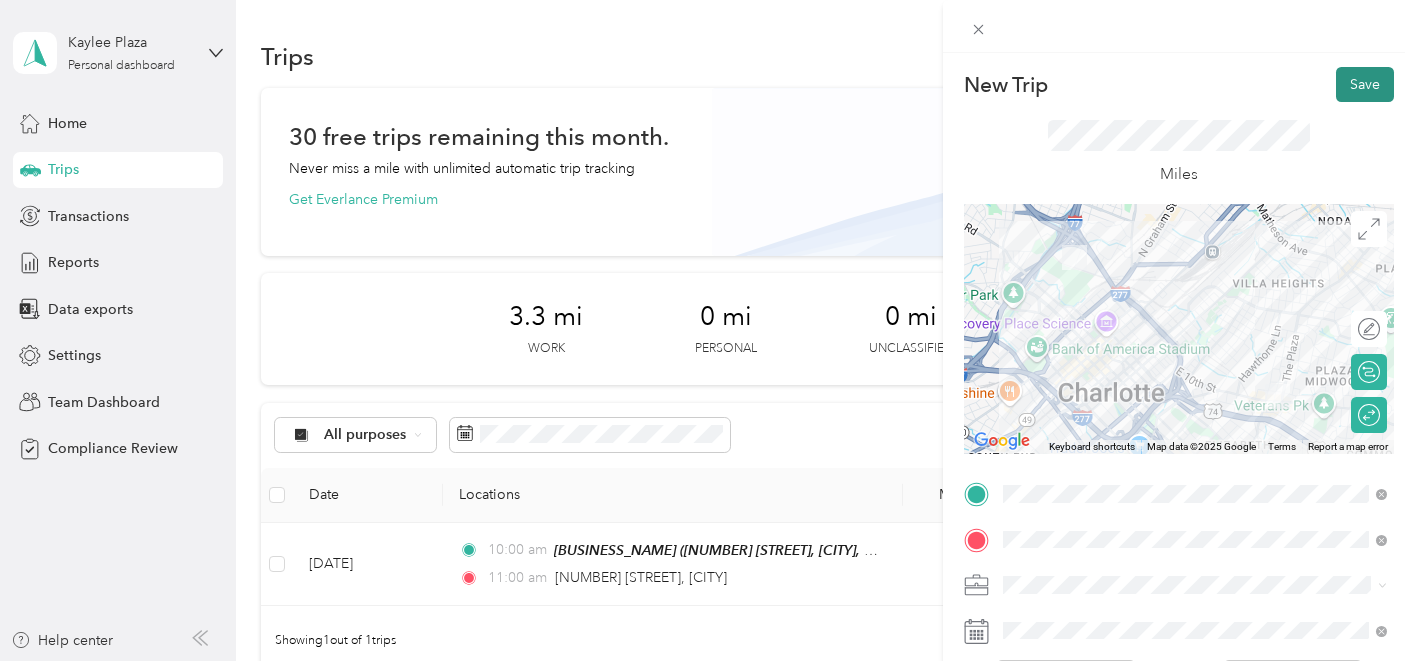 click on "Save" at bounding box center (1365, 84) 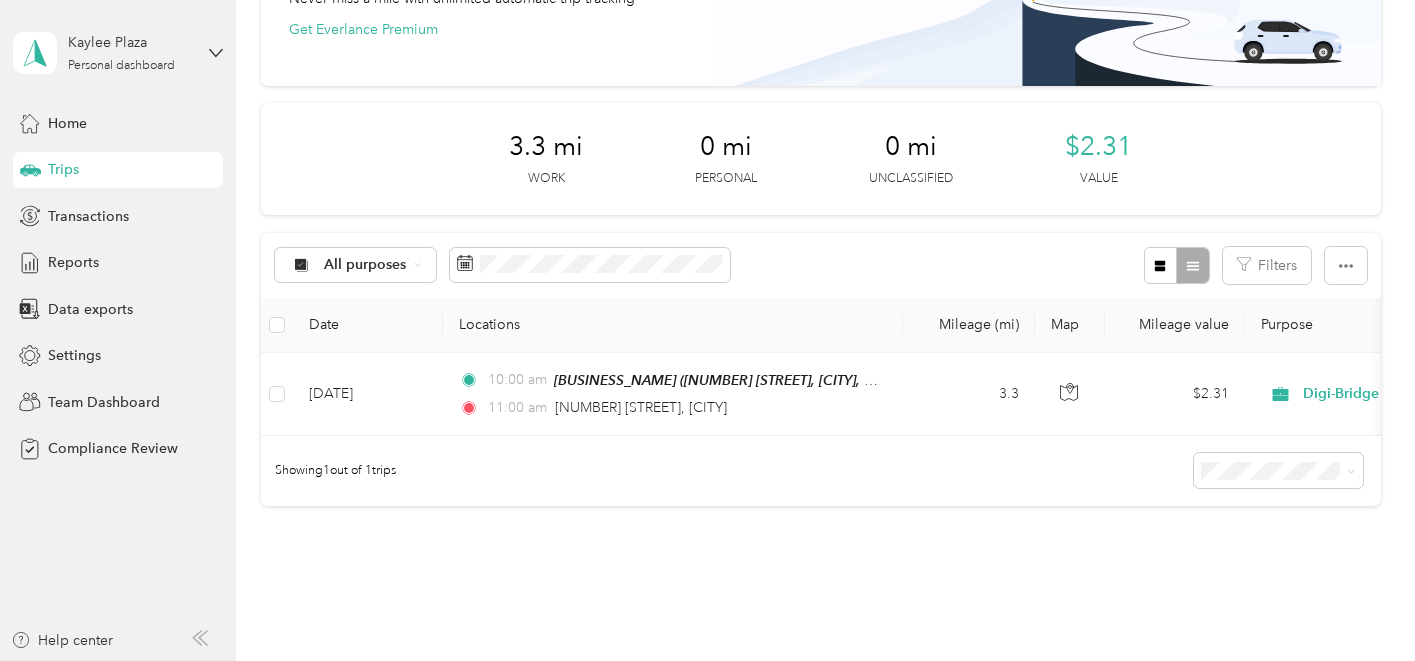 scroll, scrollTop: 176, scrollLeft: 0, axis: vertical 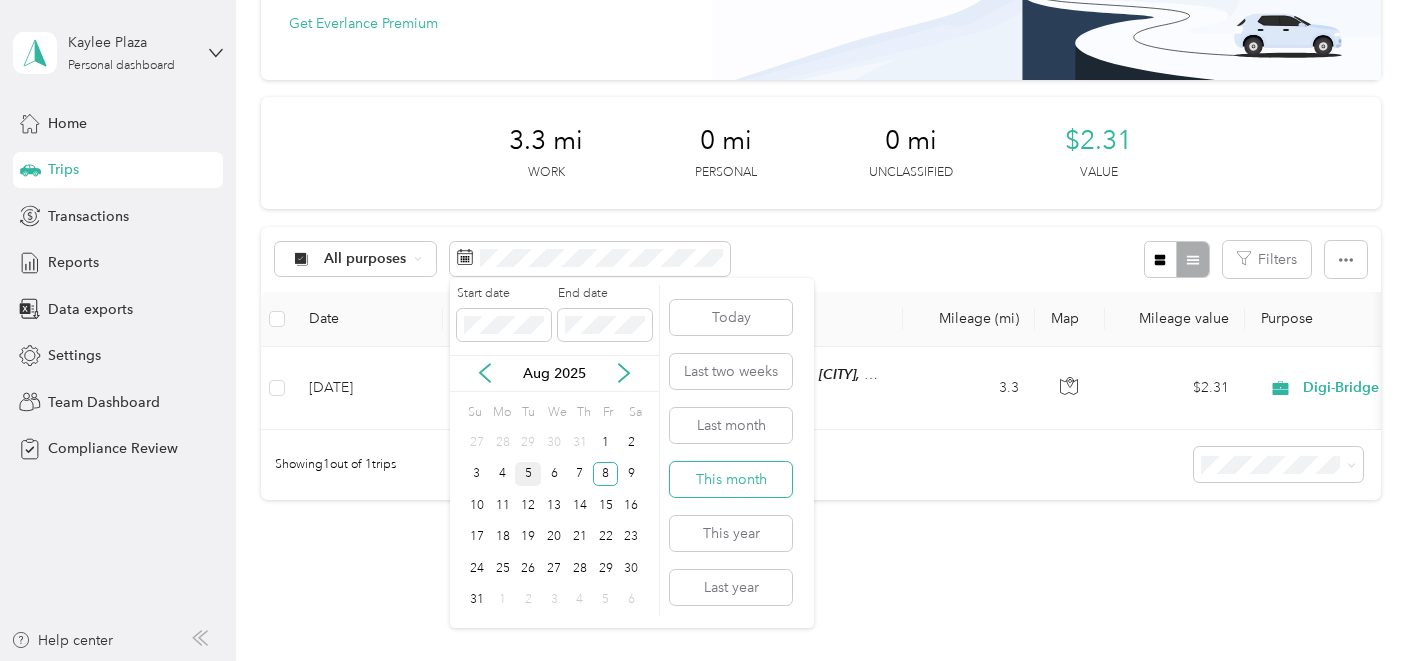 click on "This month" at bounding box center (731, 479) 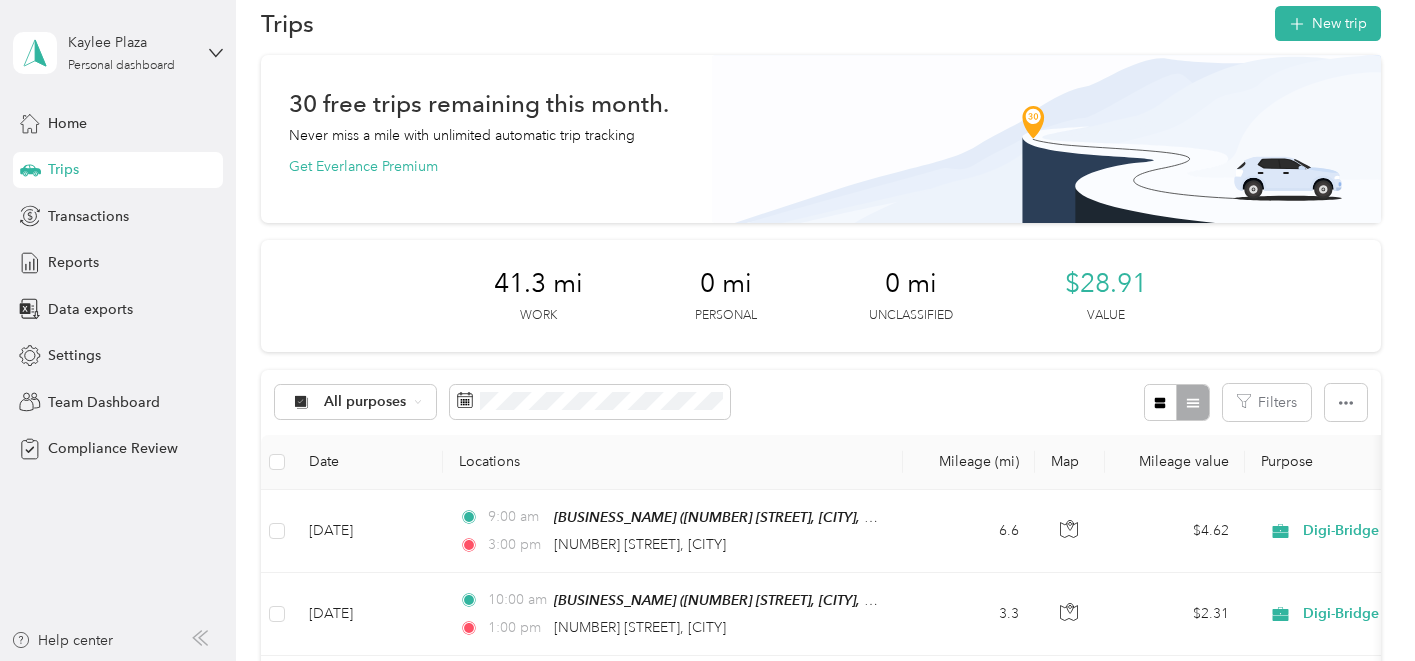 scroll, scrollTop: 0, scrollLeft: 0, axis: both 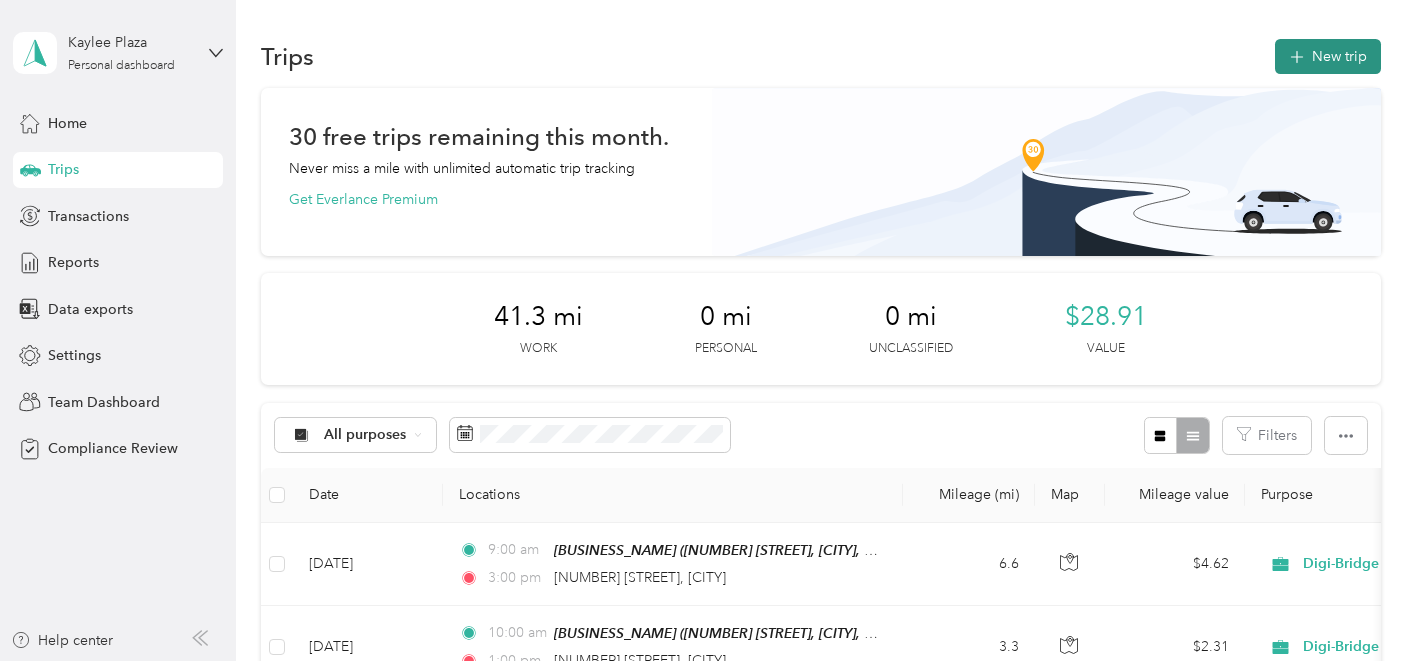 click on "New trip" at bounding box center (1328, 56) 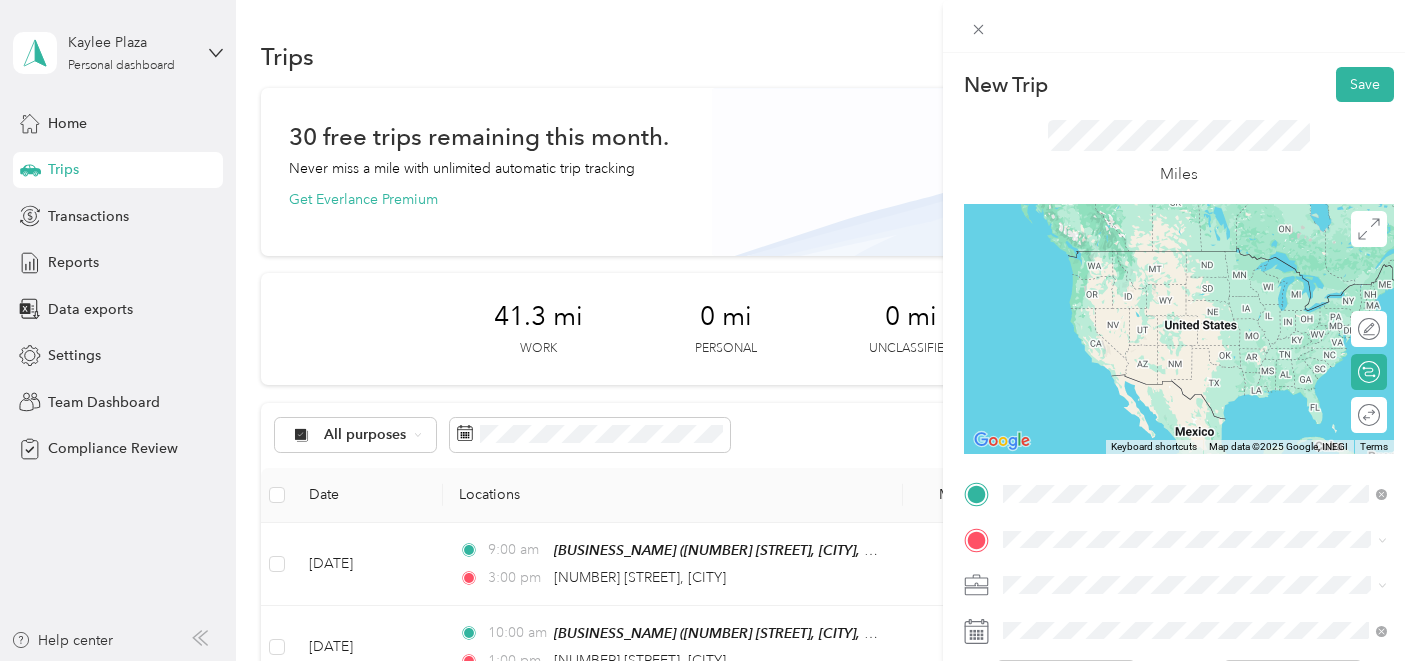 click on "[NUMBER] [STREET], [CITY], [POSTAL_CODE], [CITY], [STATE], [COUNTRY]" at bounding box center [1210, 291] 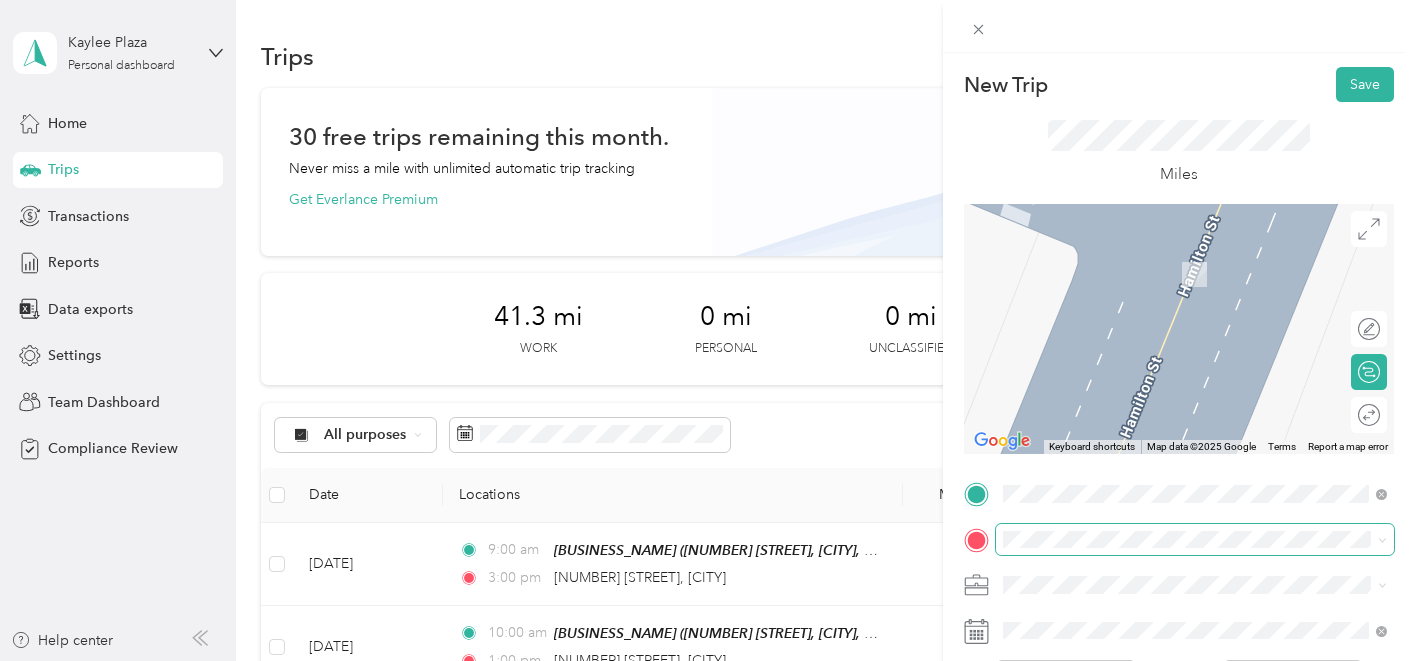 click at bounding box center (1195, 540) 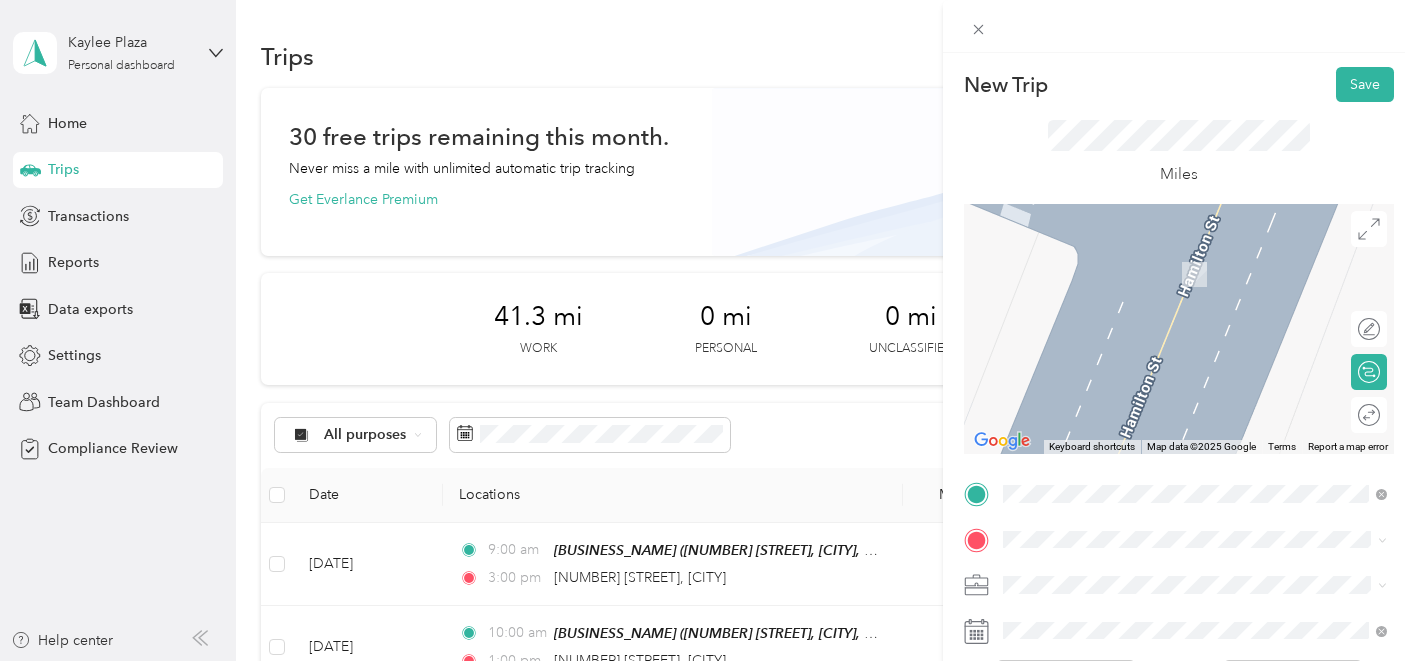 click on "[NUMBER] [STREET]
[CITY], [STATE] [POSTAL_CODE], [COUNTRY]" at bounding box center [1195, 376] 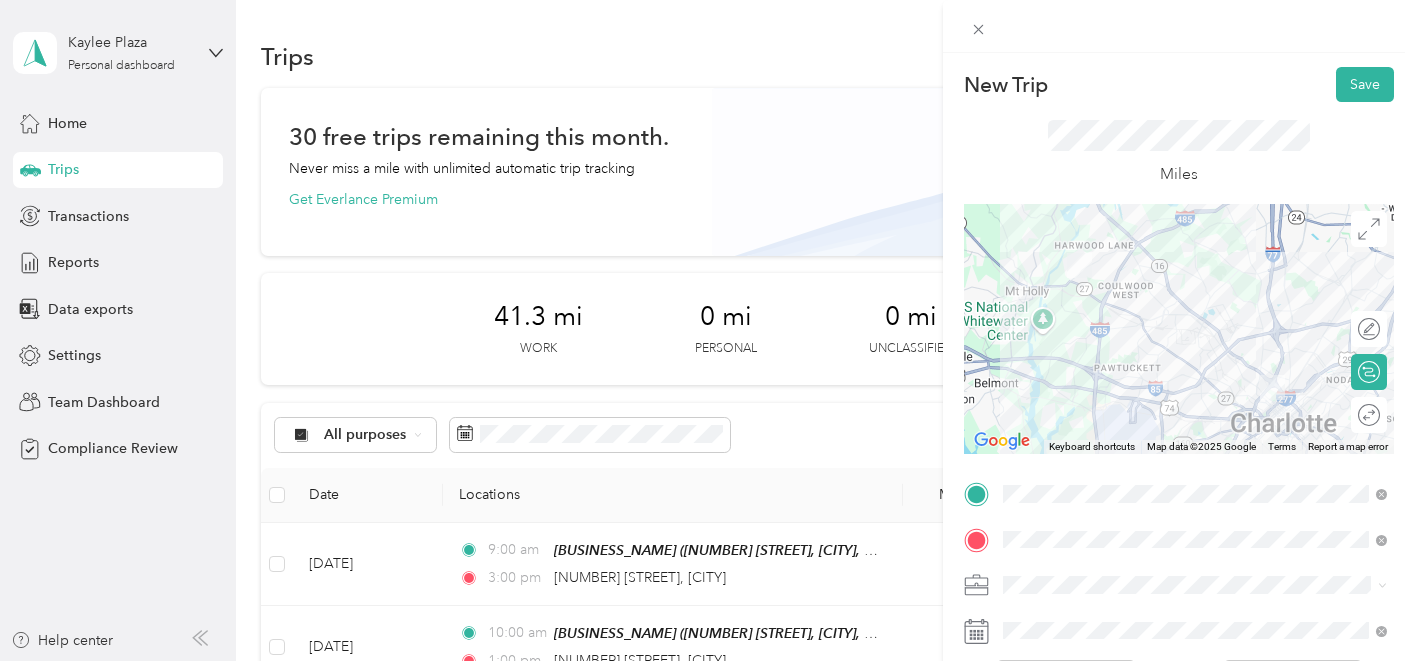 click 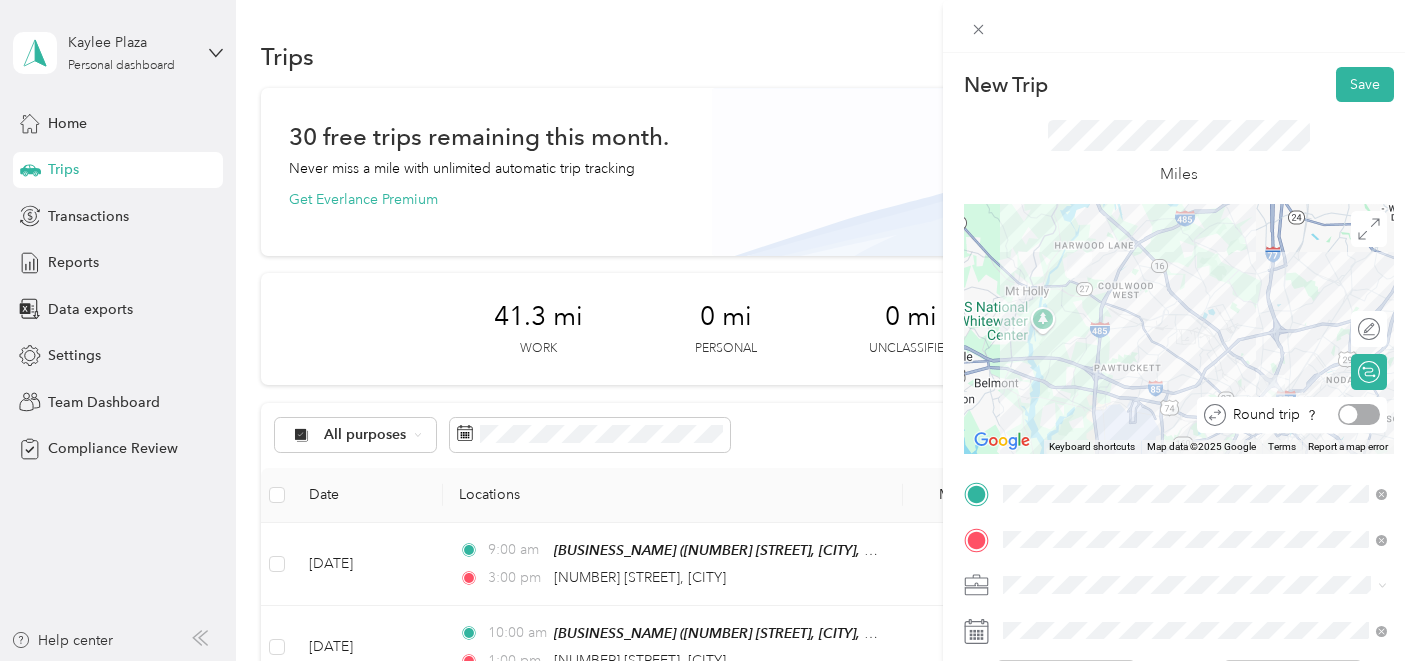 click at bounding box center (1359, 414) 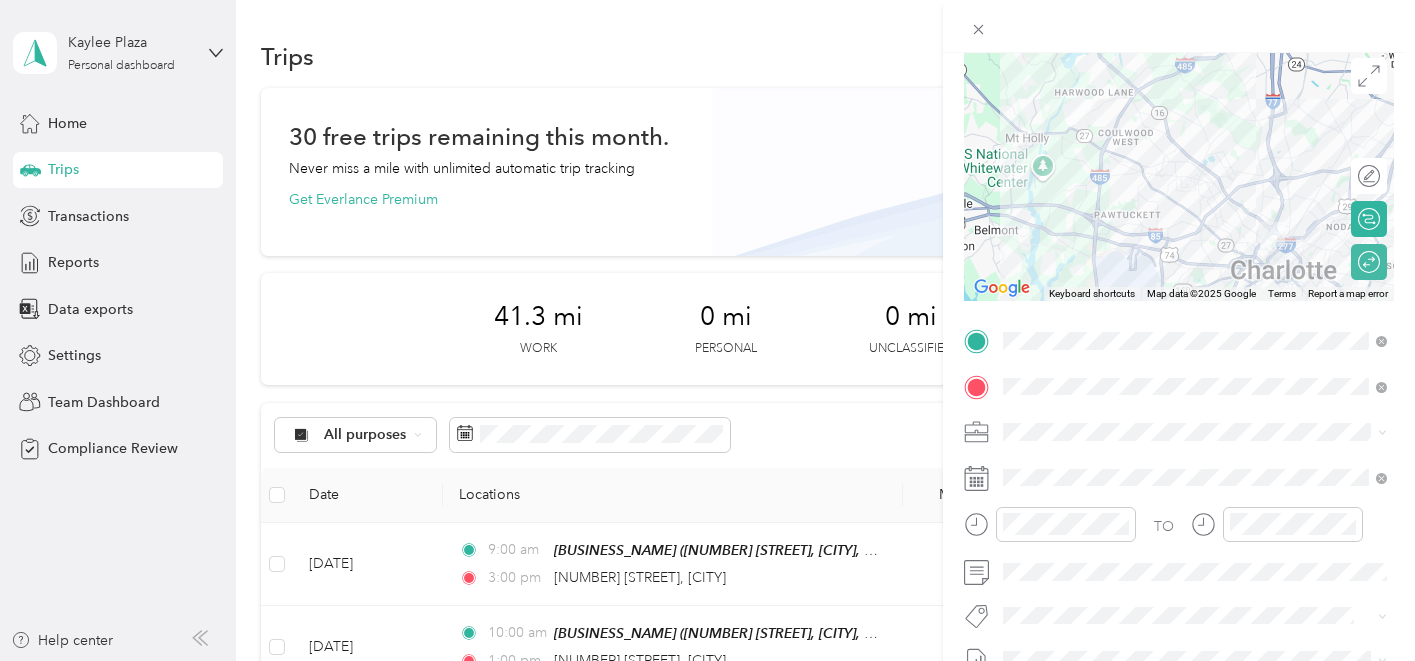 scroll, scrollTop: 218, scrollLeft: 0, axis: vertical 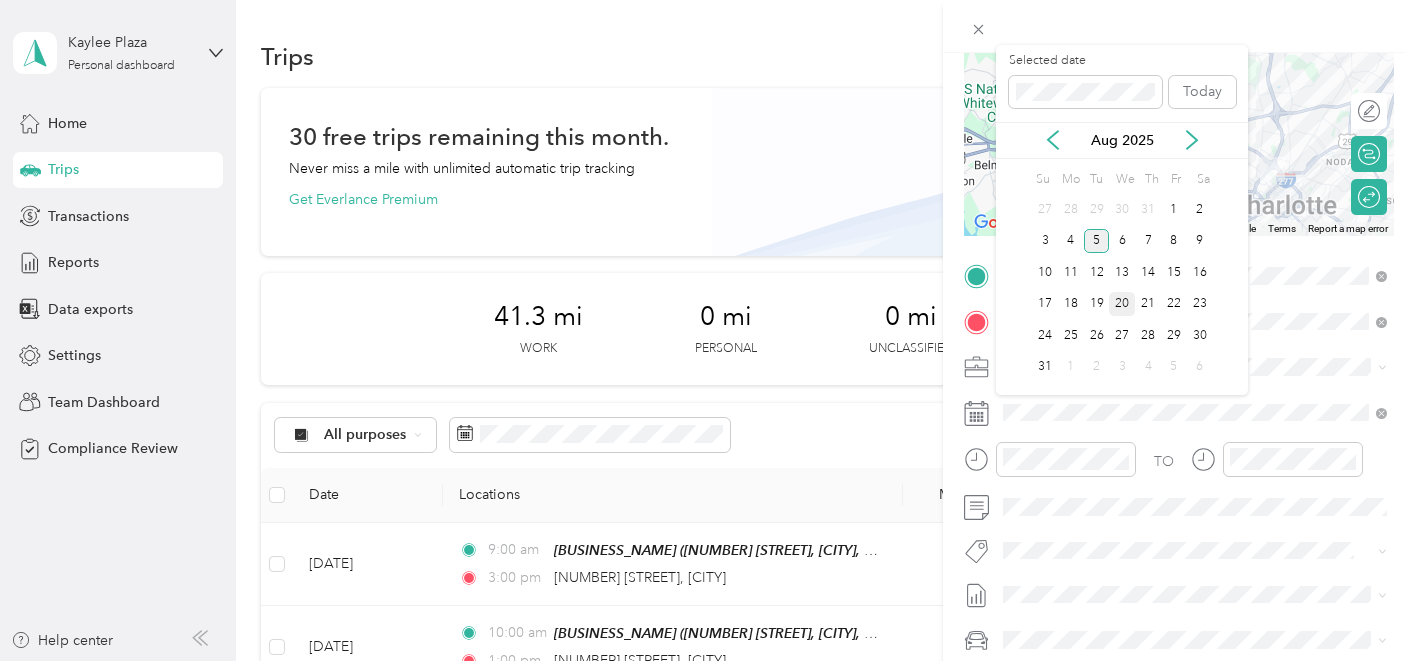 click on "20" at bounding box center (1122, 304) 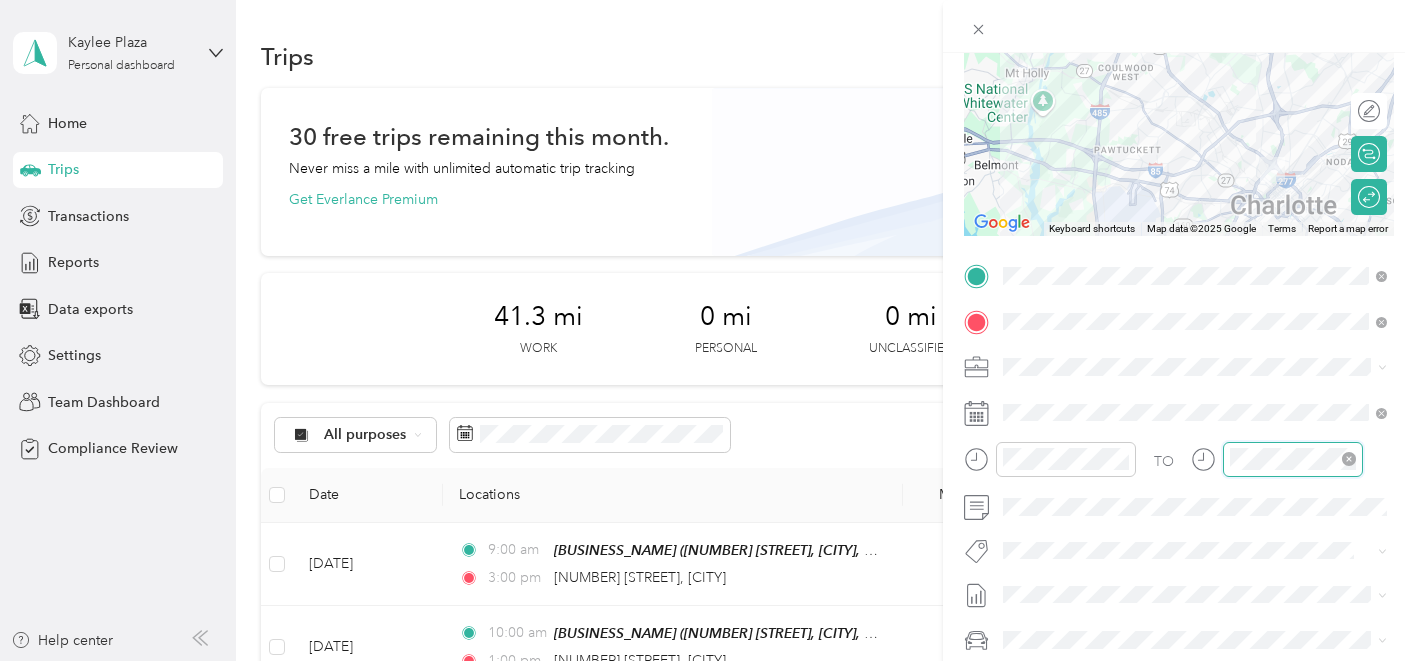 scroll, scrollTop: 112, scrollLeft: 0, axis: vertical 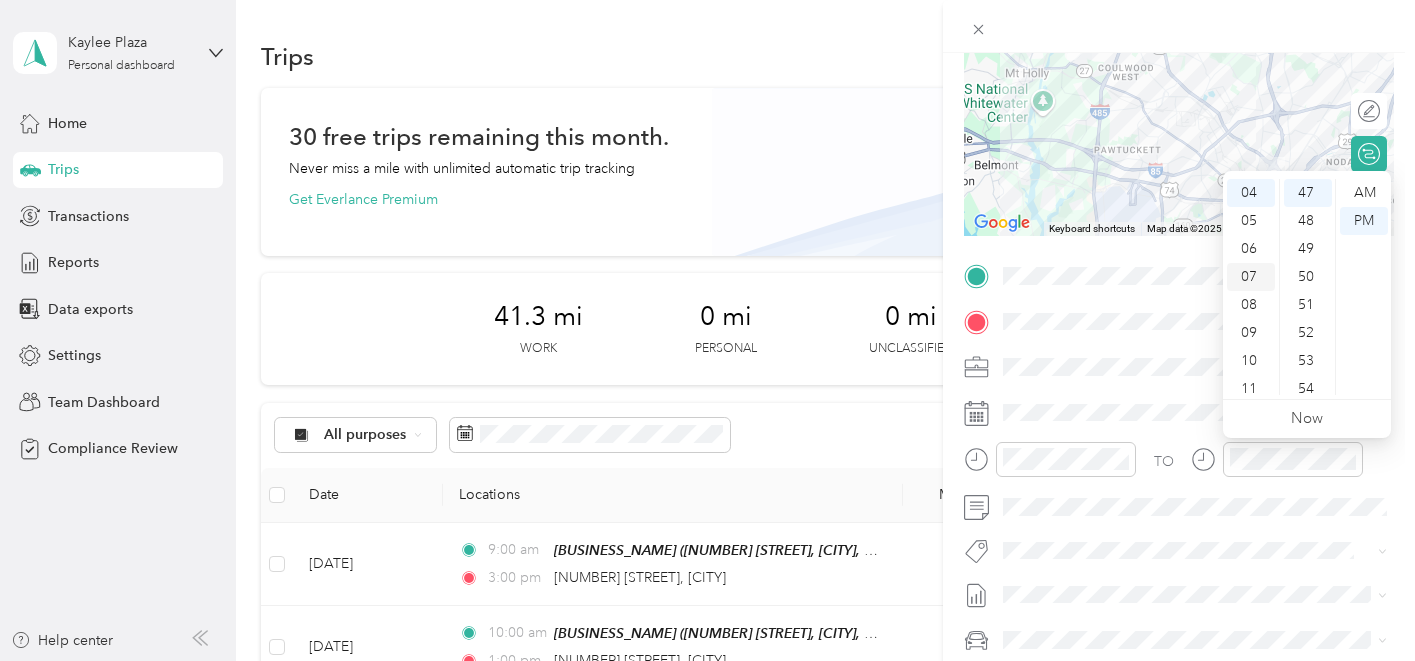 click on "07" at bounding box center (1251, 277) 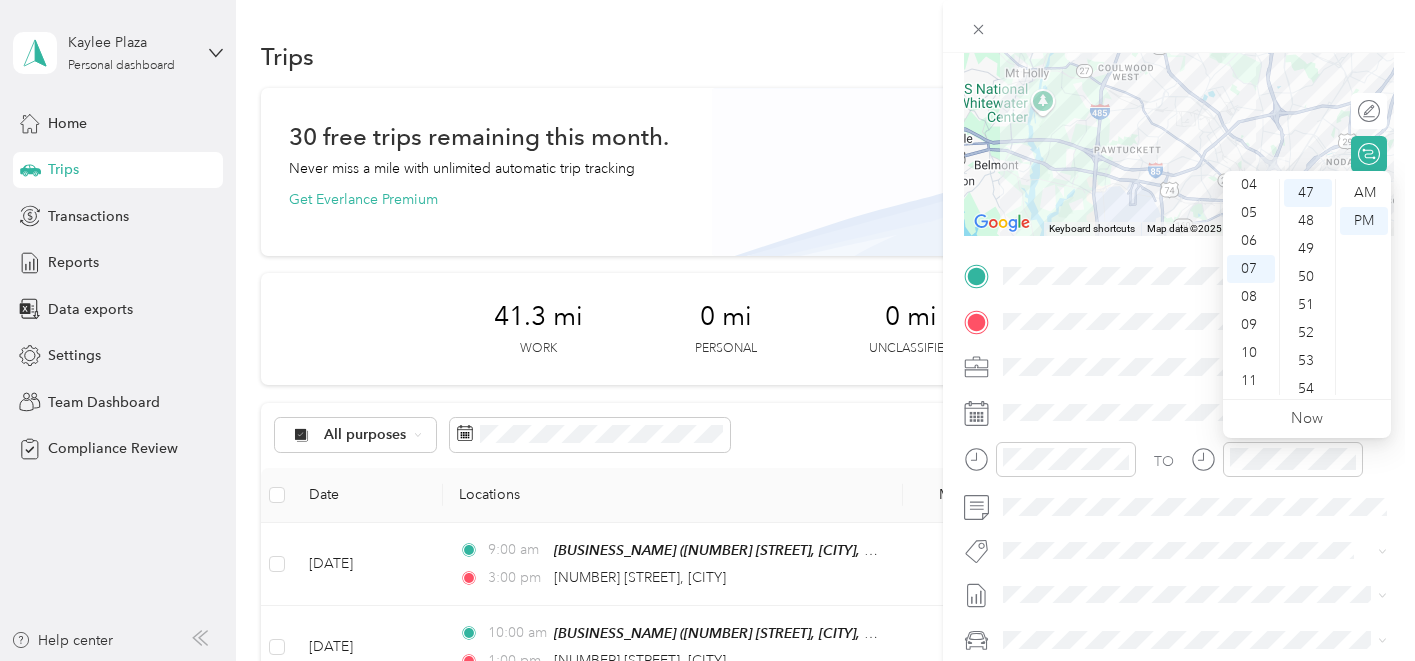 click on "TO Add photo" at bounding box center (1179, 501) 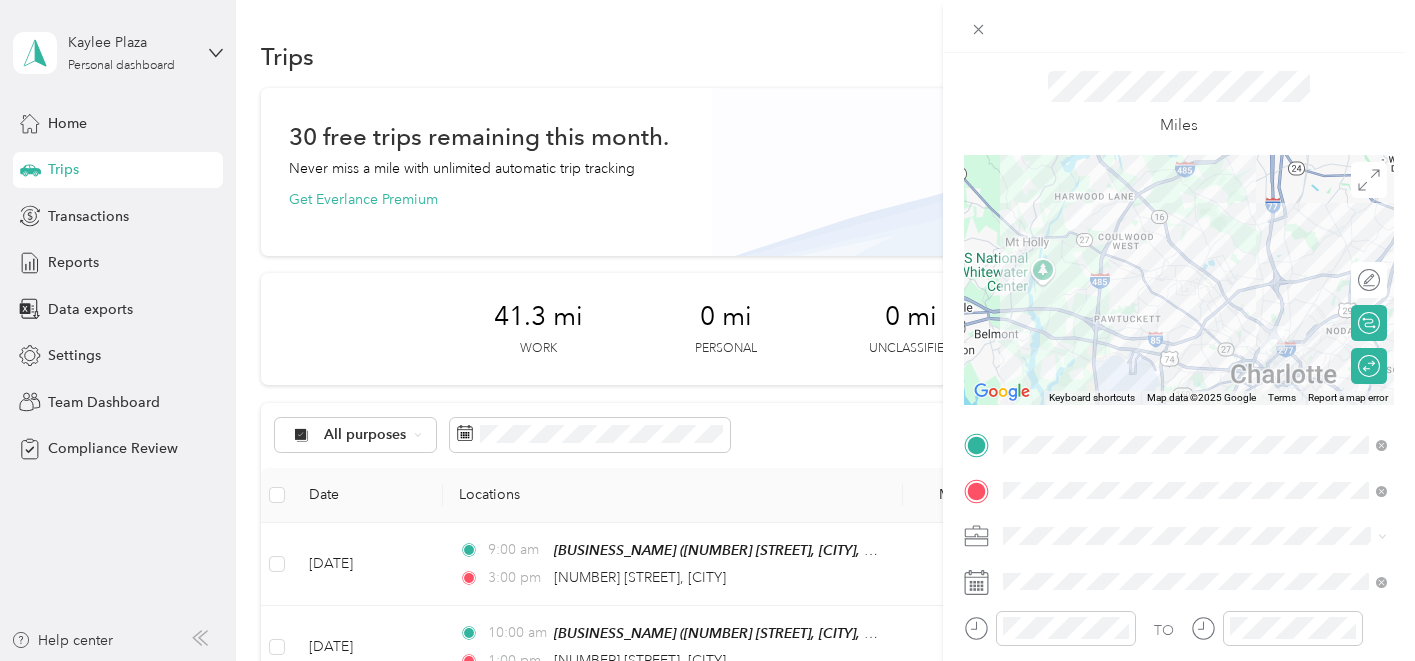 scroll, scrollTop: 0, scrollLeft: 0, axis: both 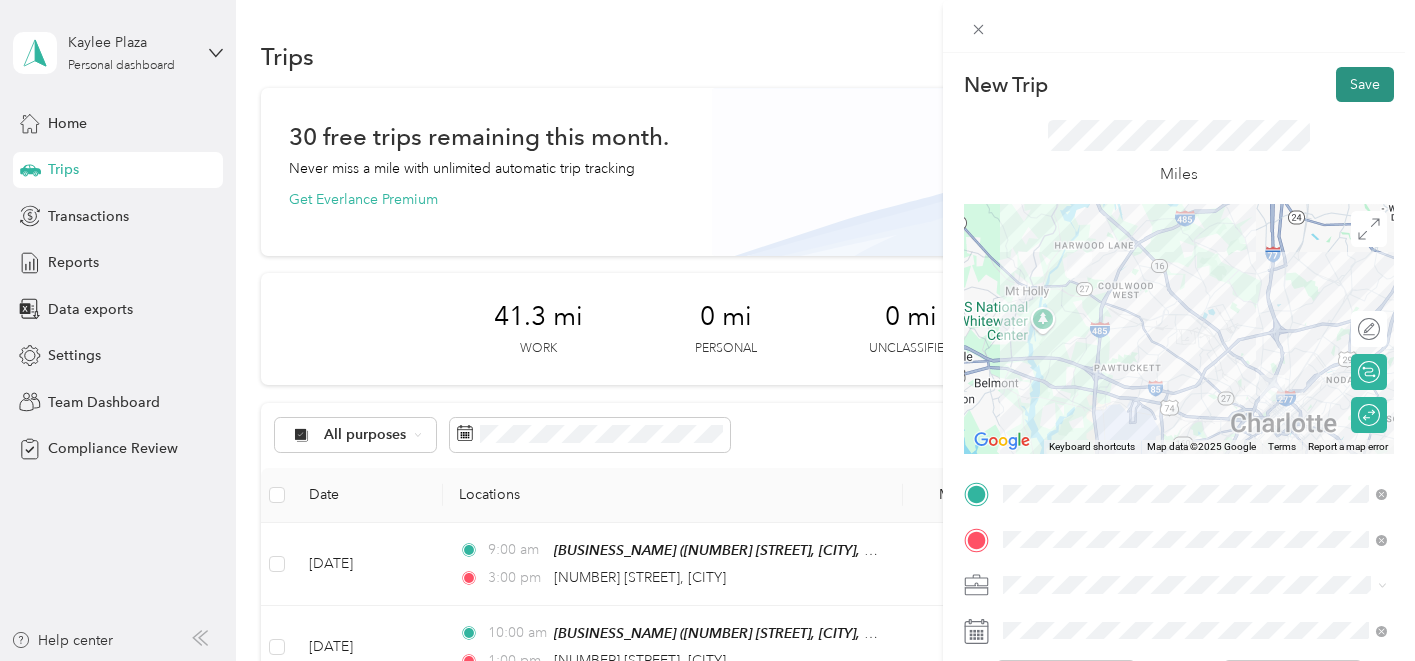click on "Save" at bounding box center [1365, 84] 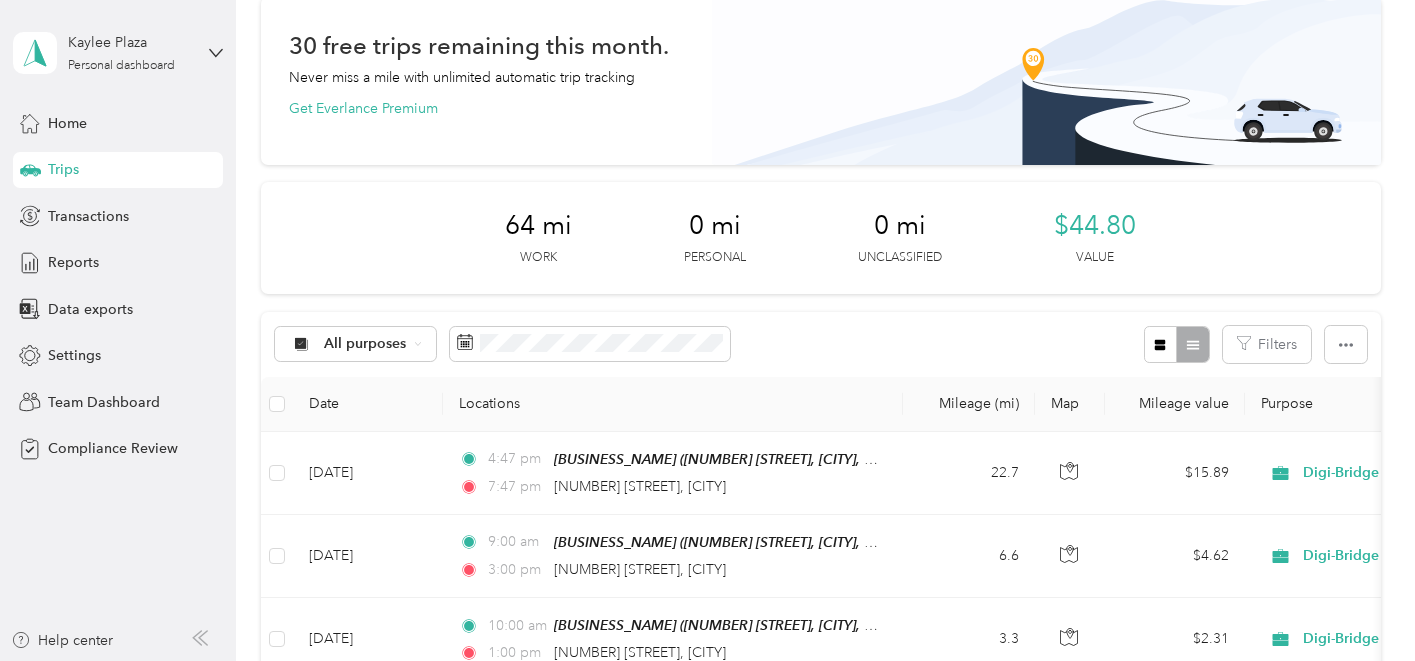 scroll, scrollTop: 0, scrollLeft: 0, axis: both 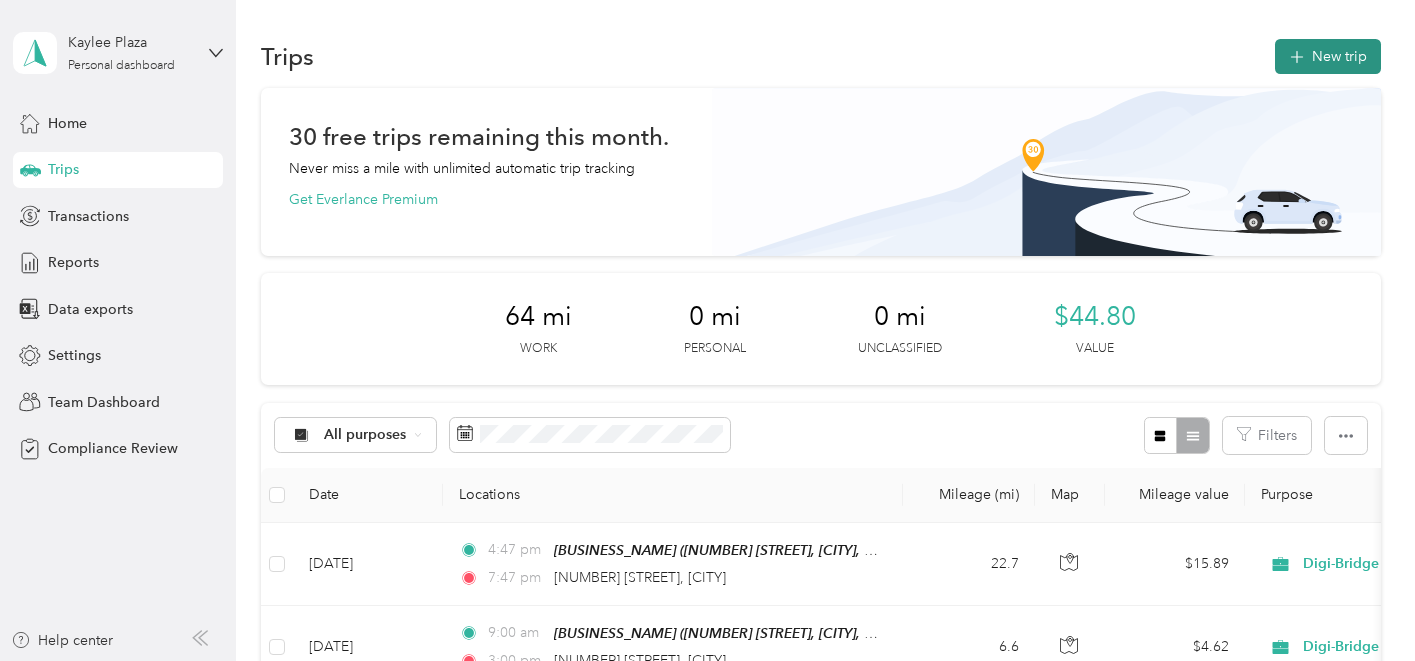 click on "New trip" at bounding box center (1328, 56) 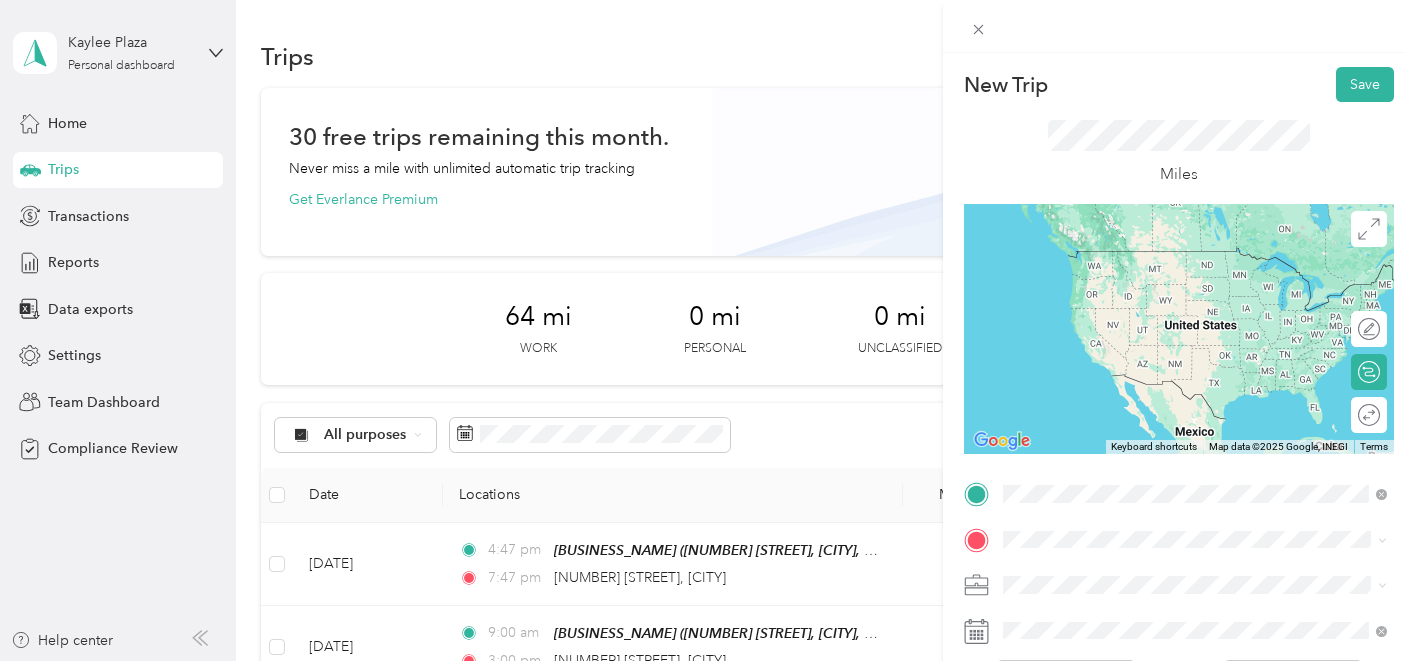 click on "Digi-Bridge Office" at bounding box center [1101, 258] 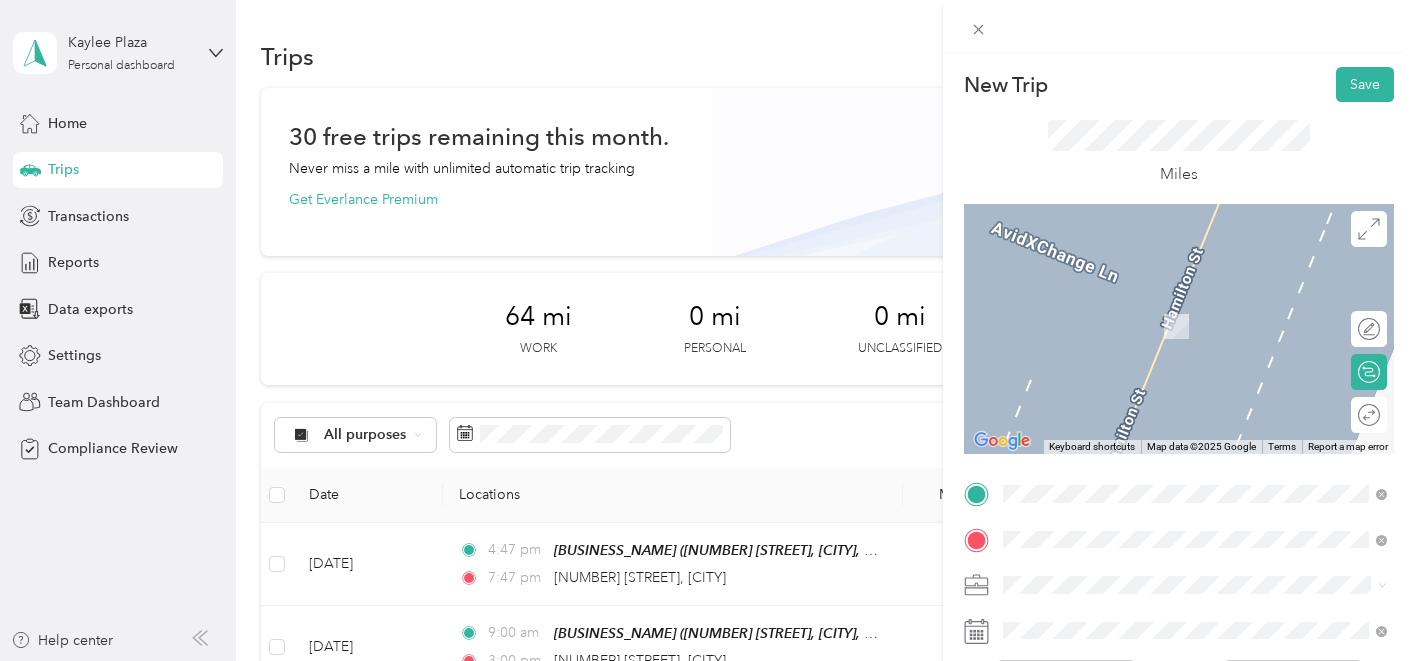 click on "[NUMBER] [STREET]
[CITY], [STATE] [POSTAL_CODE], [COUNTRY]" at bounding box center [1195, 620] 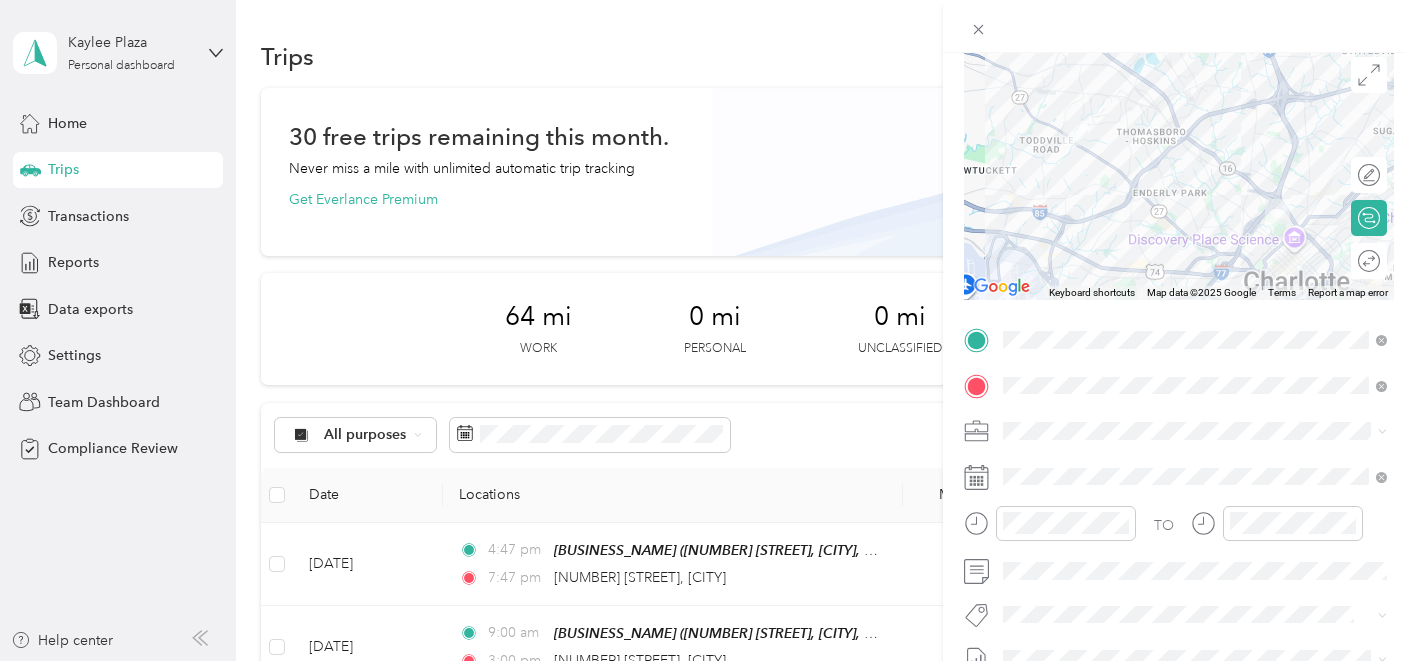 scroll, scrollTop: 240, scrollLeft: 0, axis: vertical 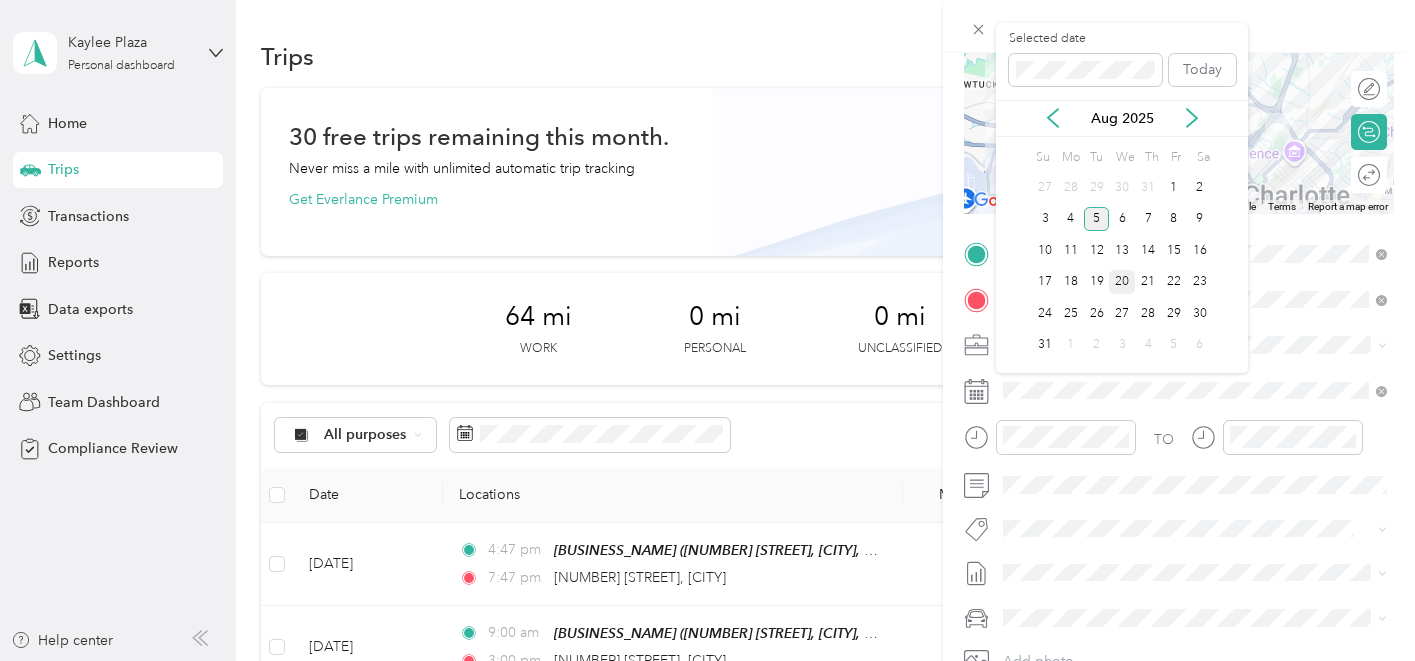 click on "20" at bounding box center (1122, 282) 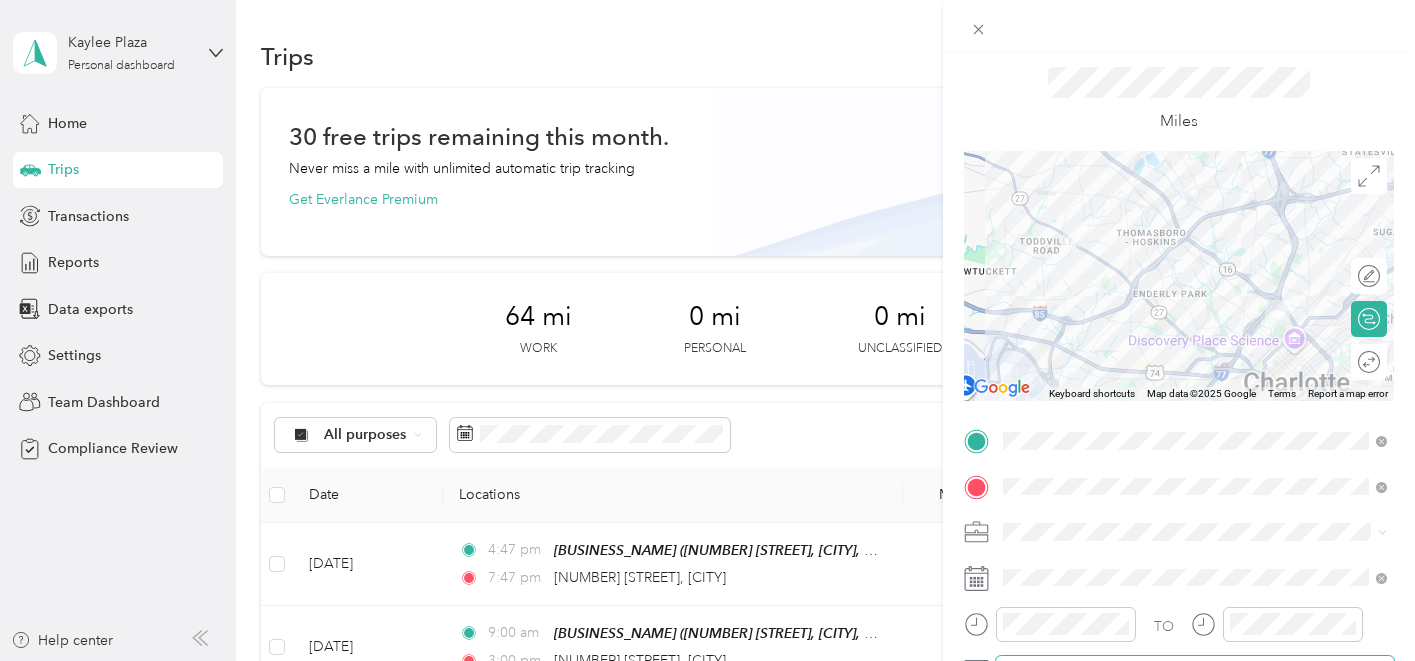 scroll, scrollTop: 16, scrollLeft: 0, axis: vertical 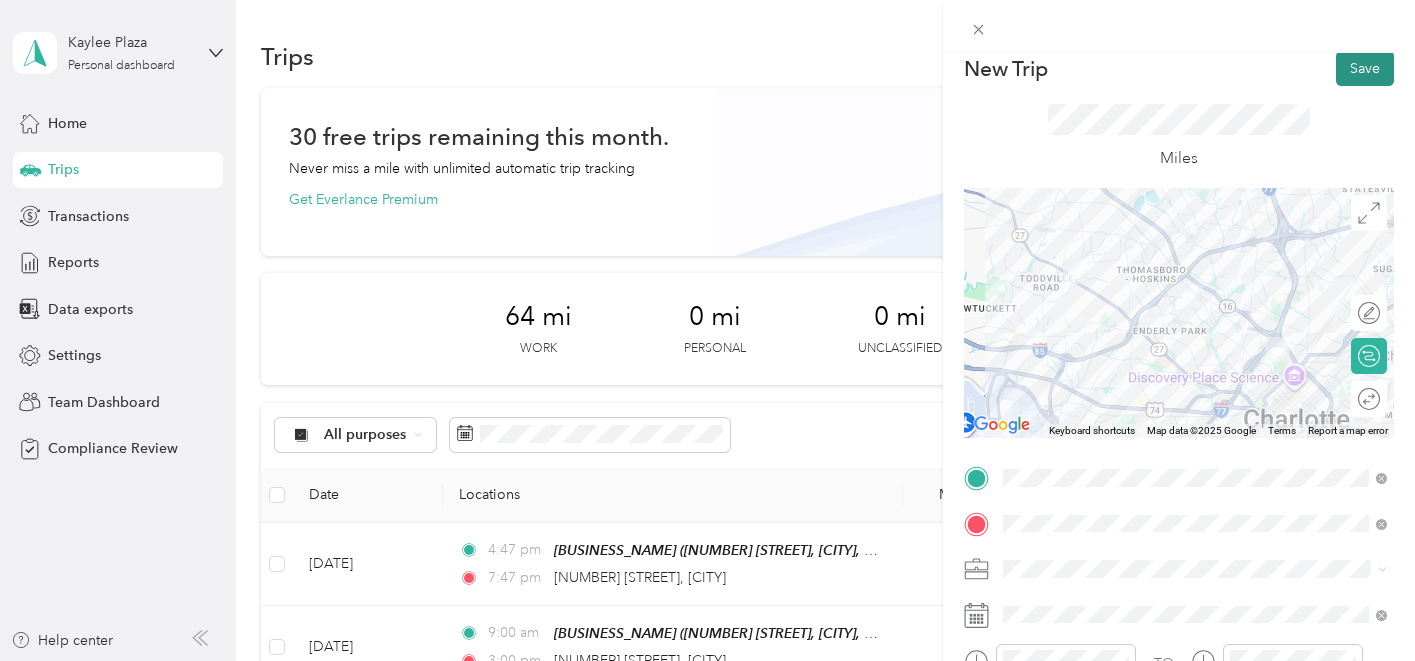 click on "Save" at bounding box center (1365, 68) 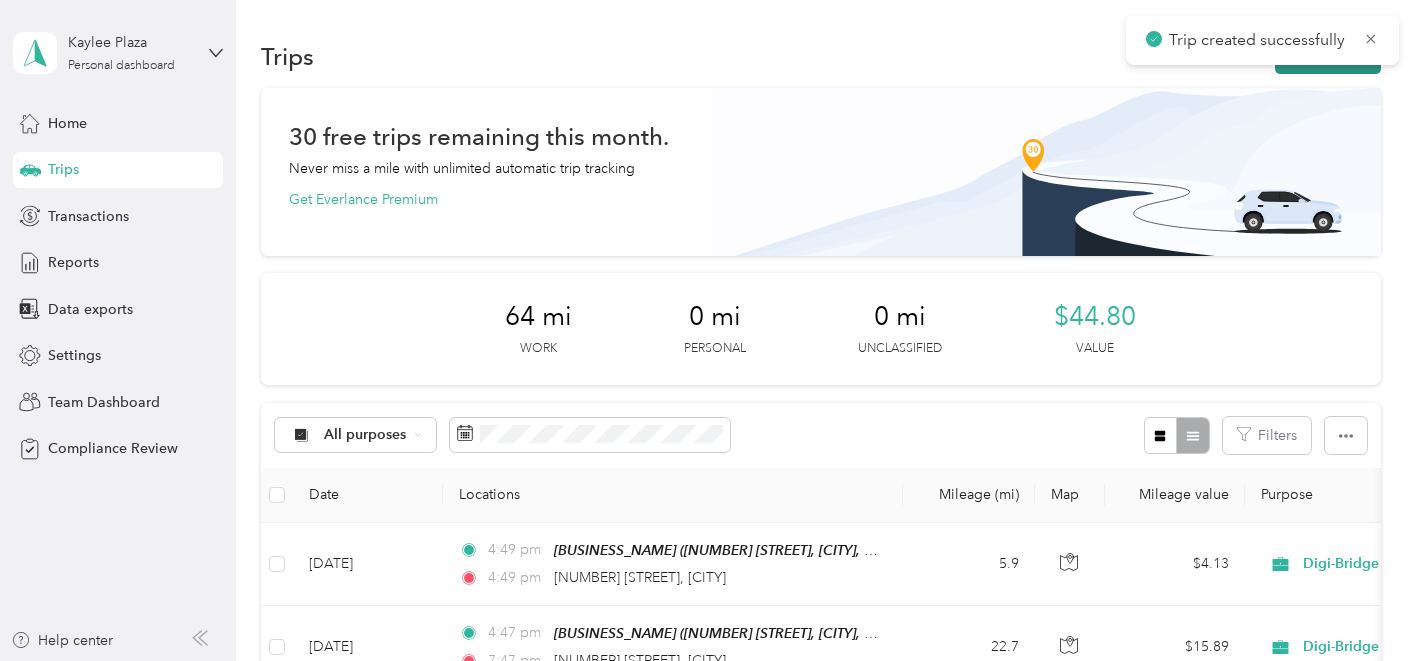 click on "New trip" at bounding box center [1328, 56] 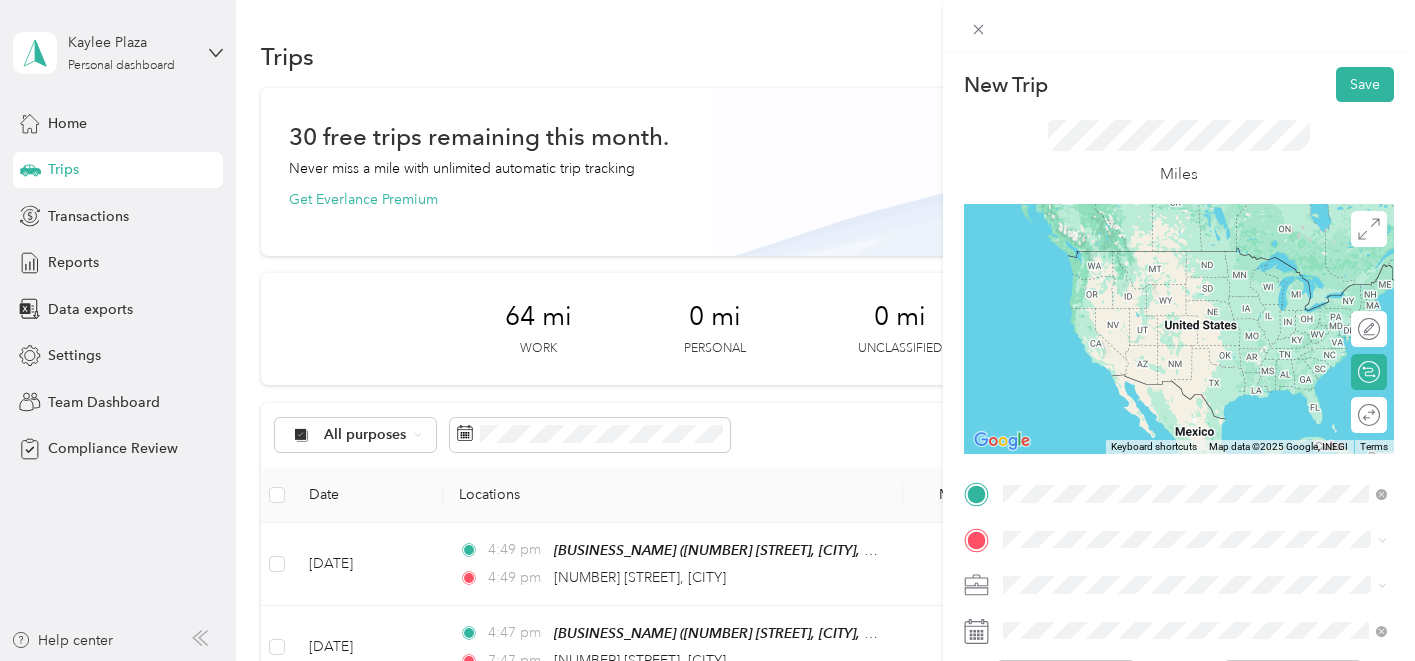 click on "[NUMBER] [STREET]
[CITY], [STATE] [POSTAL_CODE], [COUNTRY]" at bounding box center (1185, 574) 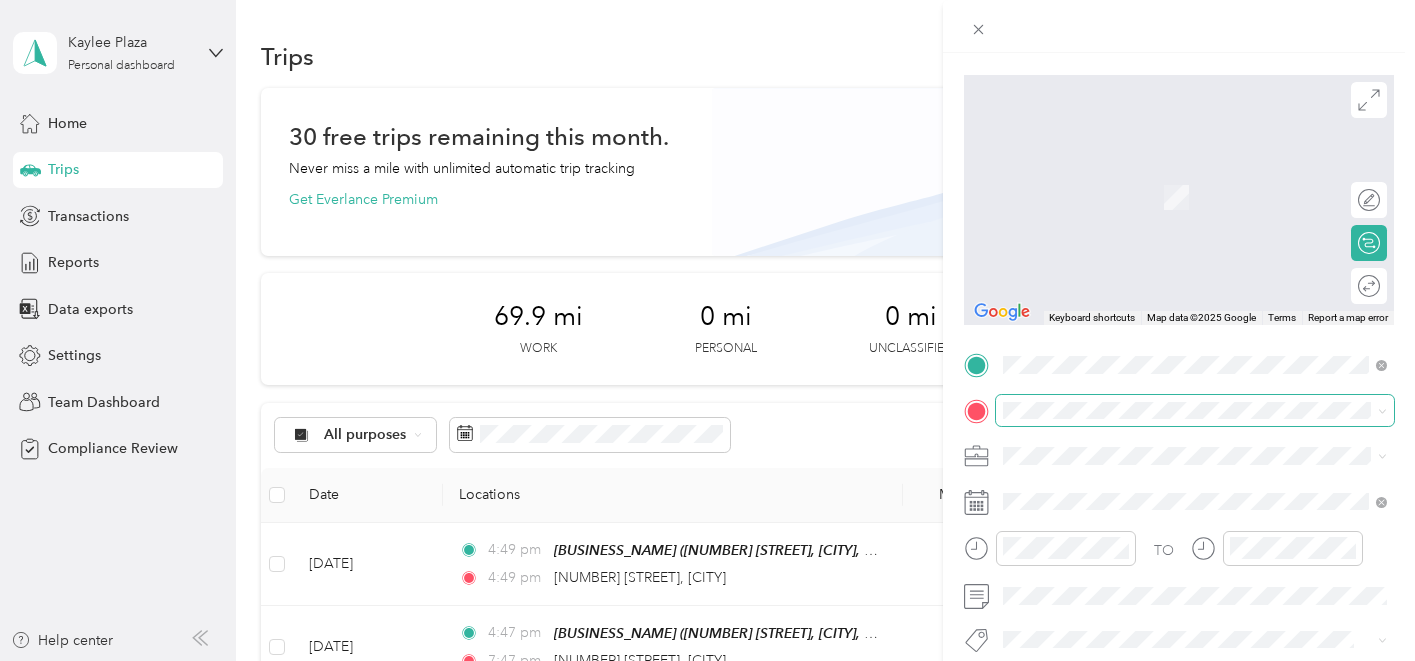 scroll, scrollTop: 194, scrollLeft: 0, axis: vertical 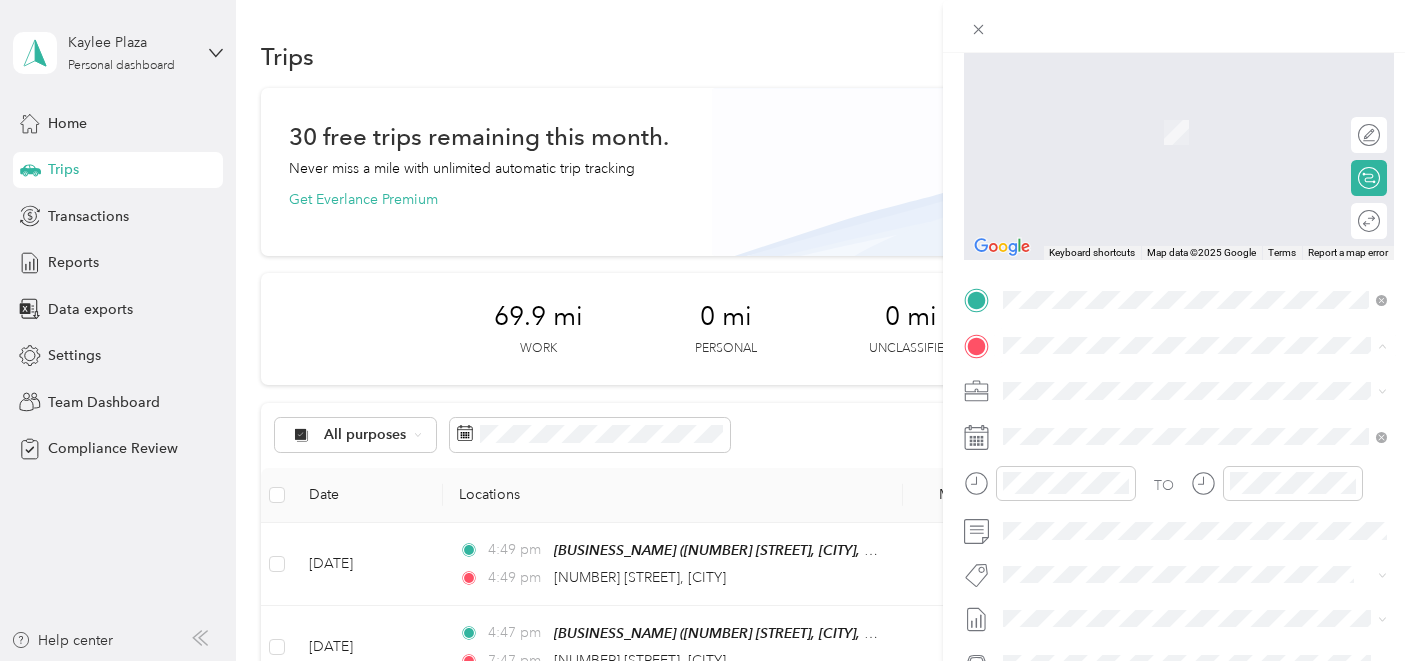 click on "[NUMBER] [STREET]
[CITY], [STATE] [POSTAL_CODE], [COUNTRY]" at bounding box center (1185, 426) 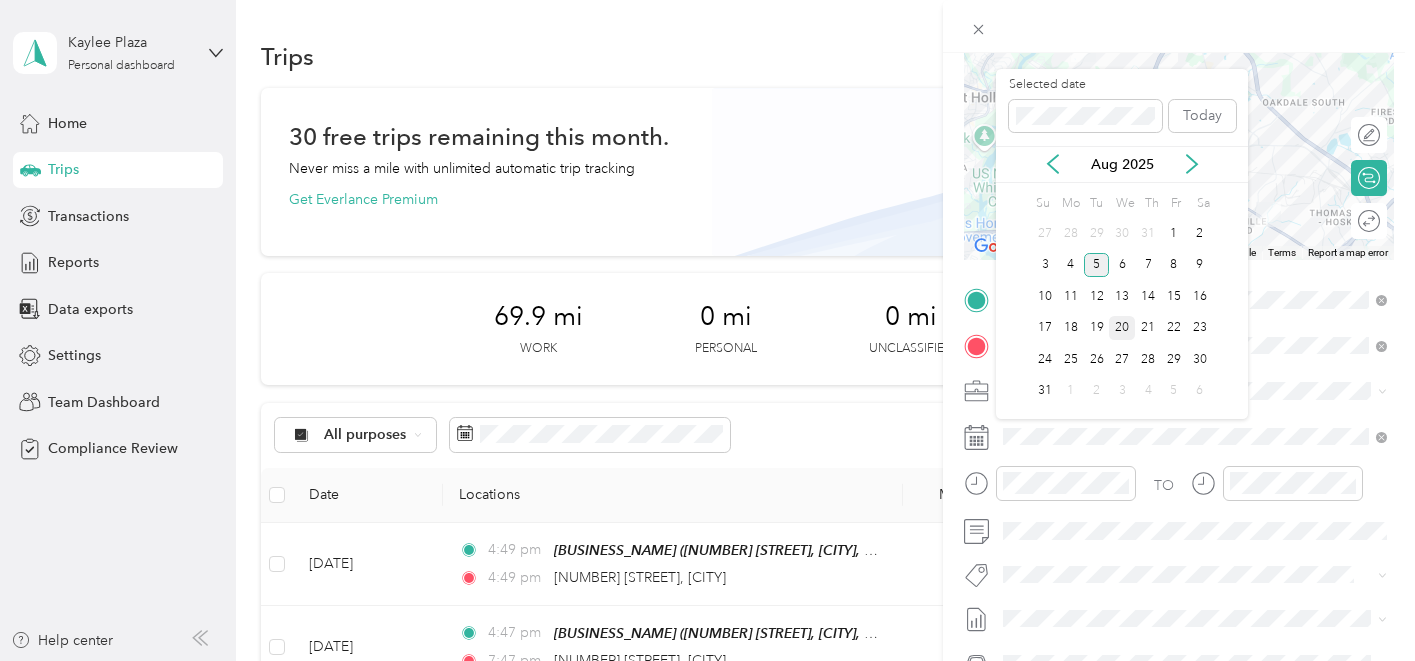 click on "20" at bounding box center [1122, 328] 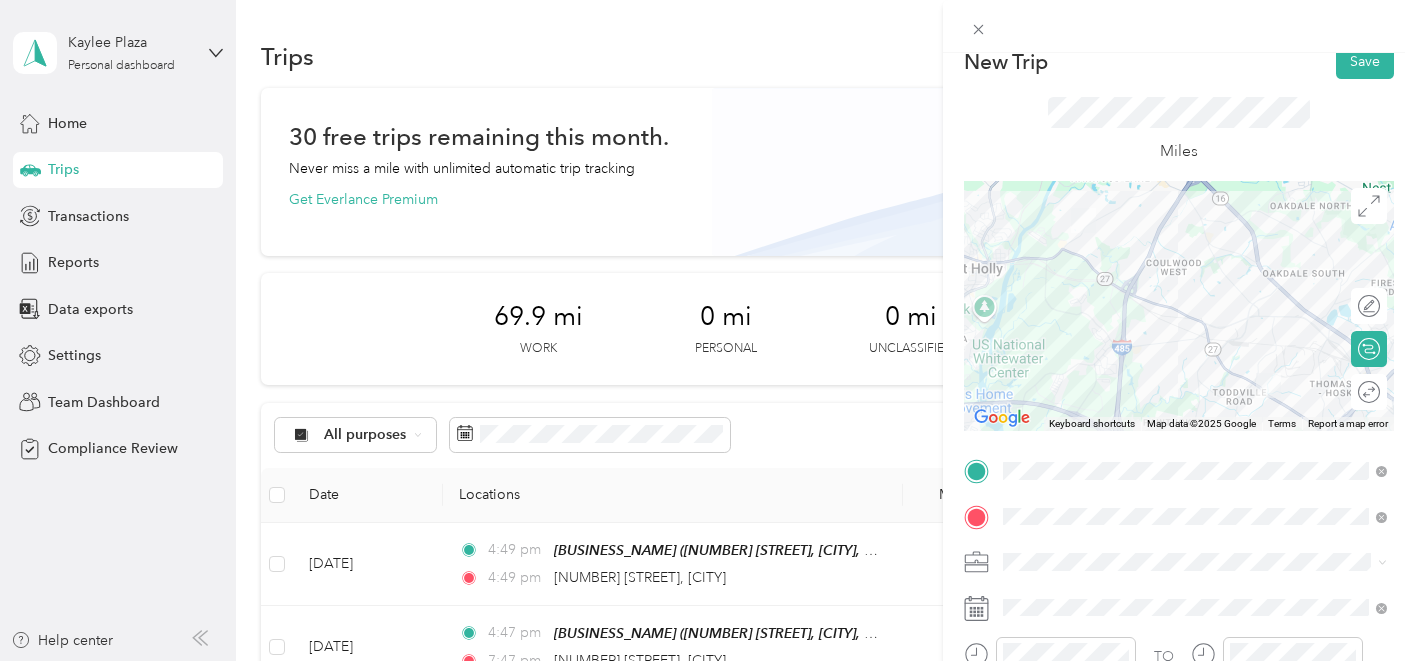 scroll, scrollTop: 0, scrollLeft: 0, axis: both 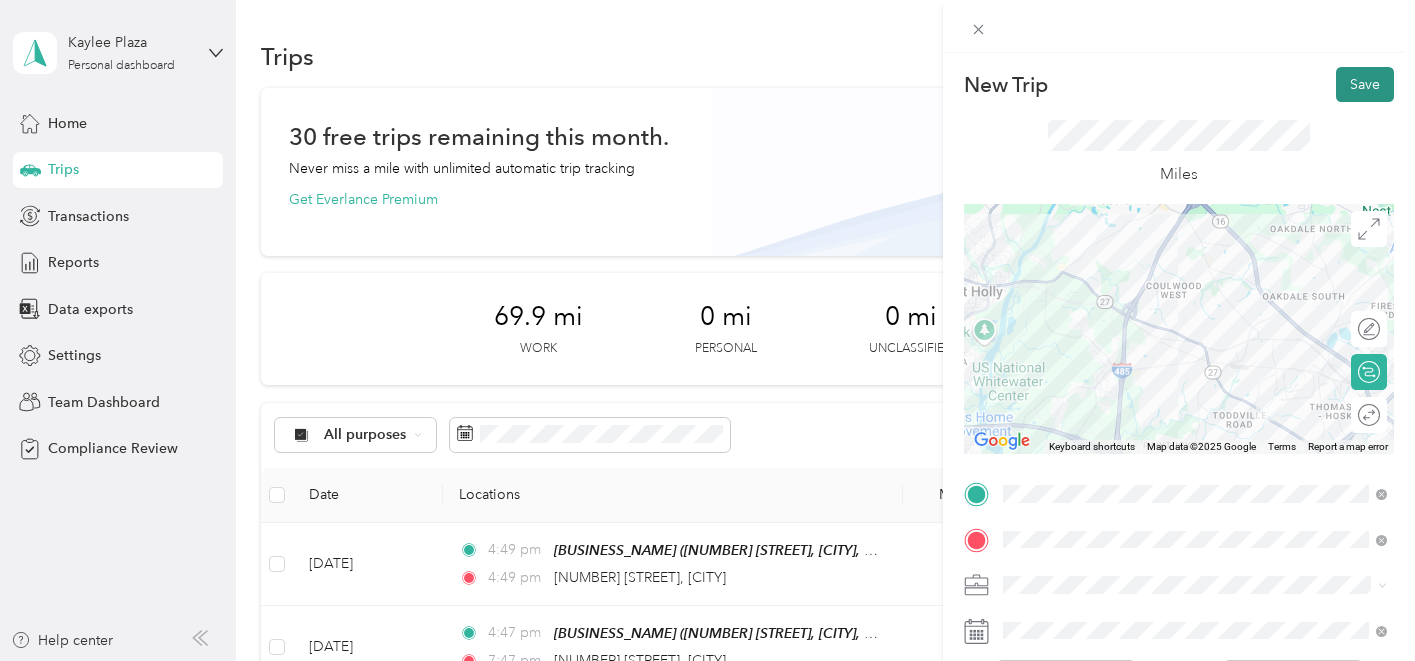 click on "Save" at bounding box center [1365, 84] 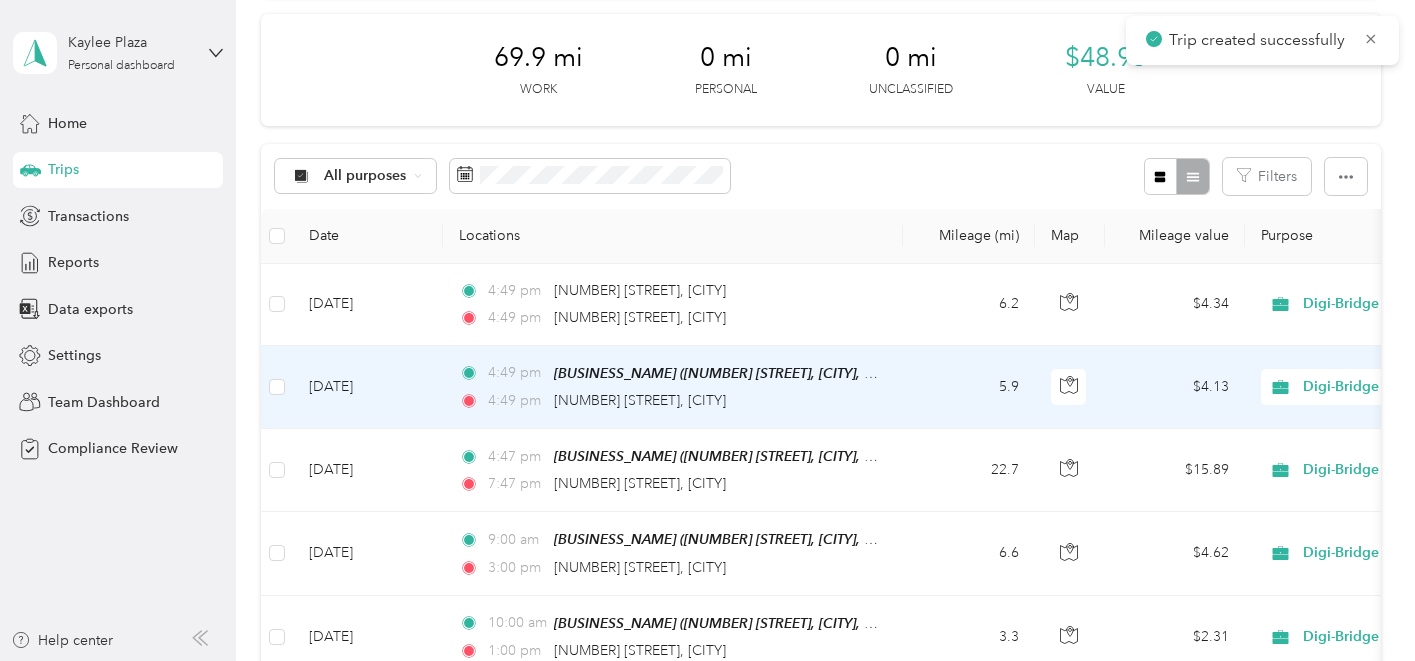 scroll, scrollTop: 264, scrollLeft: 0, axis: vertical 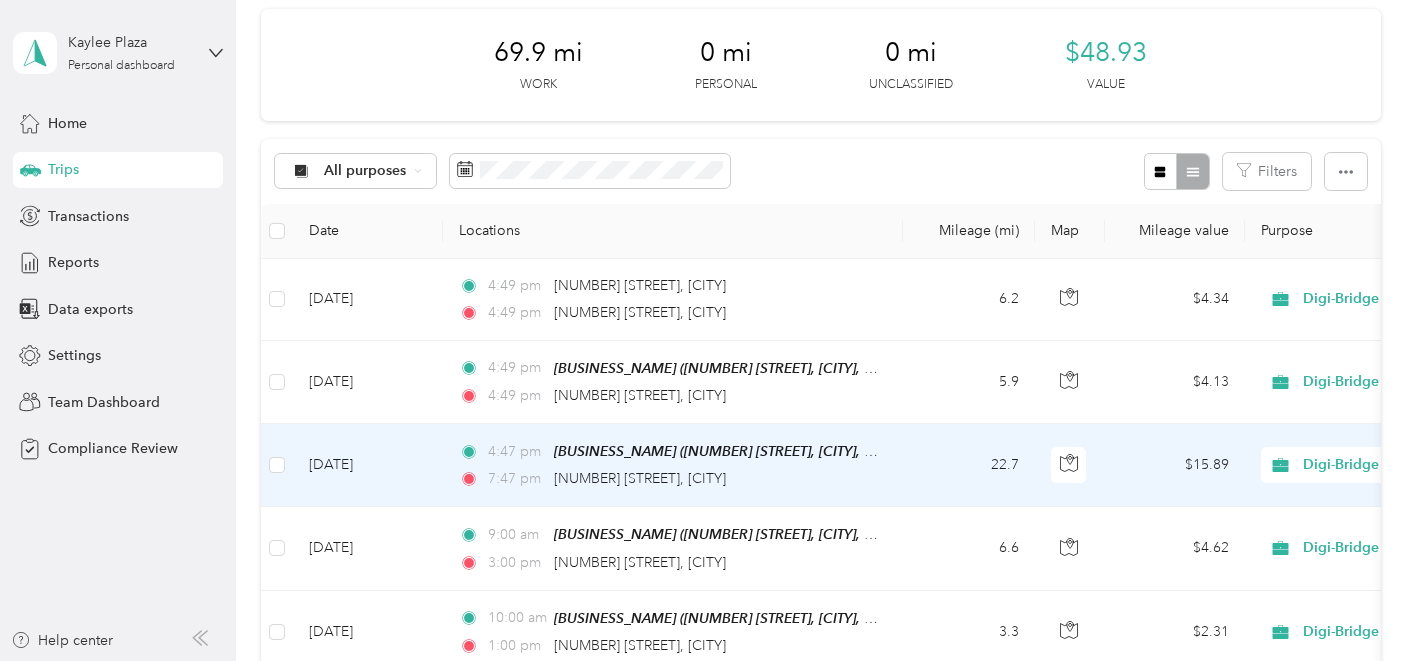 click on "22.7" at bounding box center [969, 465] 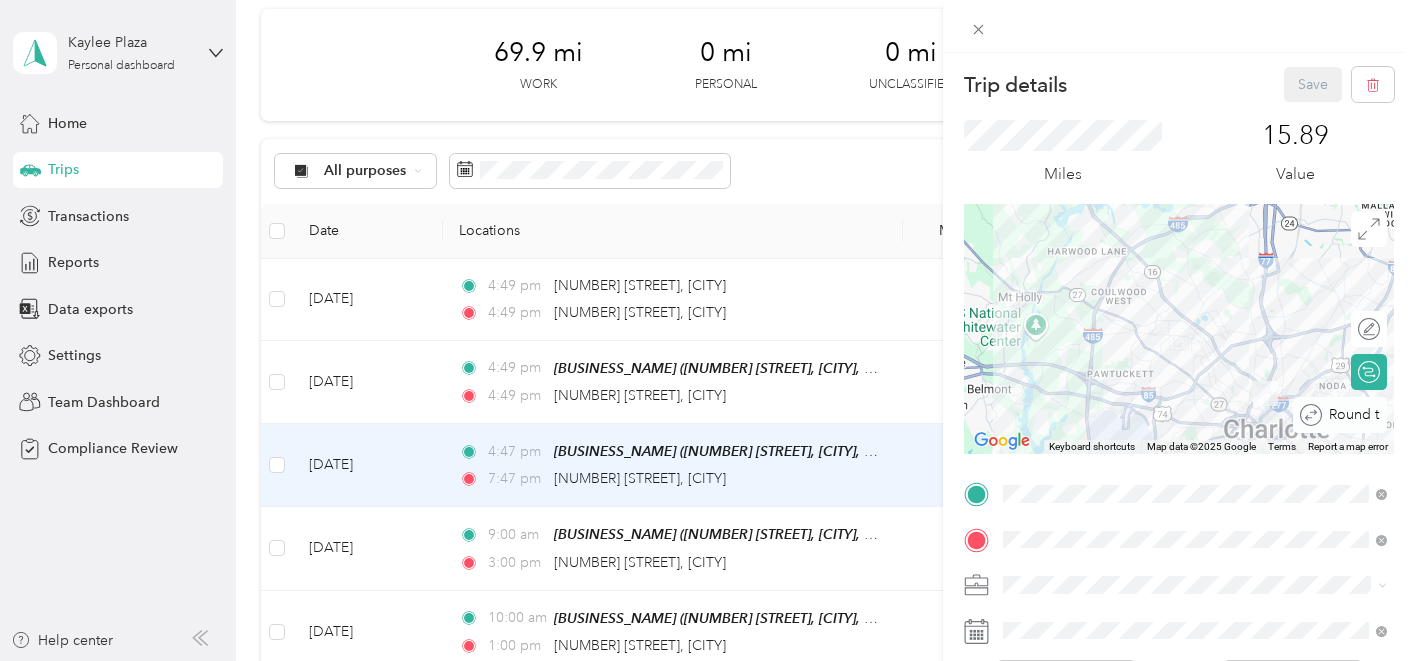 click on "Round trip" at bounding box center [1351, 414] 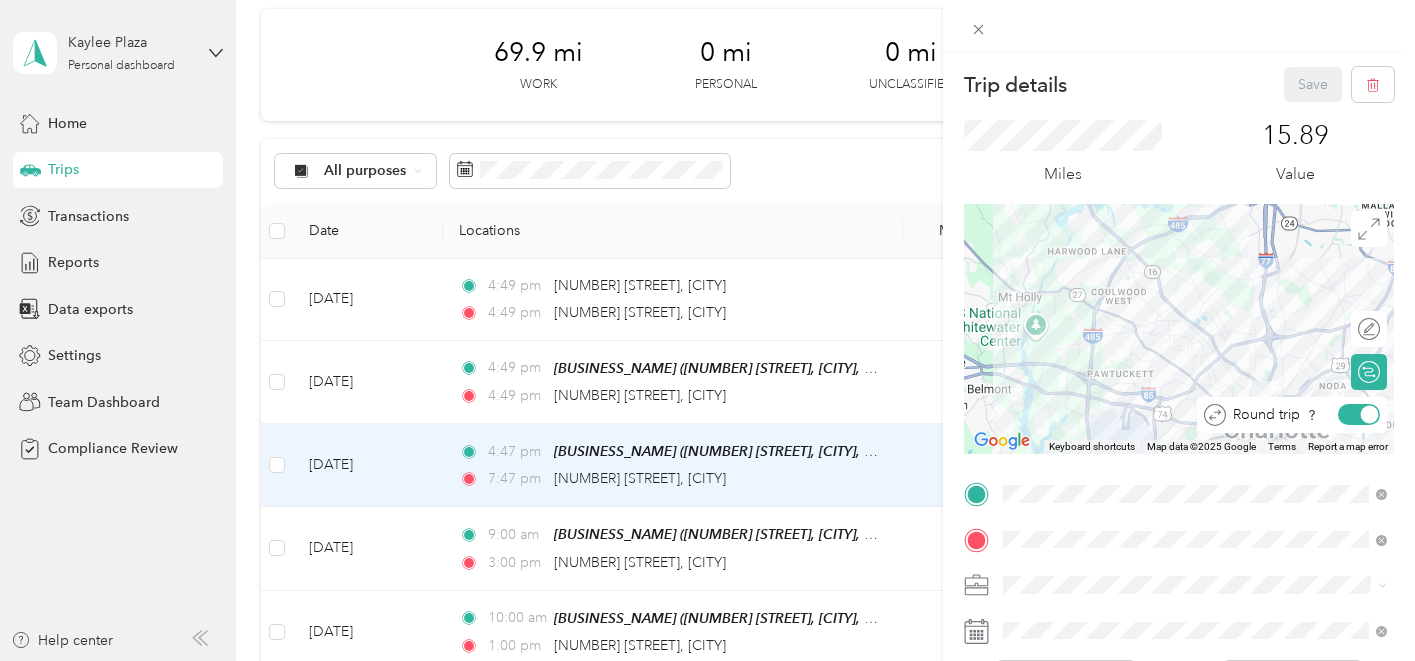 click at bounding box center [1370, 415] 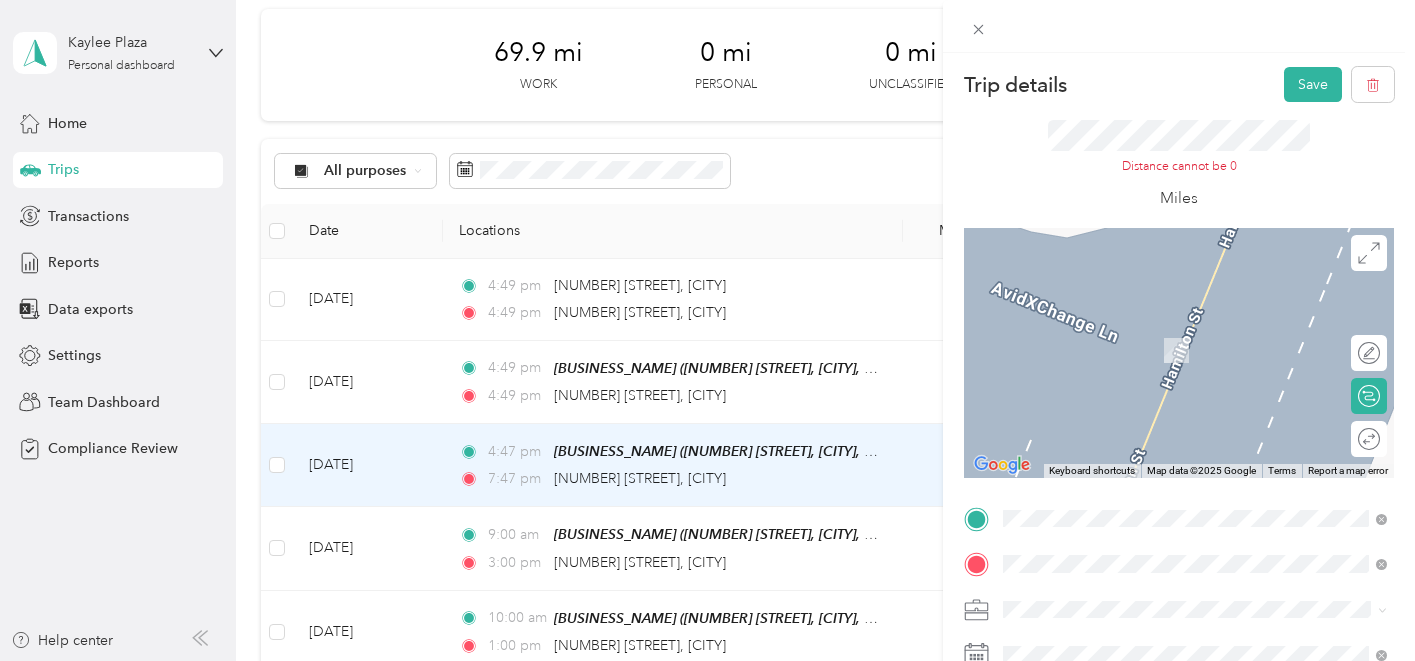 click on "[NUMBER] [STREET]
[CITY], [STATE] [POSTAL_CODE], [COUNTRY]" at bounding box center (1185, 360) 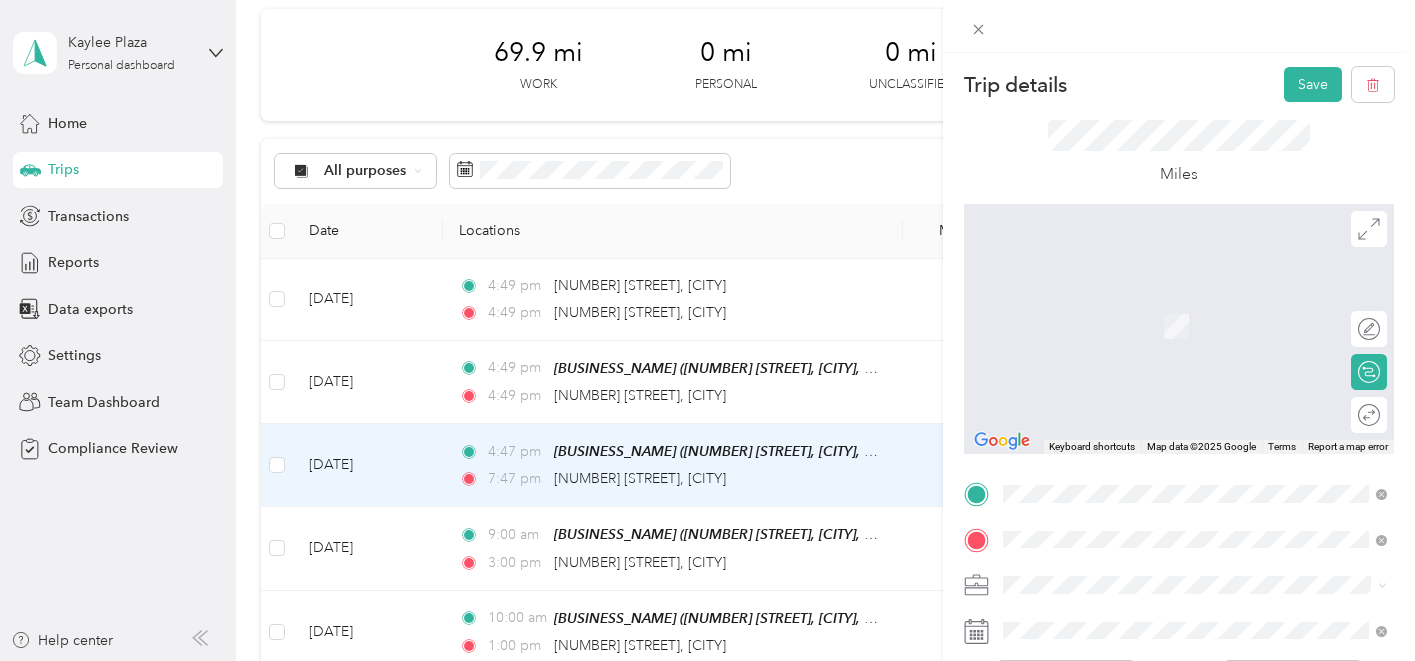 click on "[NUMBER] [STREET], [CITY], [POSTAL_CODE], [CITY], [STATE], [COUNTRY]" at bounding box center [1210, 336] 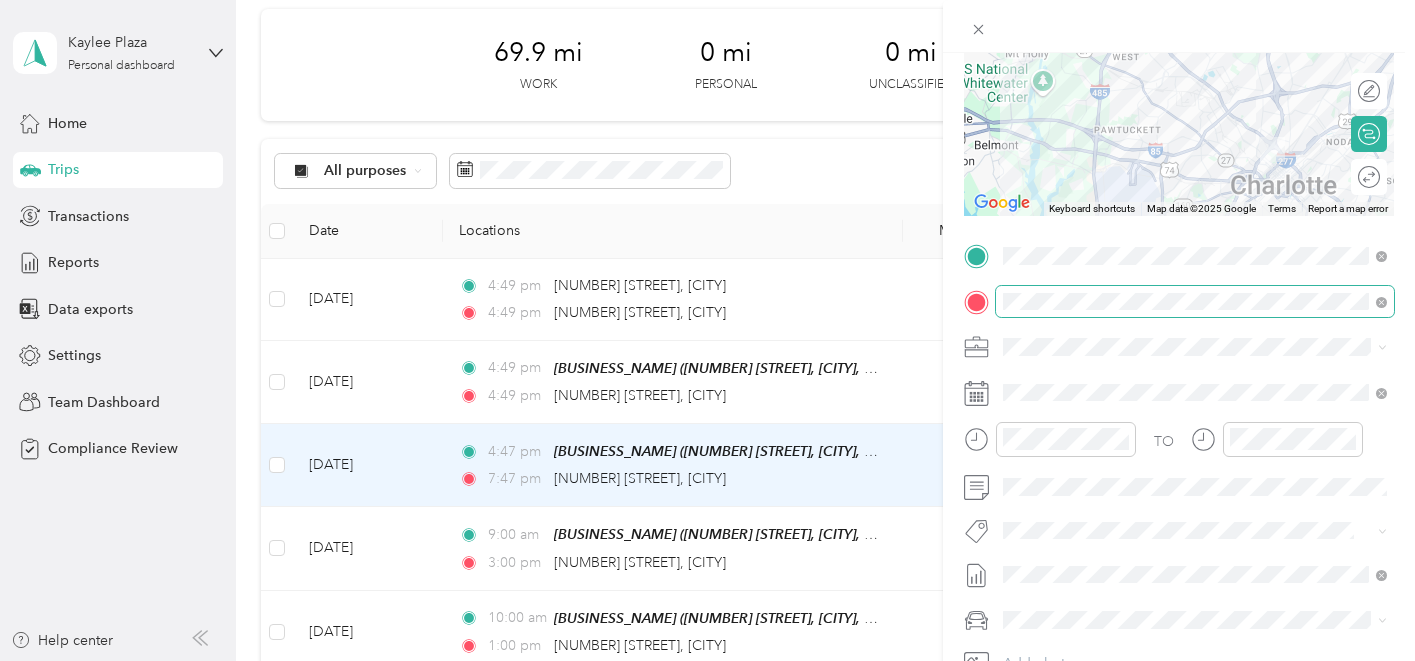 scroll, scrollTop: 0, scrollLeft: 0, axis: both 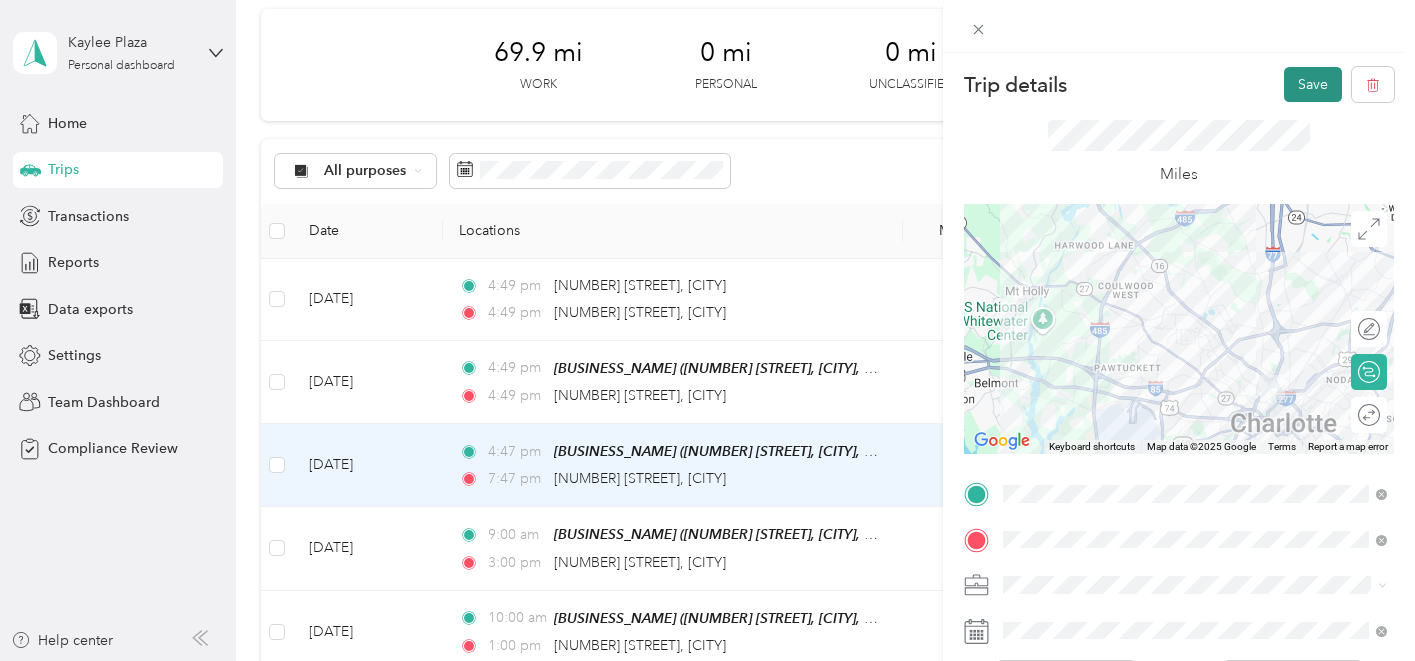 click on "Save" at bounding box center (1313, 84) 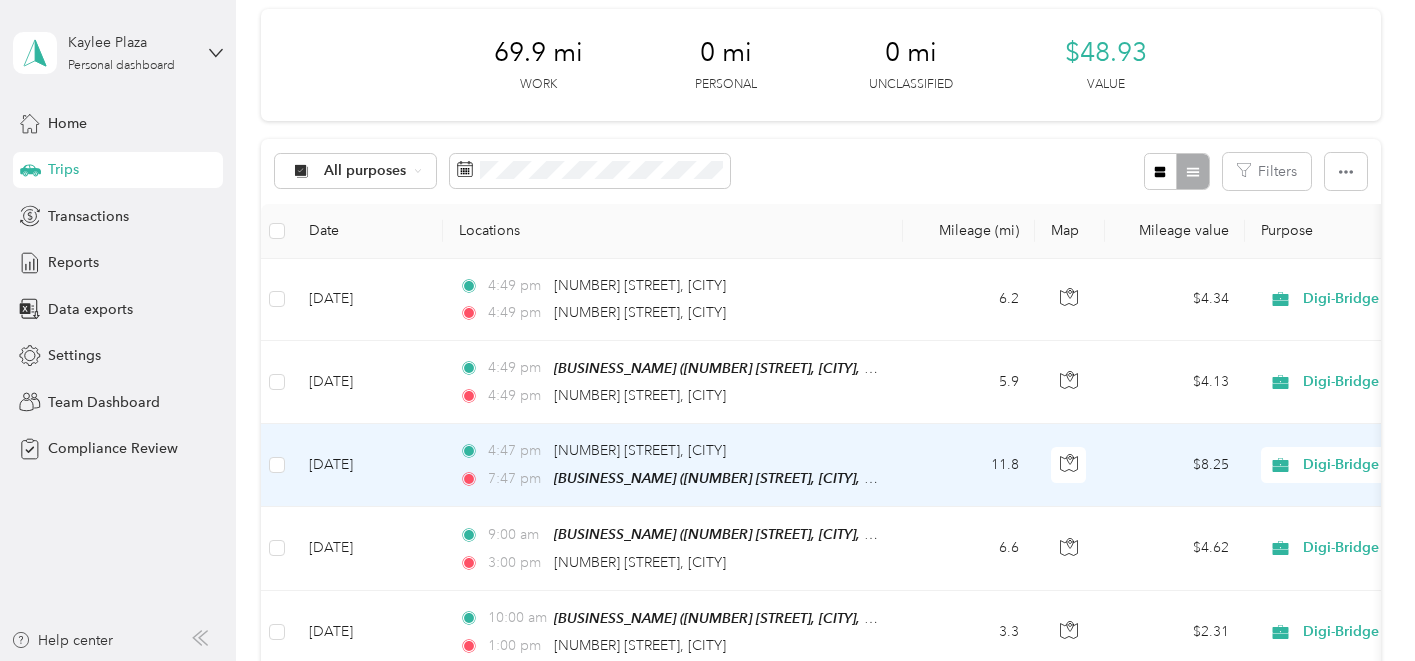 click on "11.8" at bounding box center (969, 465) 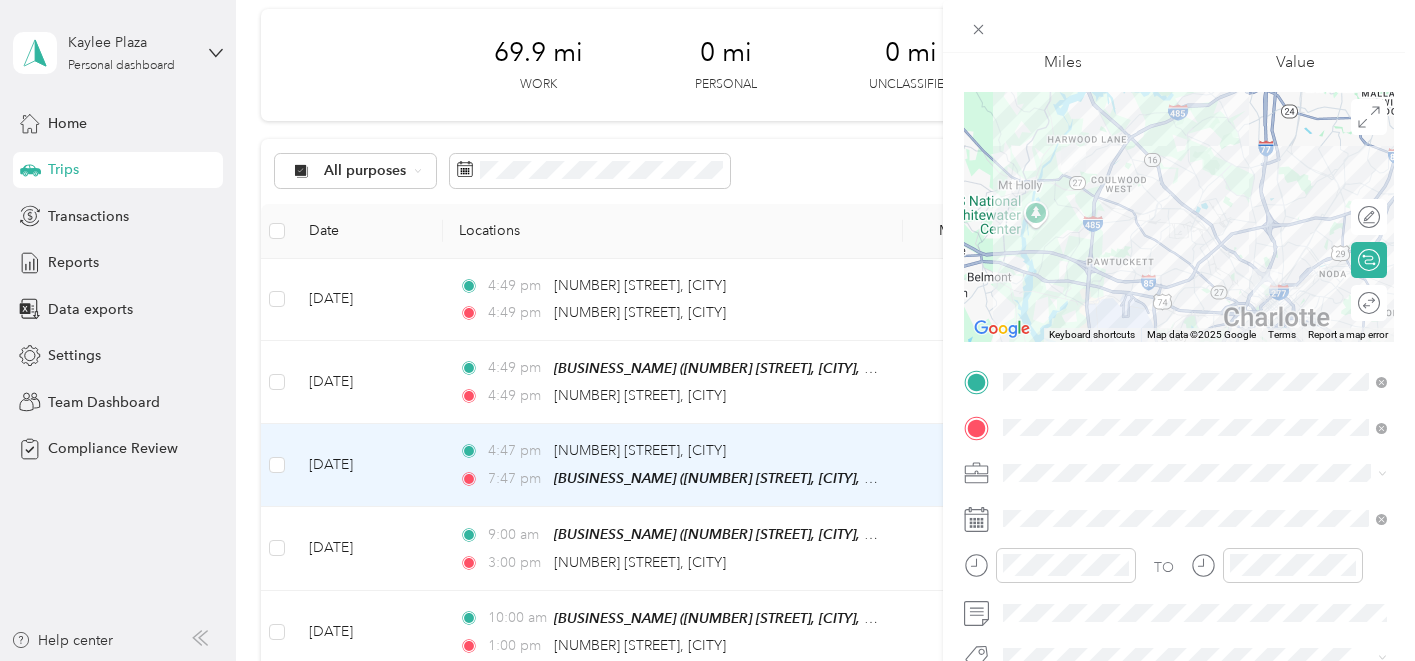 scroll, scrollTop: 163, scrollLeft: 0, axis: vertical 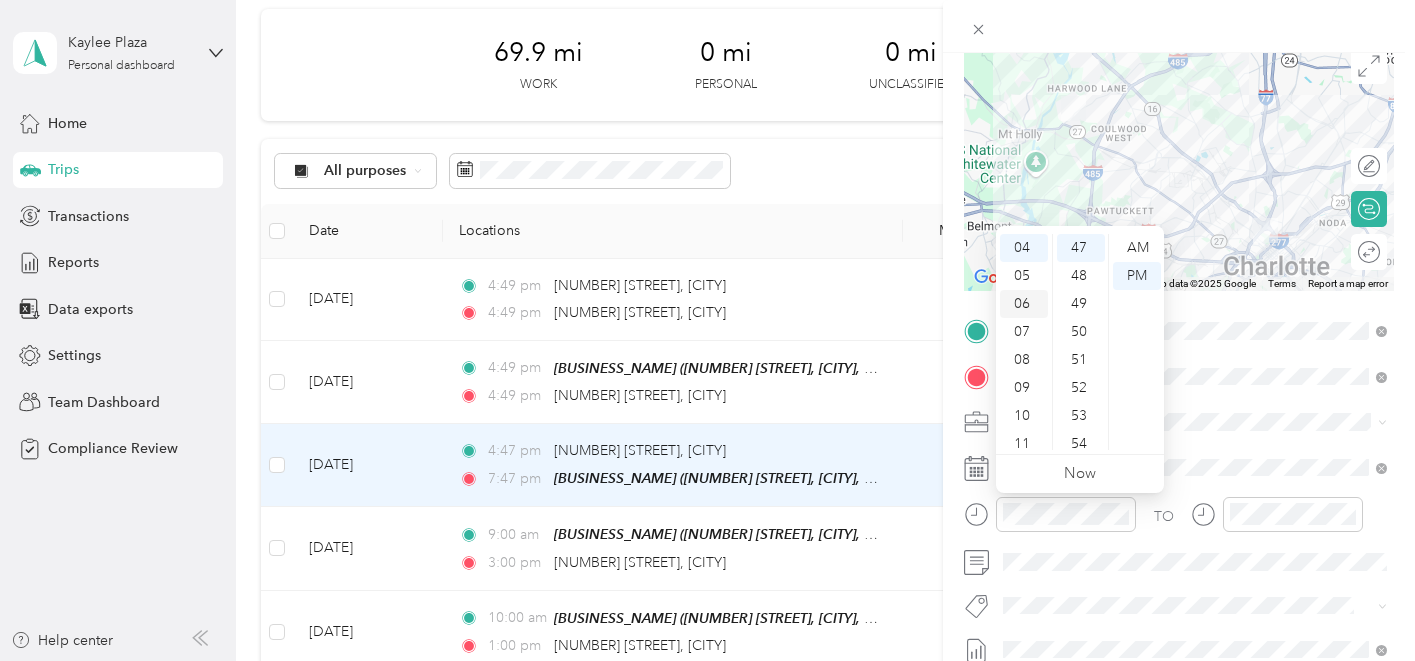 click on "06" at bounding box center (1024, 304) 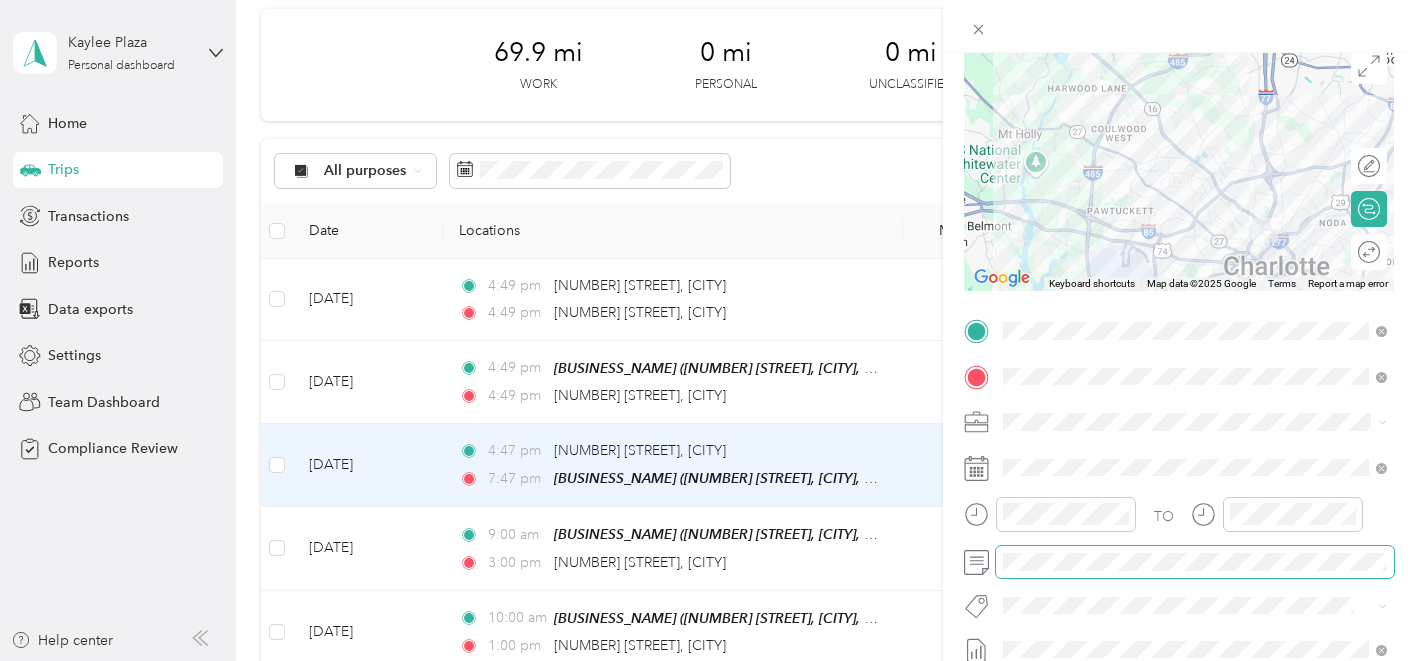 click at bounding box center [1195, 562] 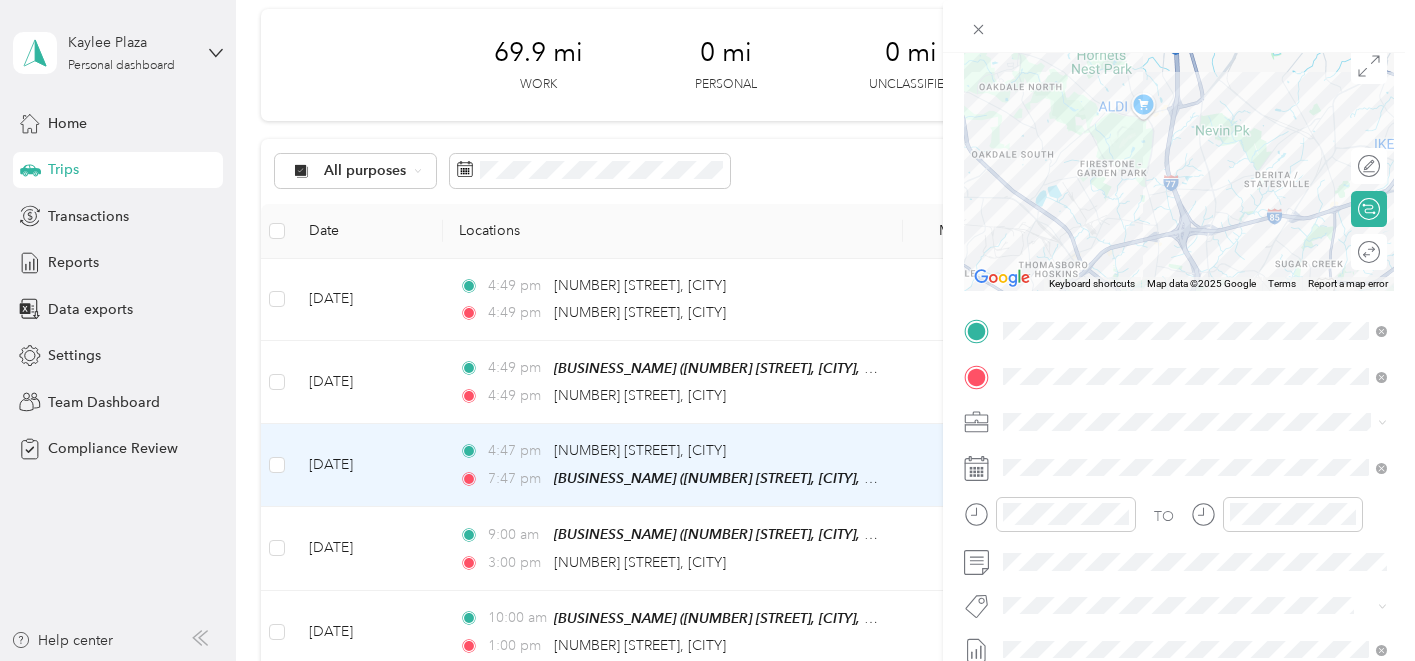 scroll, scrollTop: 0, scrollLeft: 0, axis: both 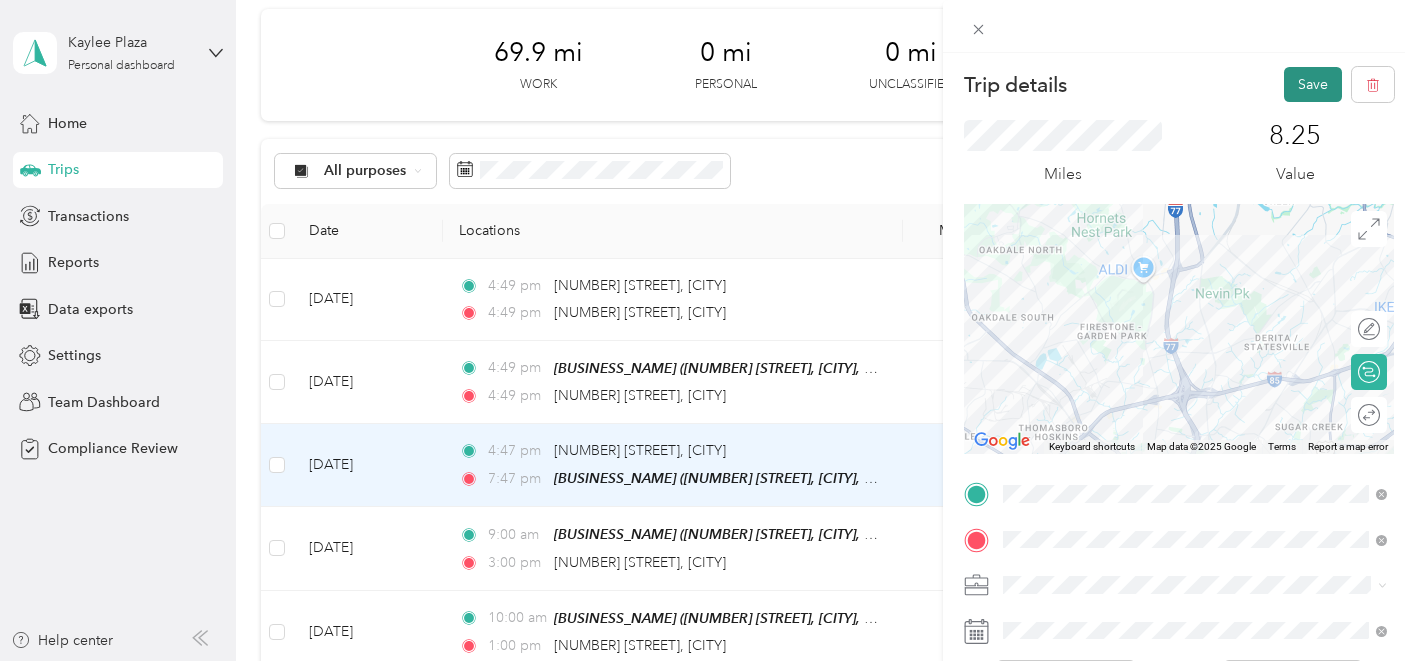 click on "Save" at bounding box center (1313, 84) 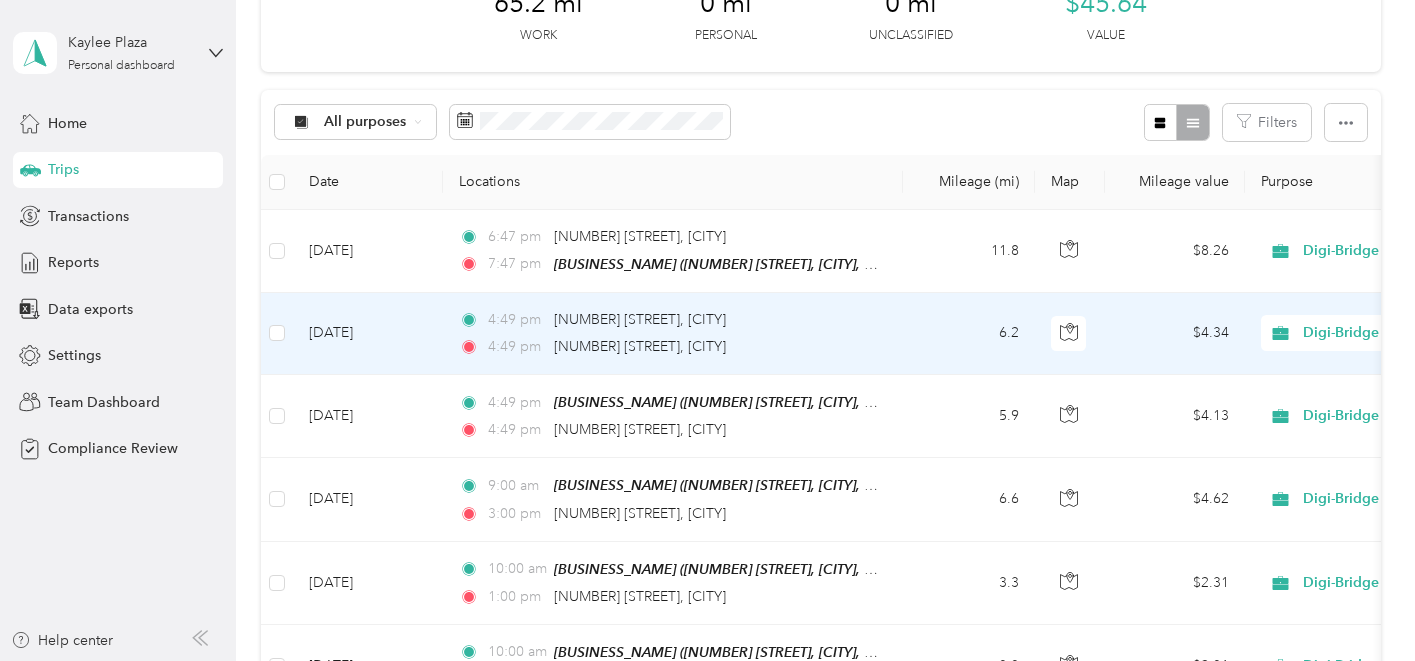 scroll, scrollTop: 316, scrollLeft: 0, axis: vertical 